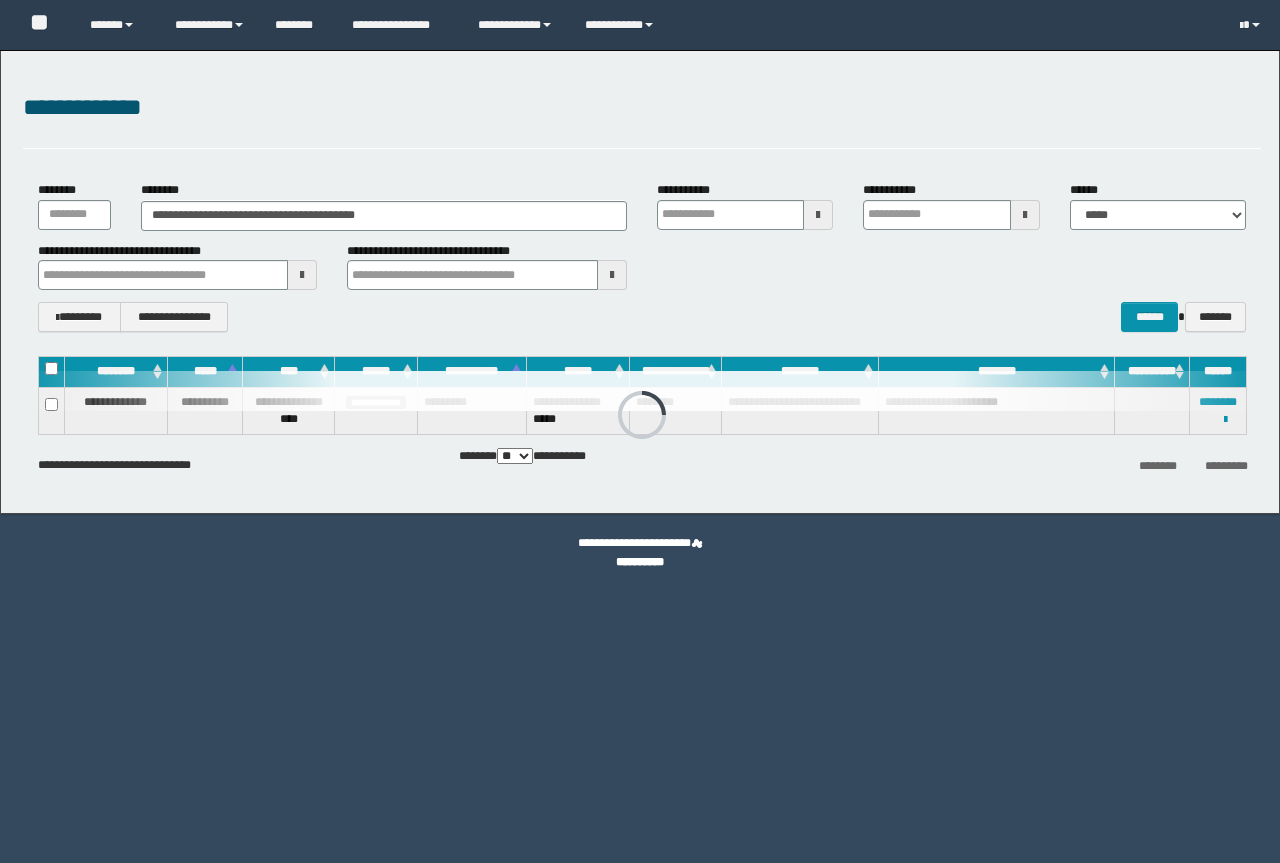 scroll, scrollTop: 0, scrollLeft: 0, axis: both 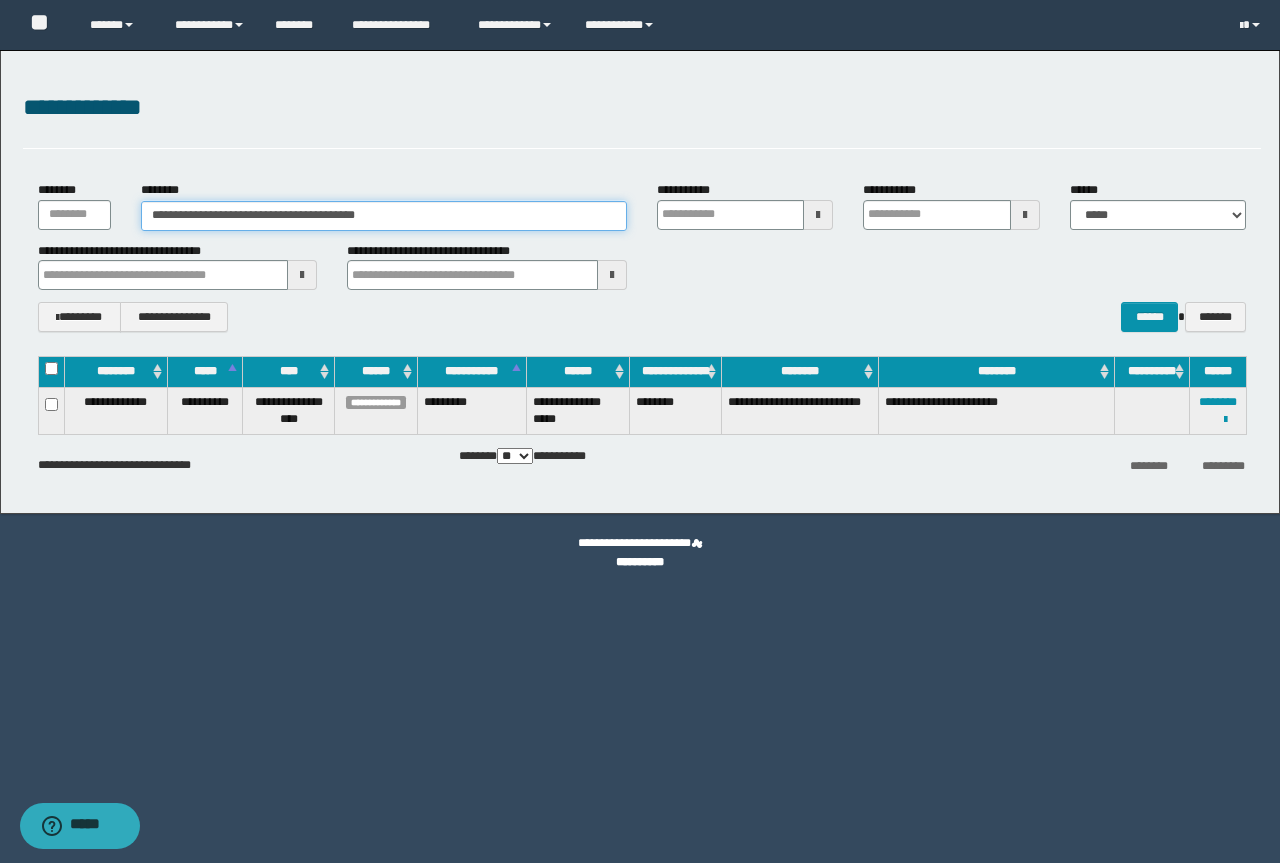 drag, startPoint x: 448, startPoint y: 208, endPoint x: 0, endPoint y: 142, distance: 452.8355 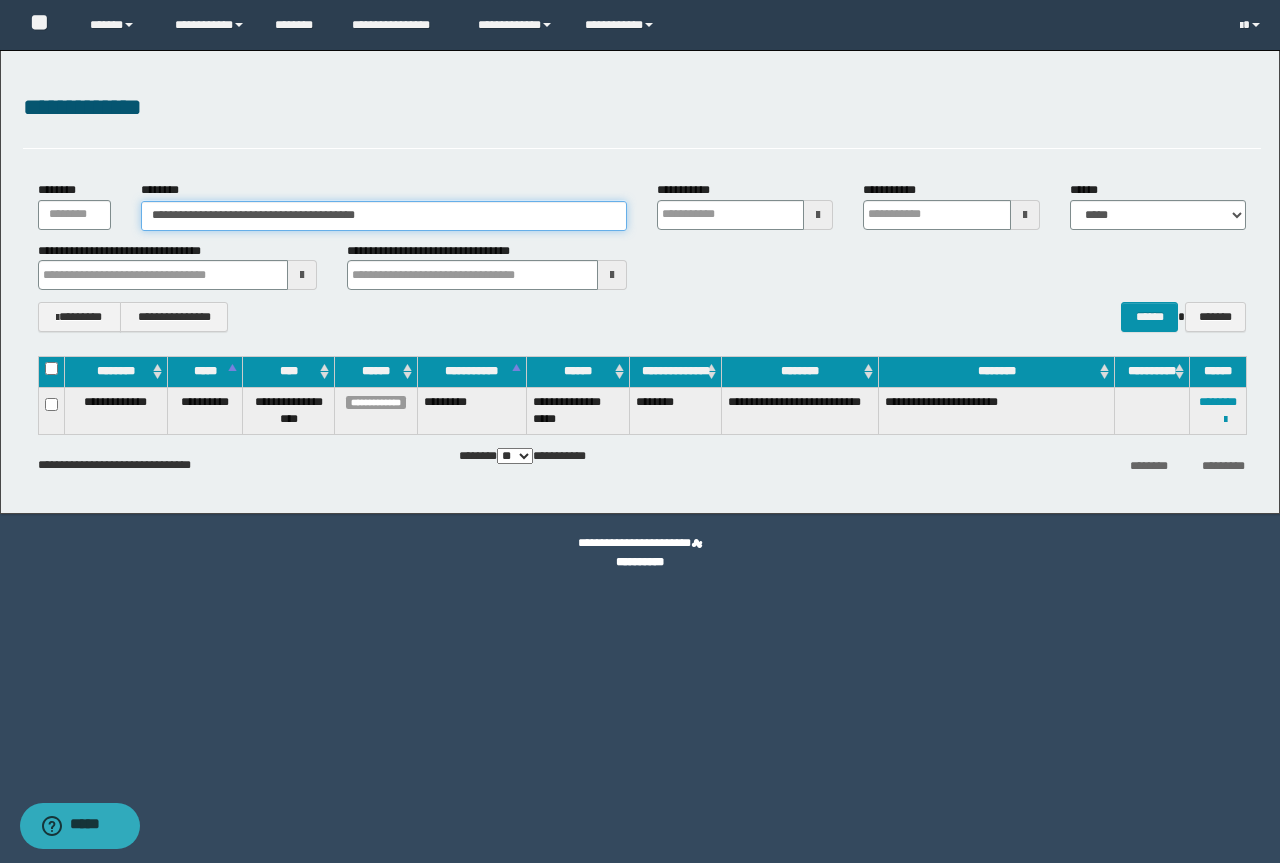 paste 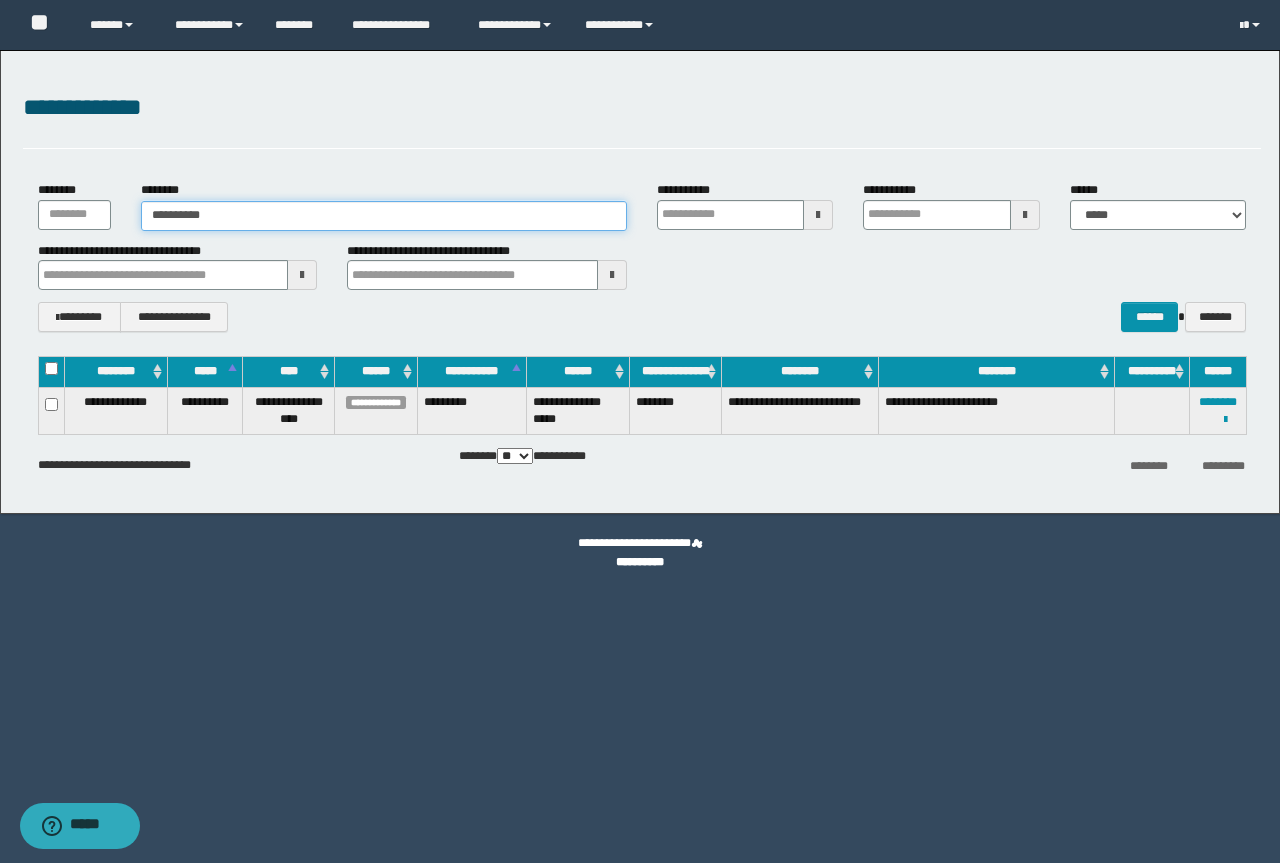 type on "**********" 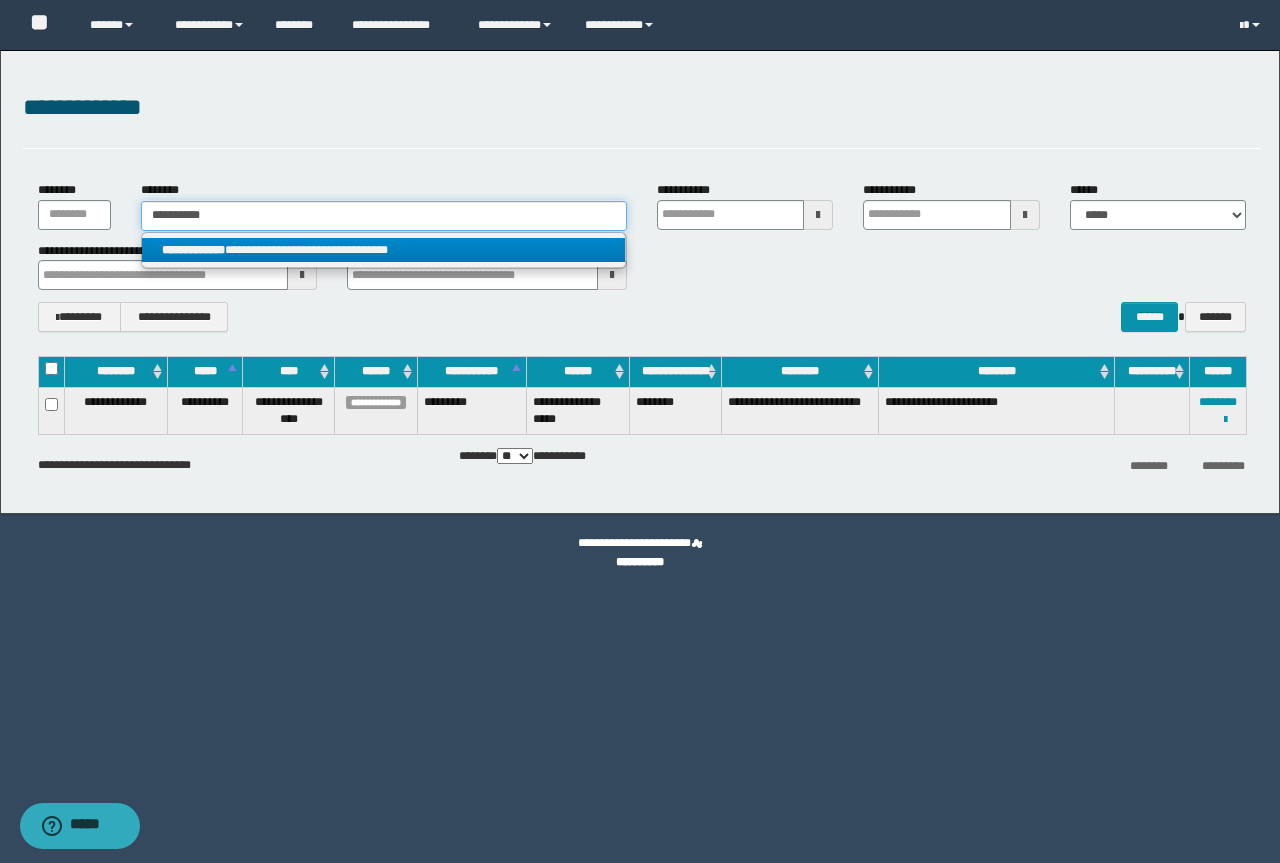 type on "**********" 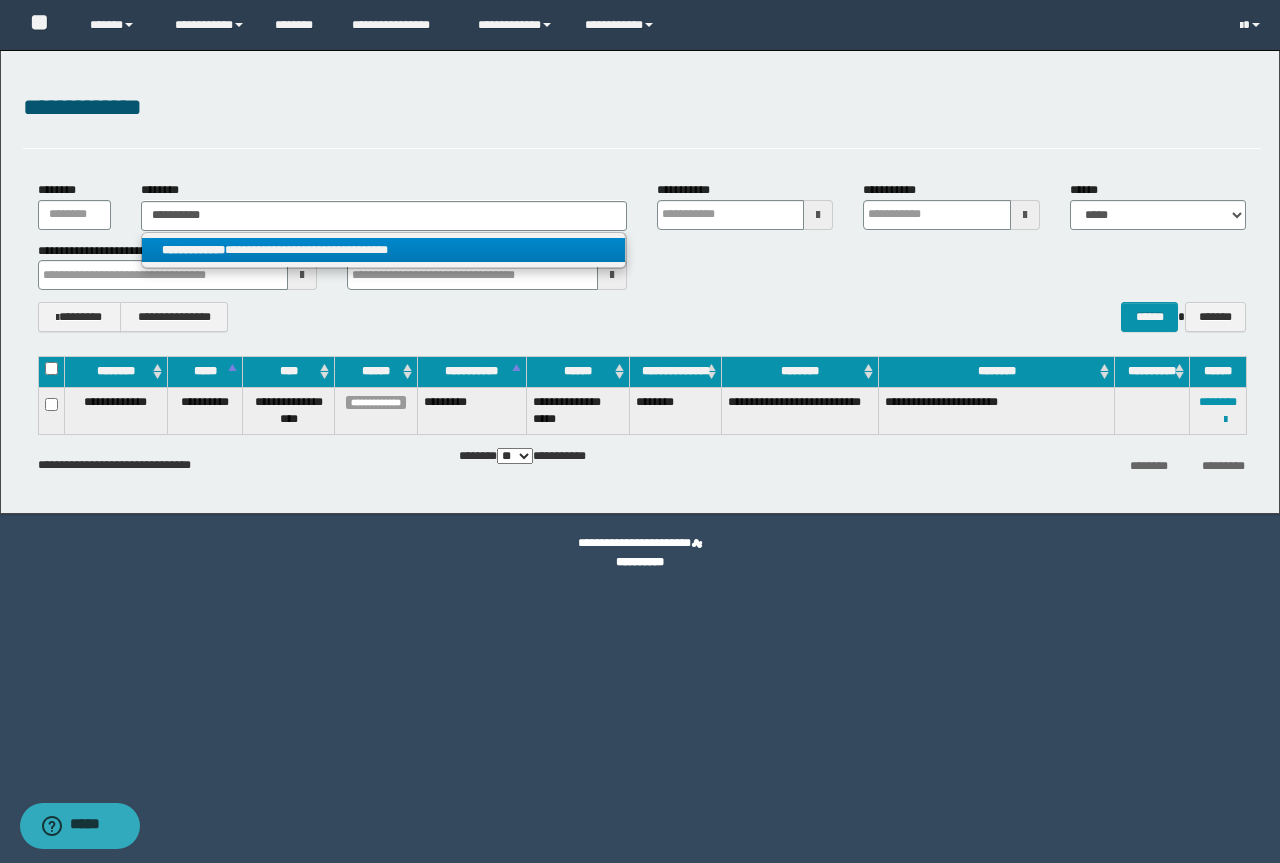 click on "**********" at bounding box center [383, 250] 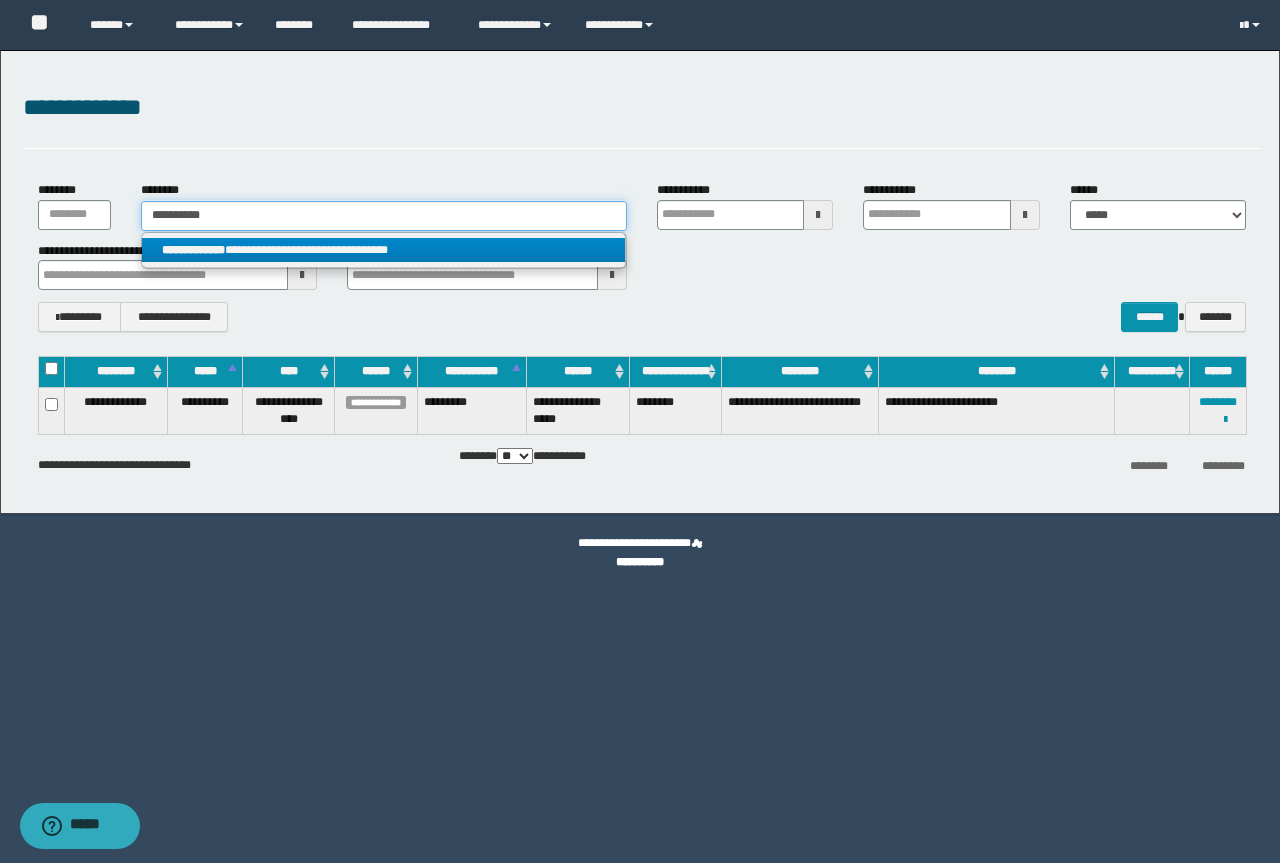 type 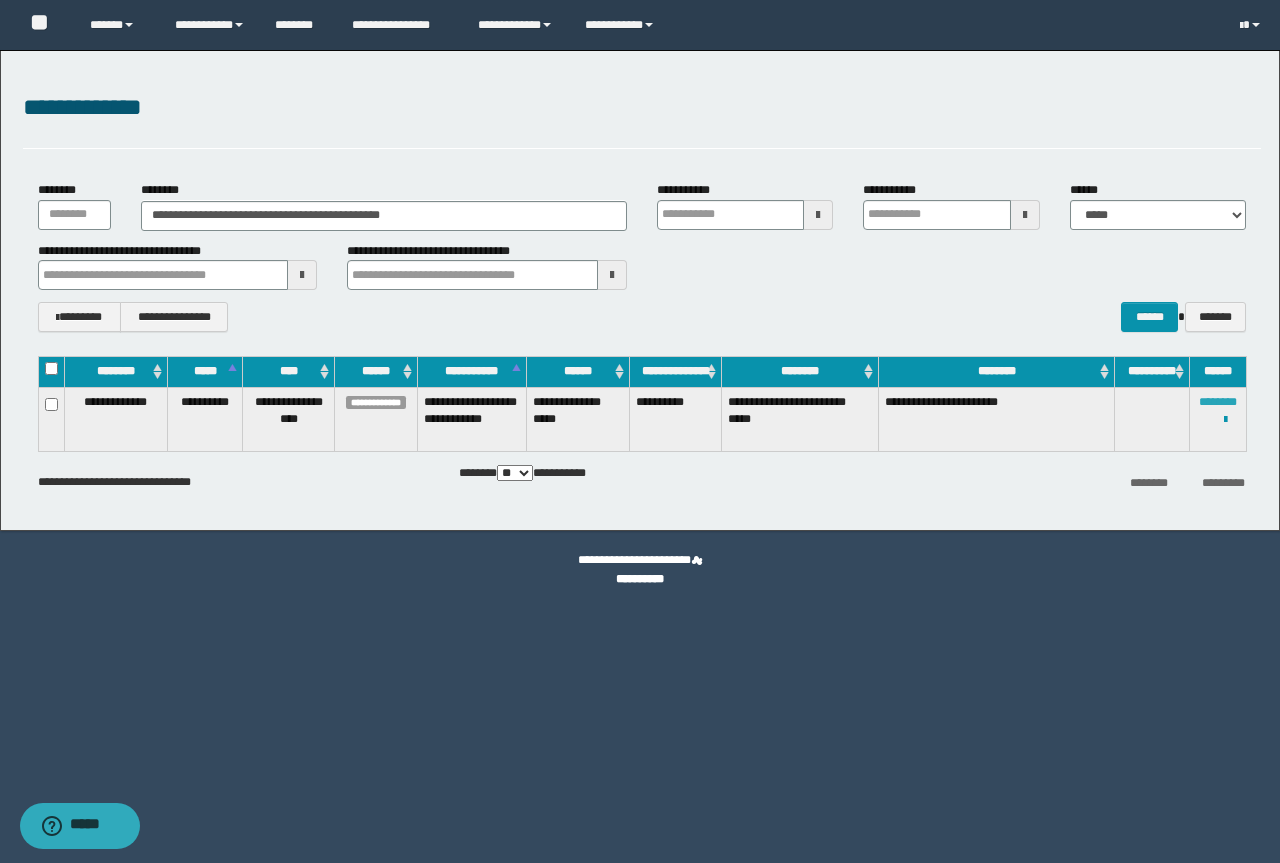 click on "********" at bounding box center [1218, 402] 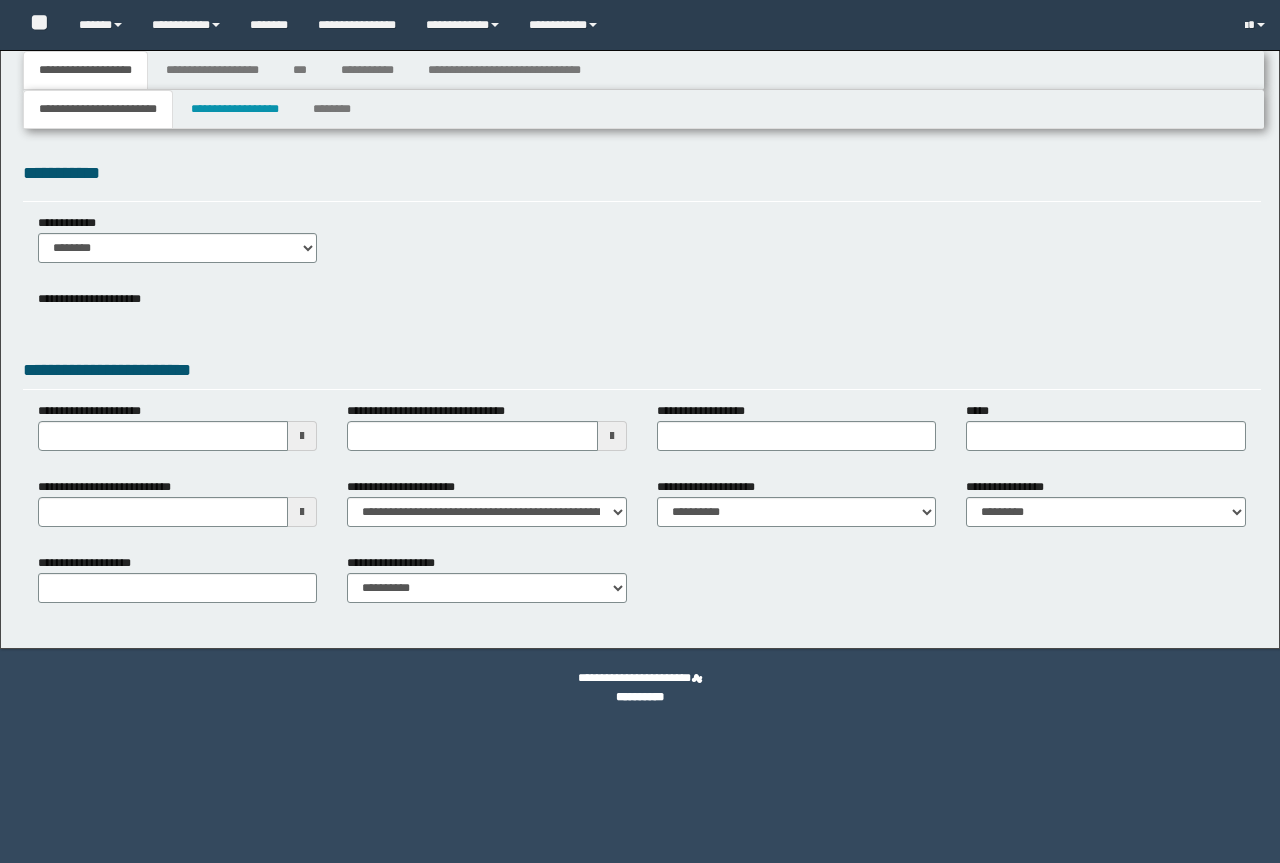 scroll, scrollTop: 0, scrollLeft: 0, axis: both 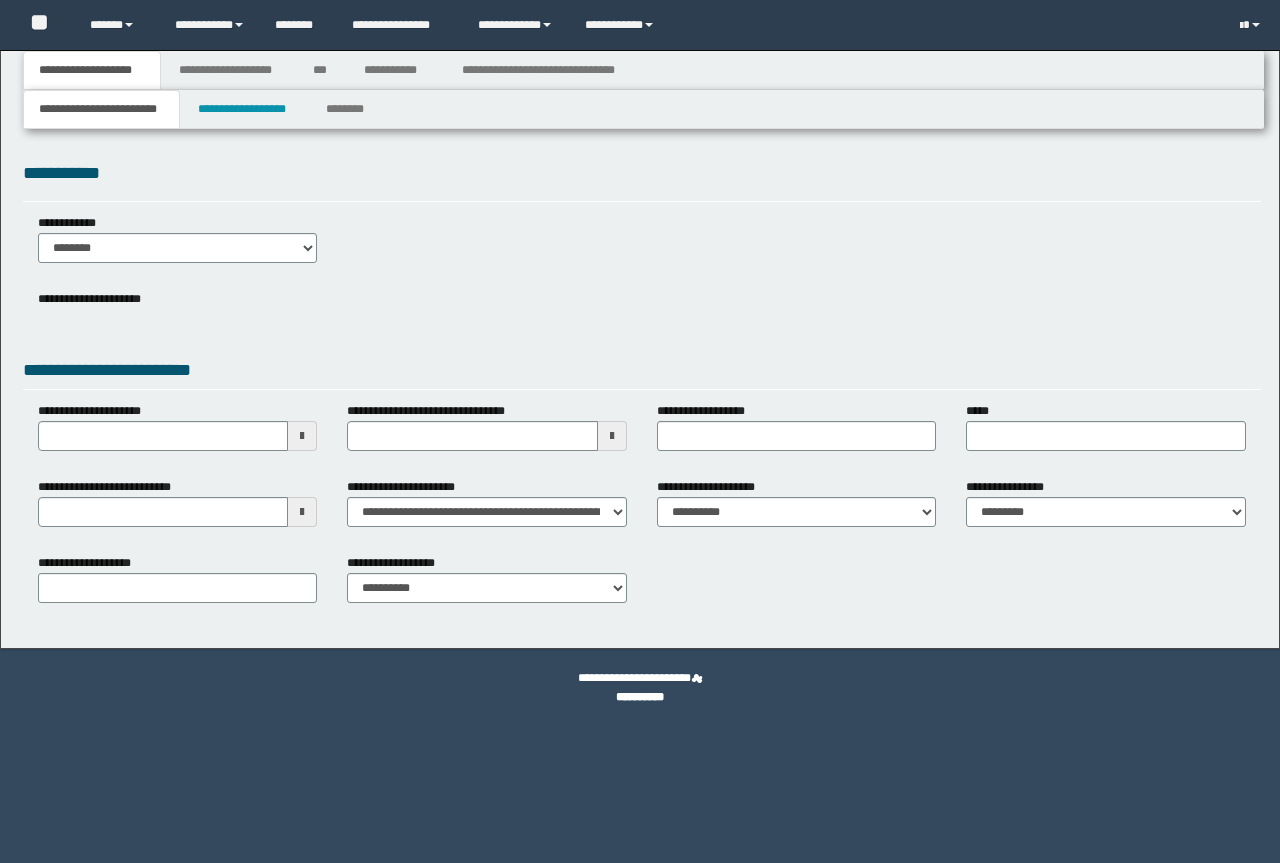 select on "*" 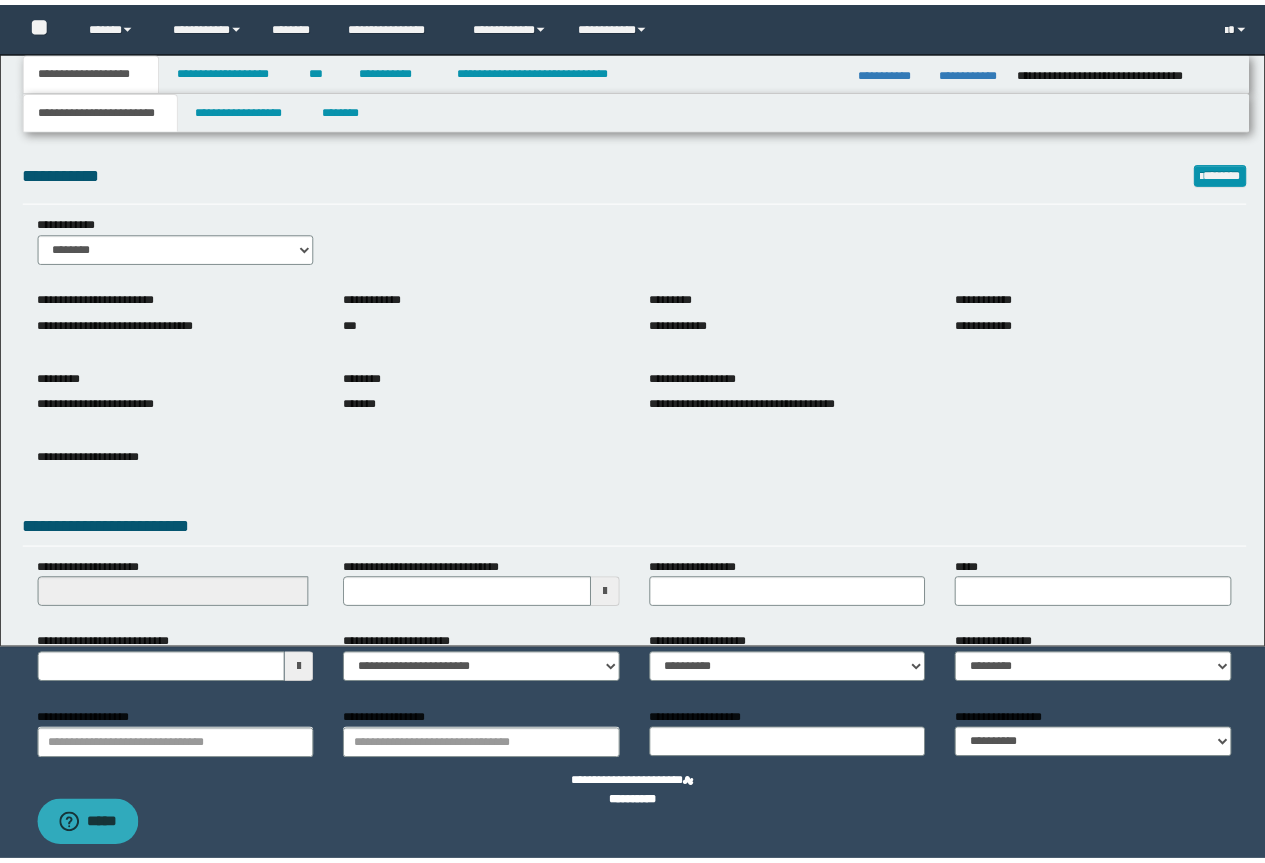 scroll, scrollTop: 0, scrollLeft: 0, axis: both 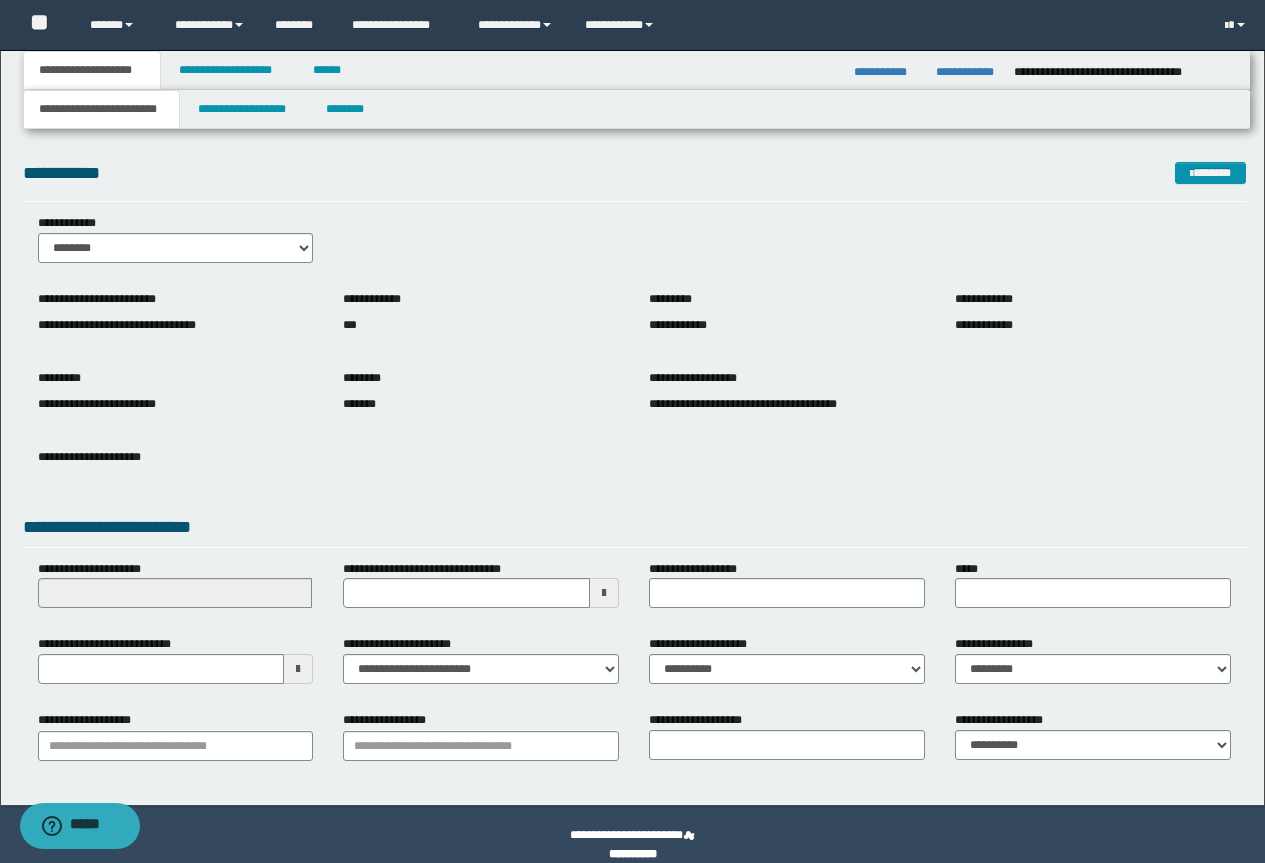 click on "**********" at bounding box center (632, 428) 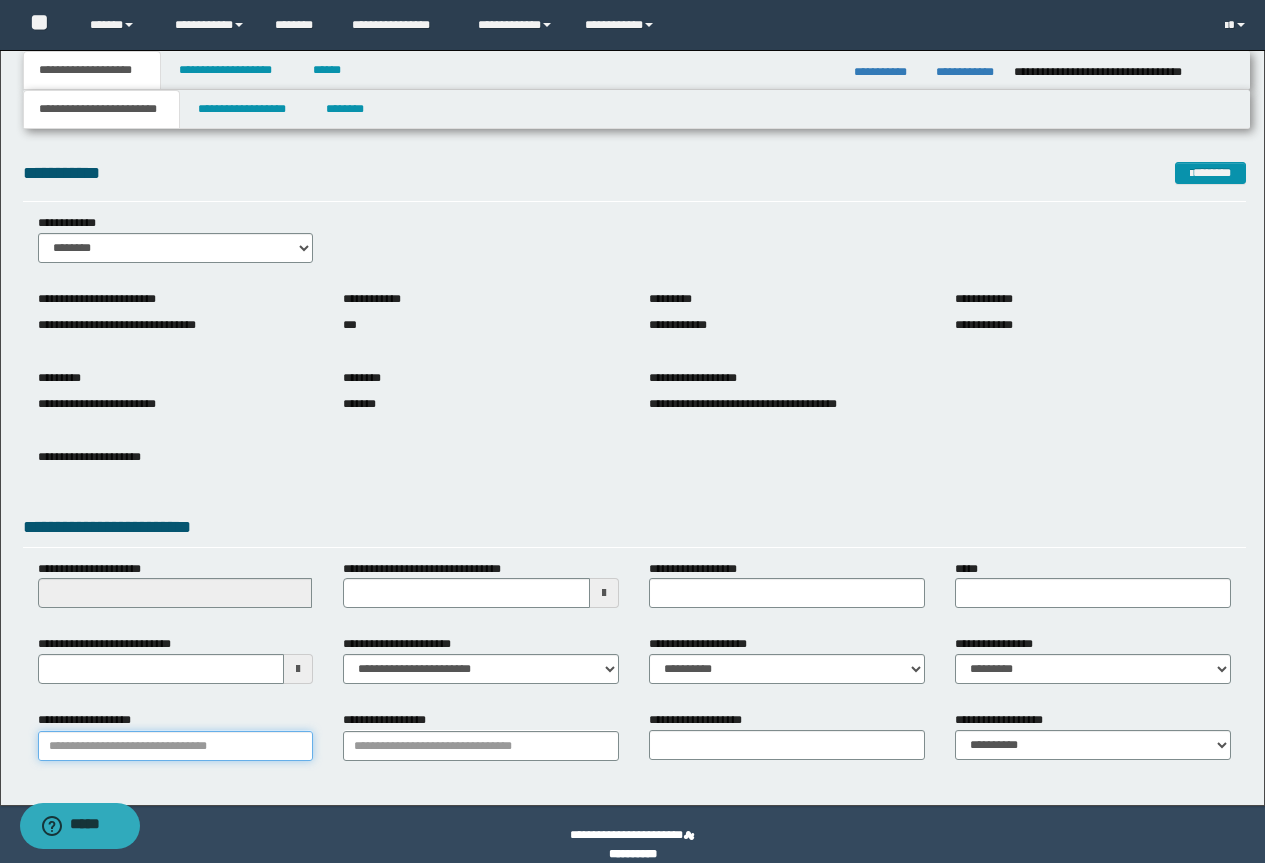 click on "**********" at bounding box center [176, 746] 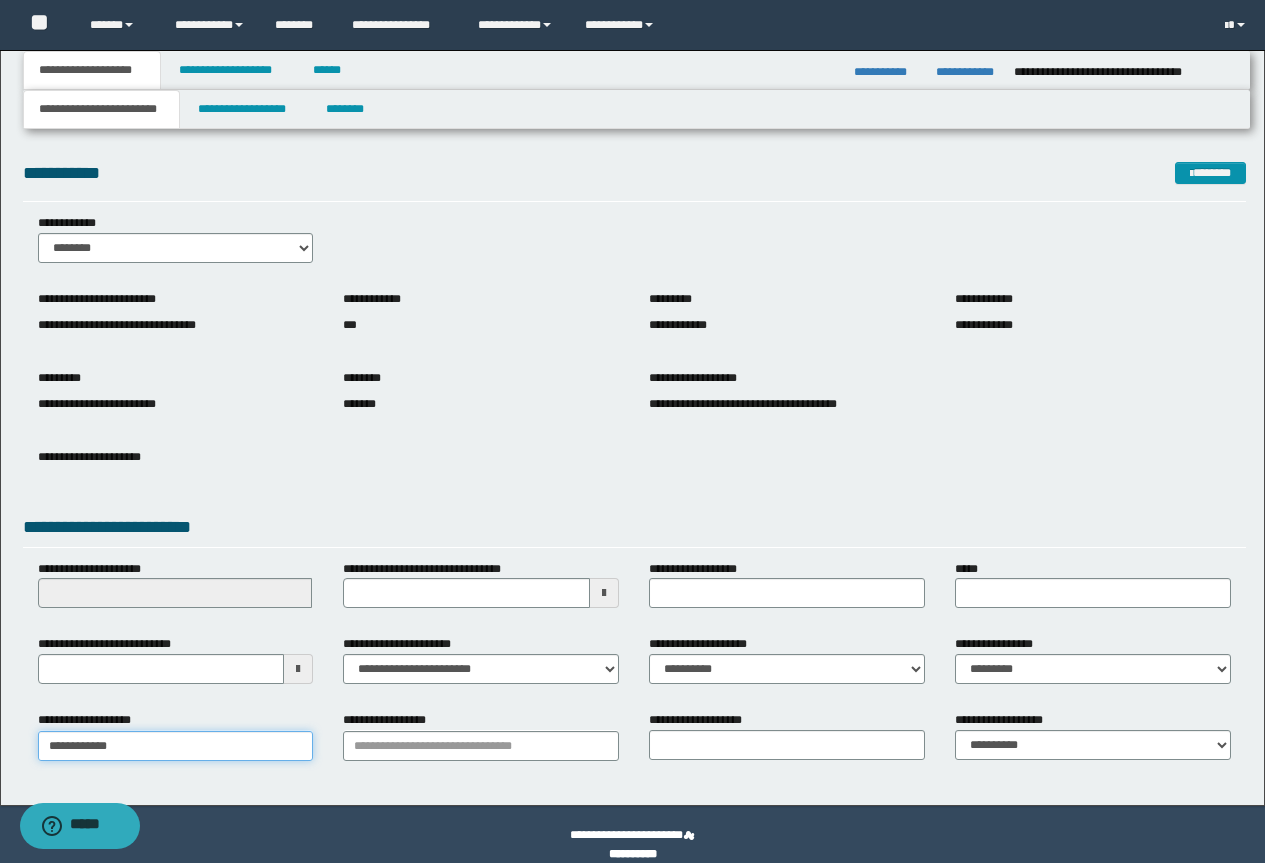 type on "**********" 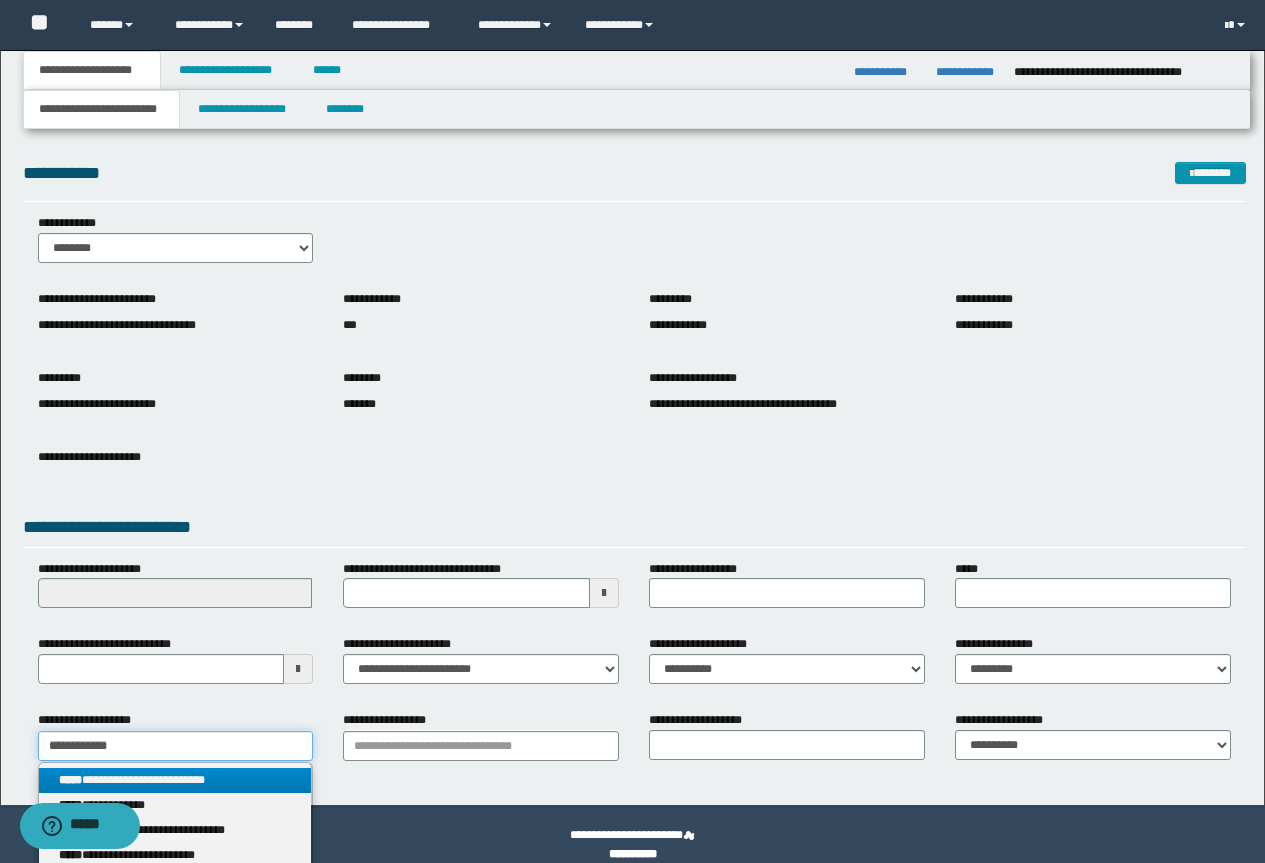 type on "**********" 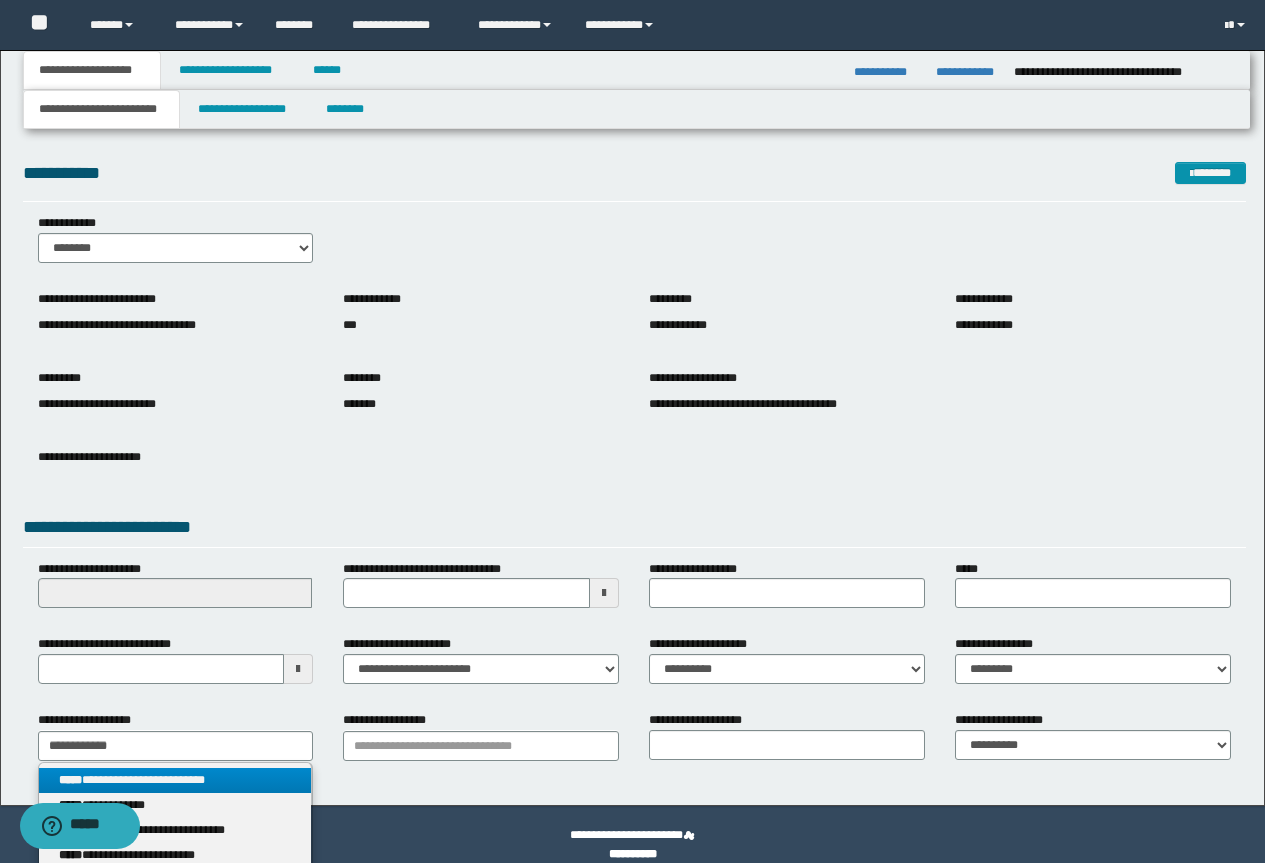 click on "**********" at bounding box center (175, 780) 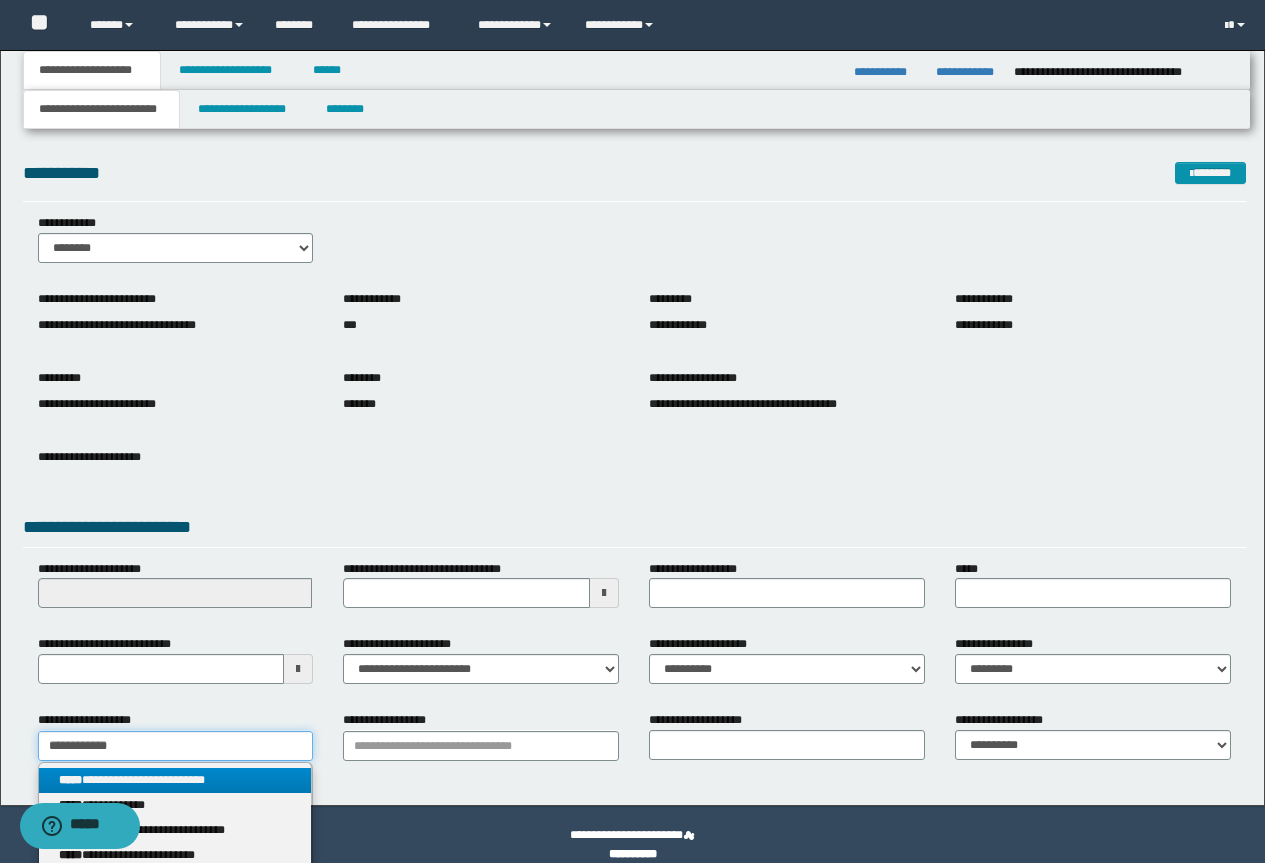 type 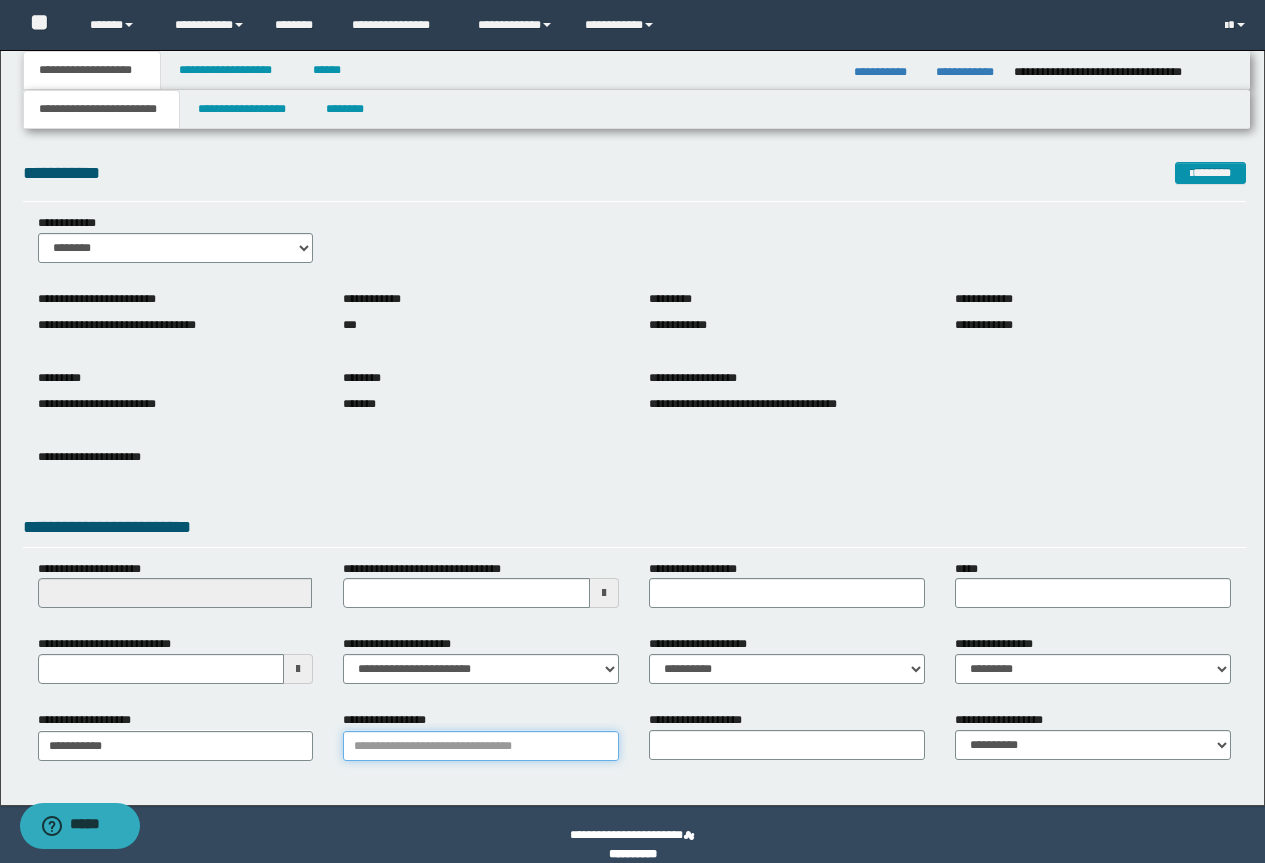 click on "**********" at bounding box center (481, 746) 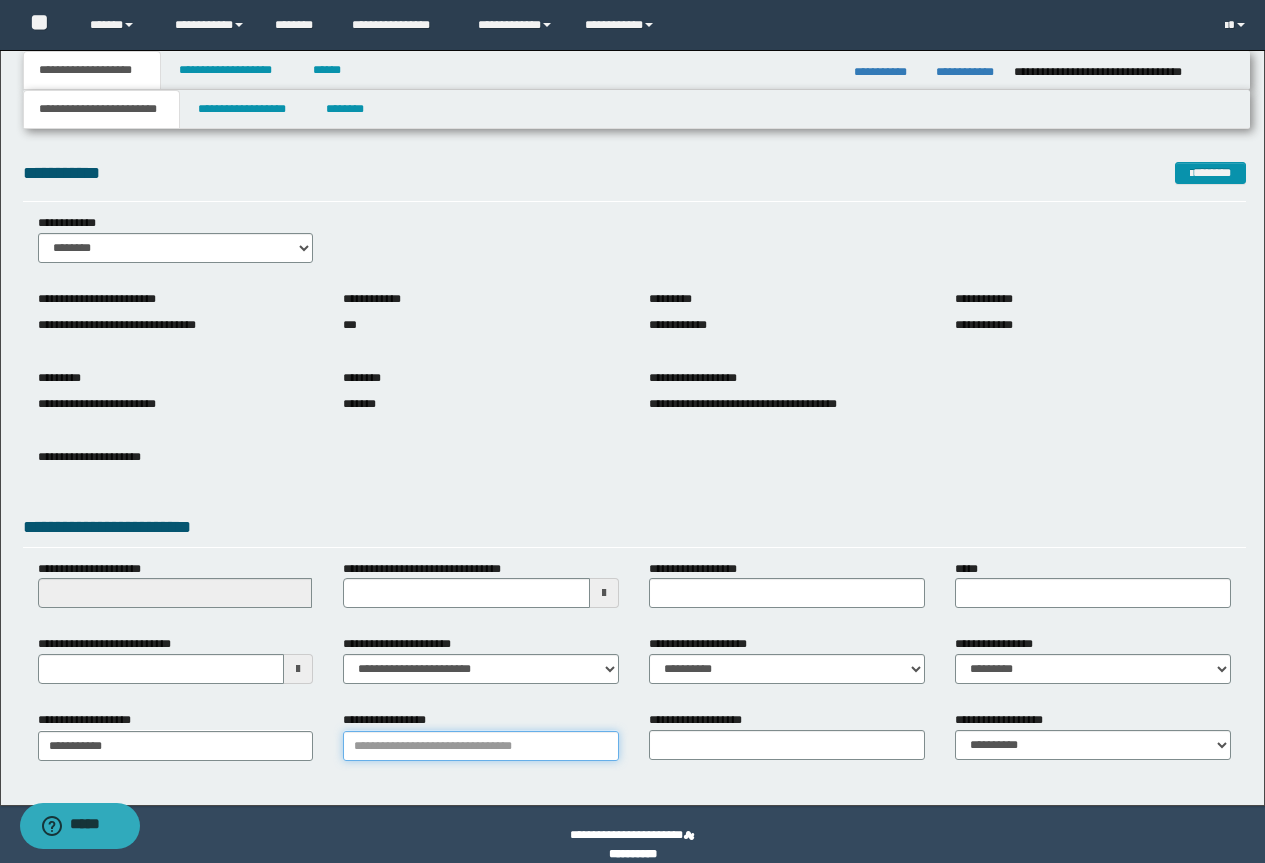 paste on "**********" 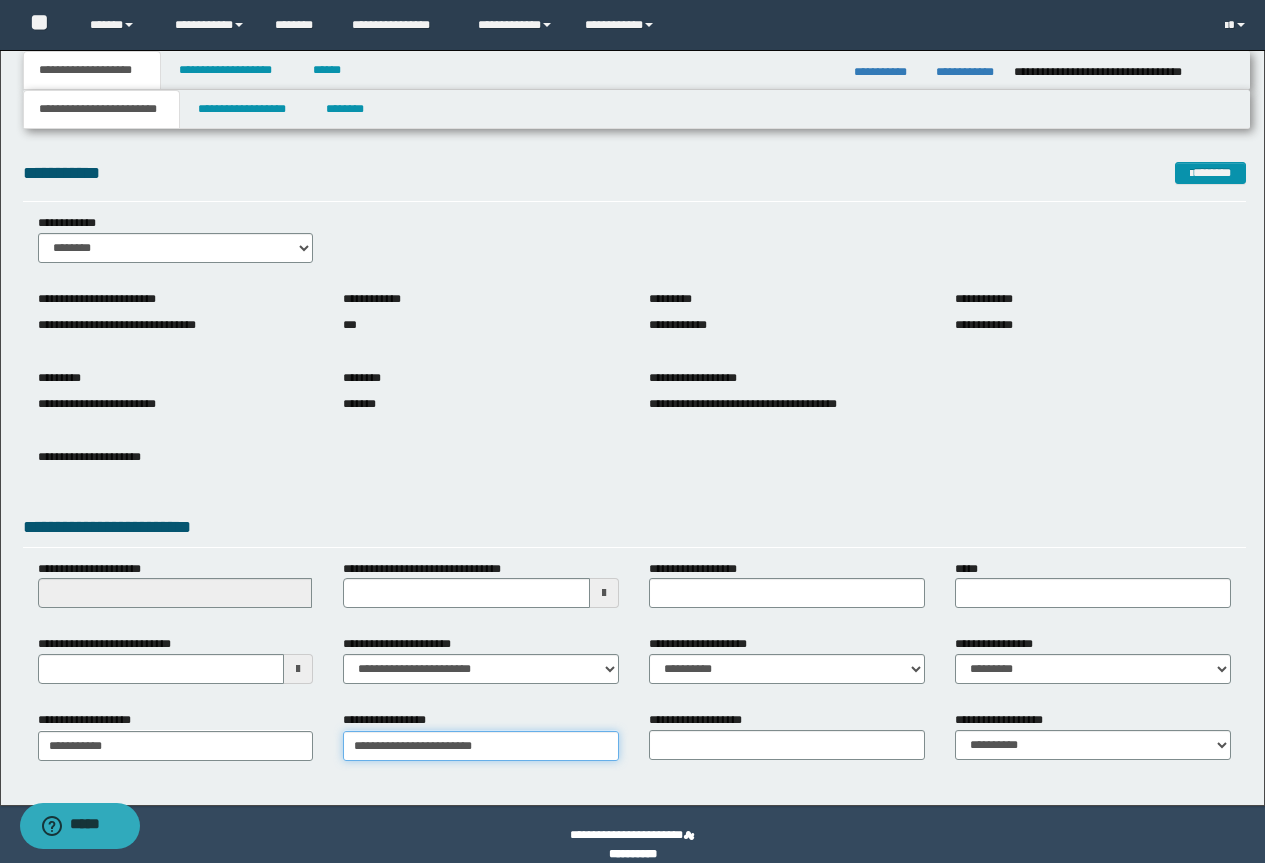 type on "**********" 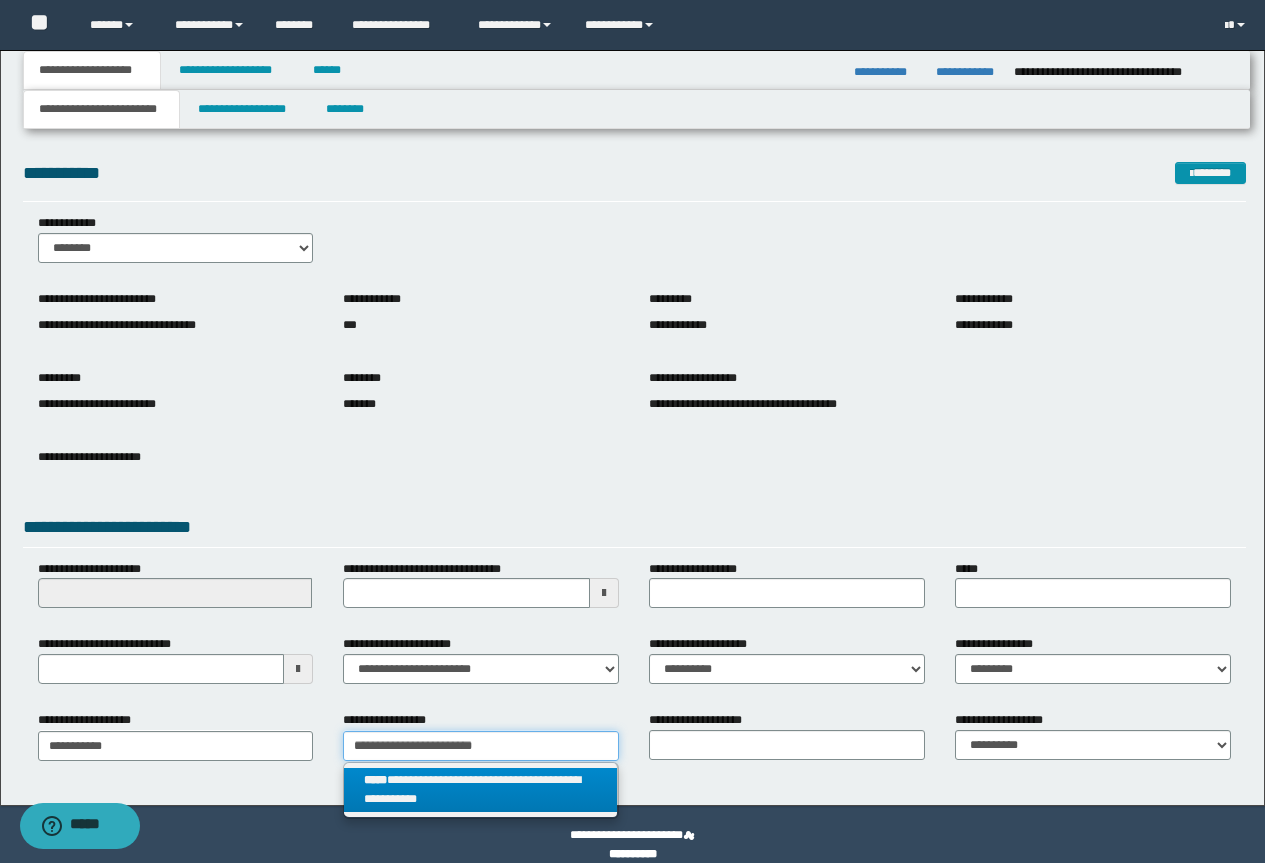 type on "**********" 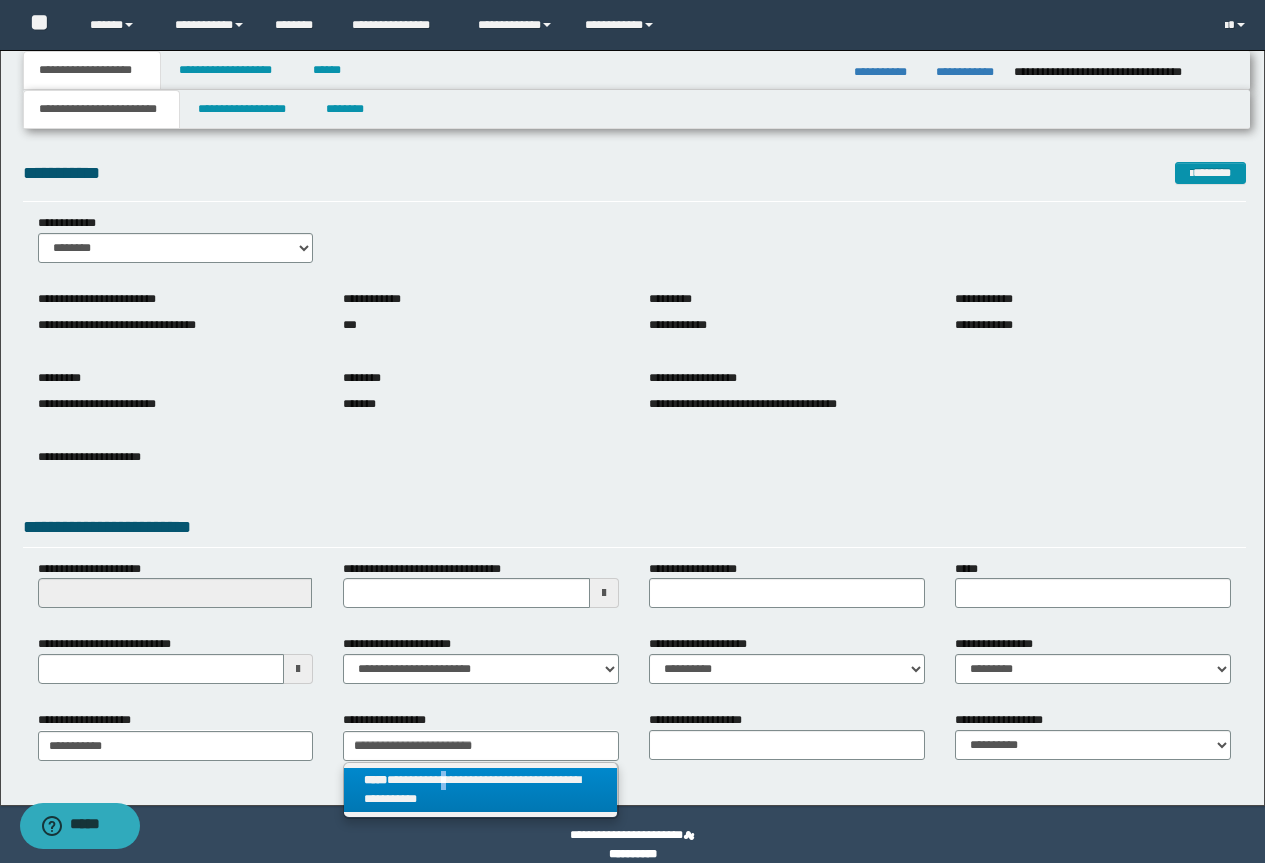 click on "**********" at bounding box center [480, 790] 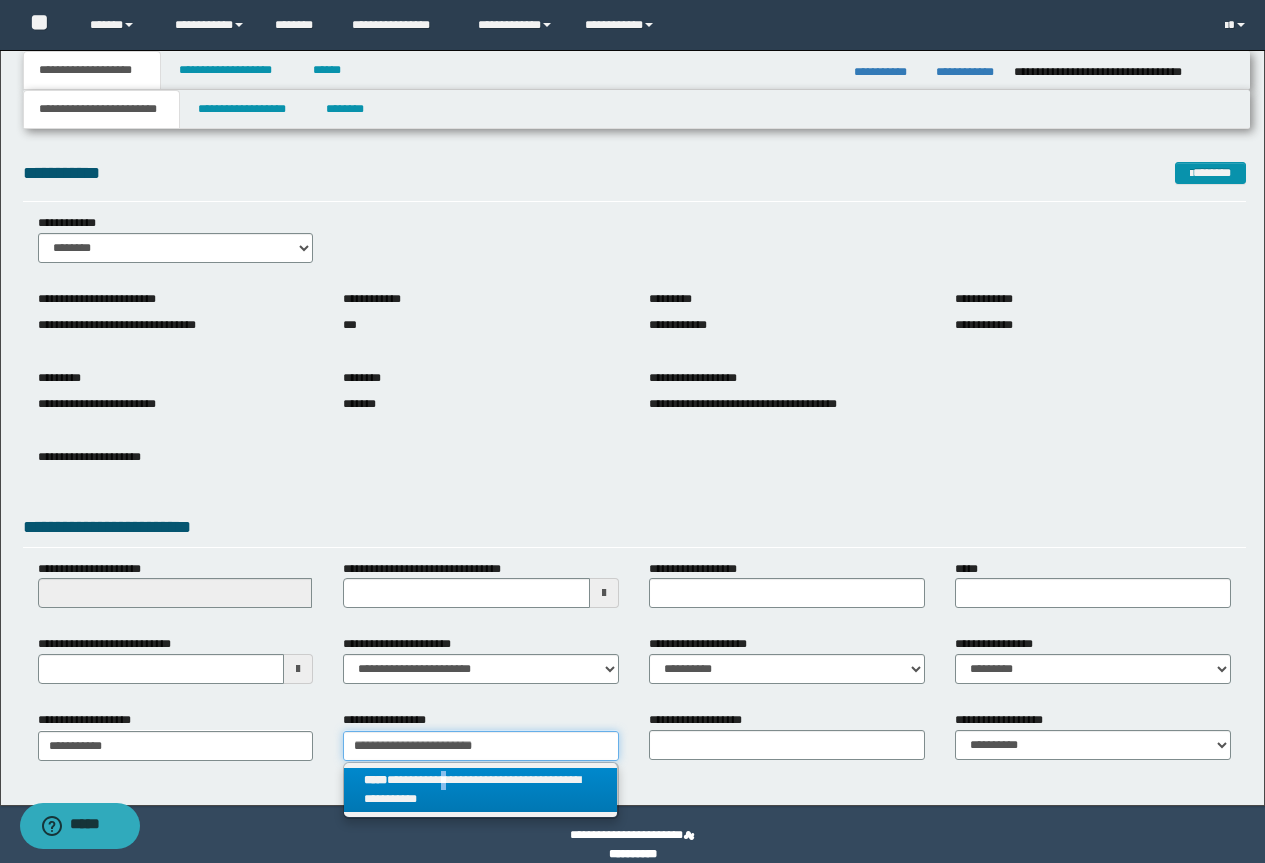 type 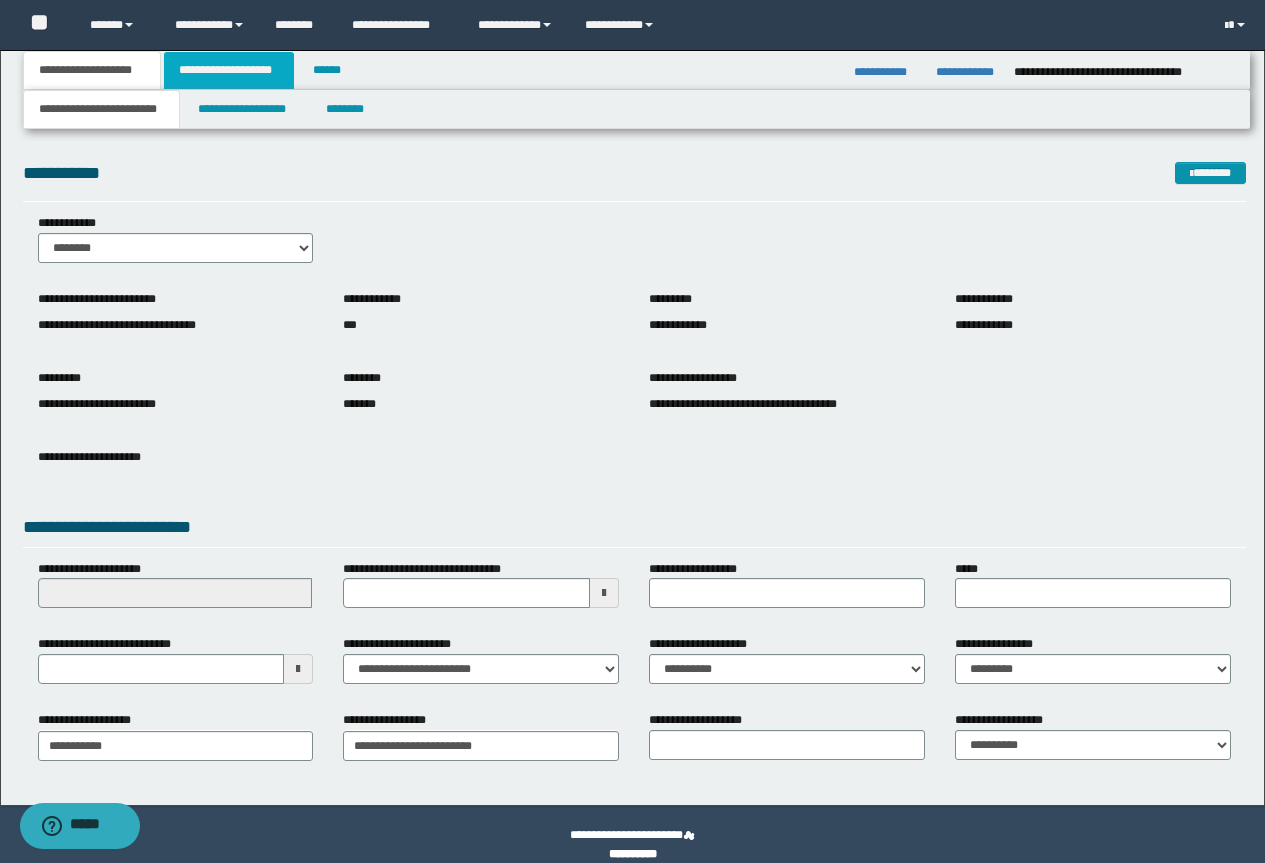 click on "**********" at bounding box center (229, 70) 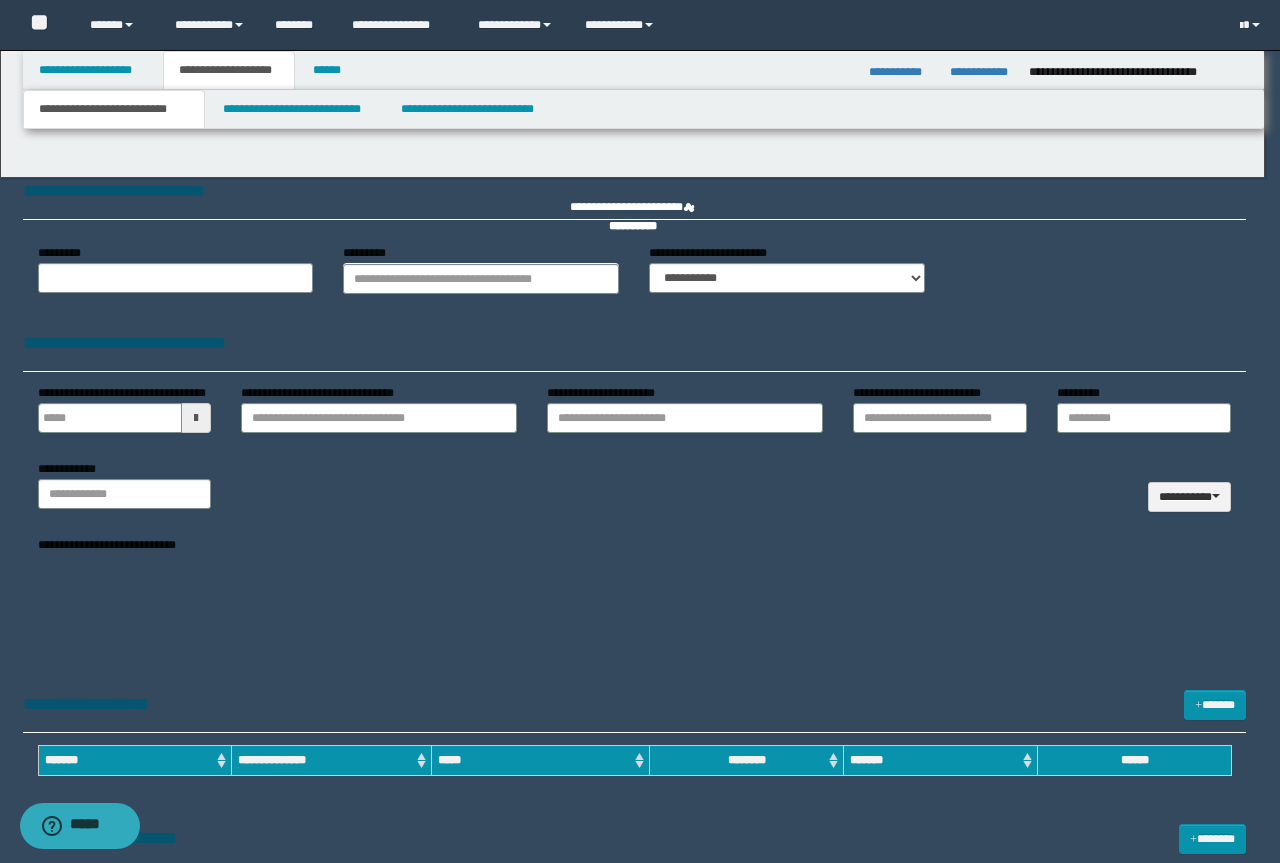 type 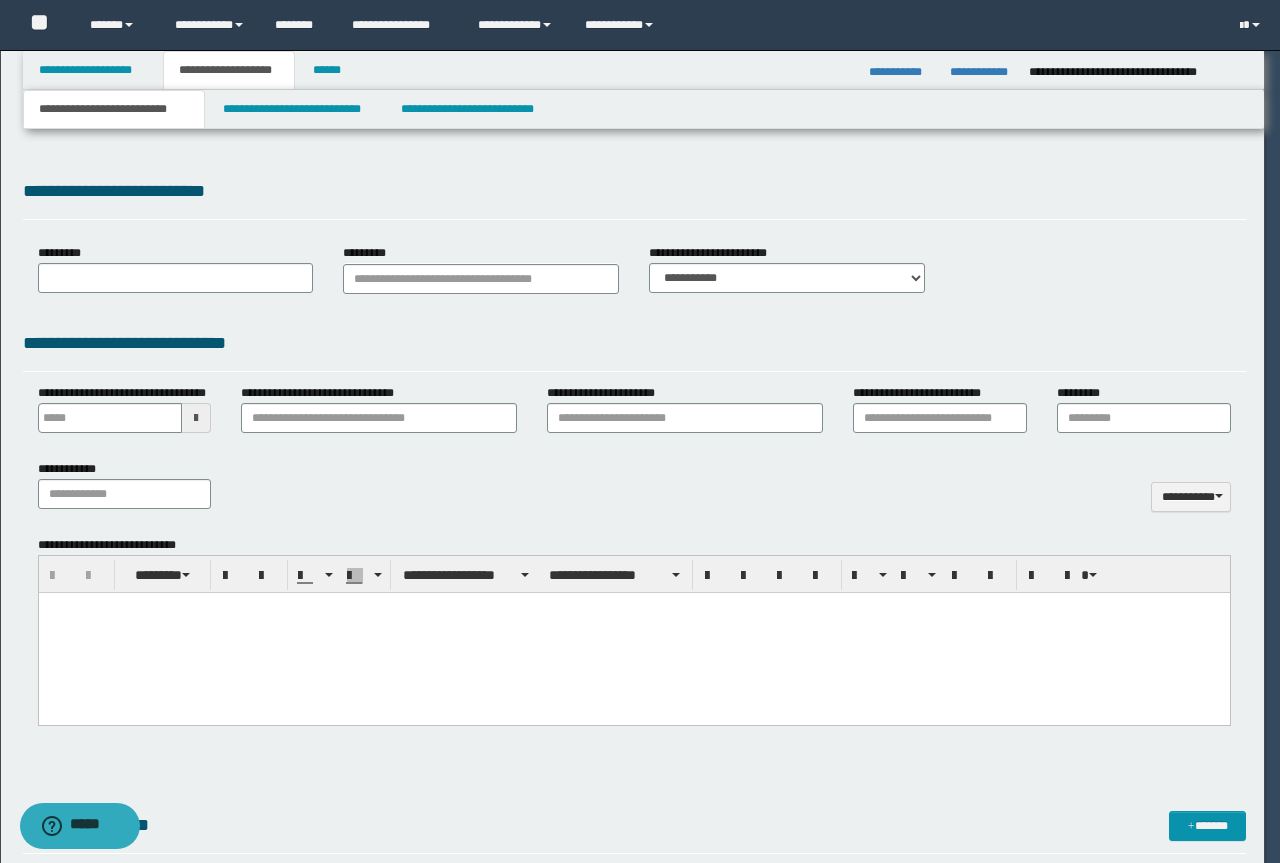 select on "*" 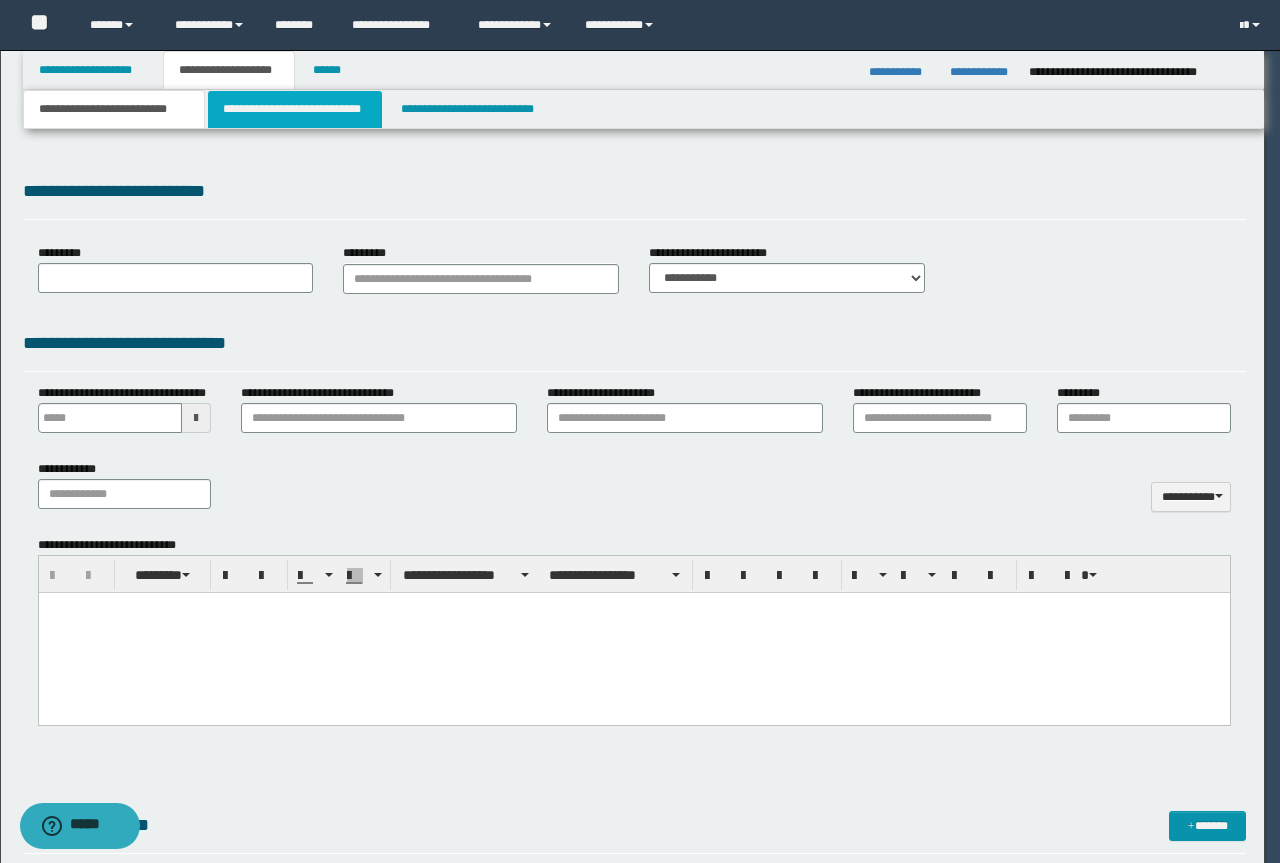scroll, scrollTop: 0, scrollLeft: 0, axis: both 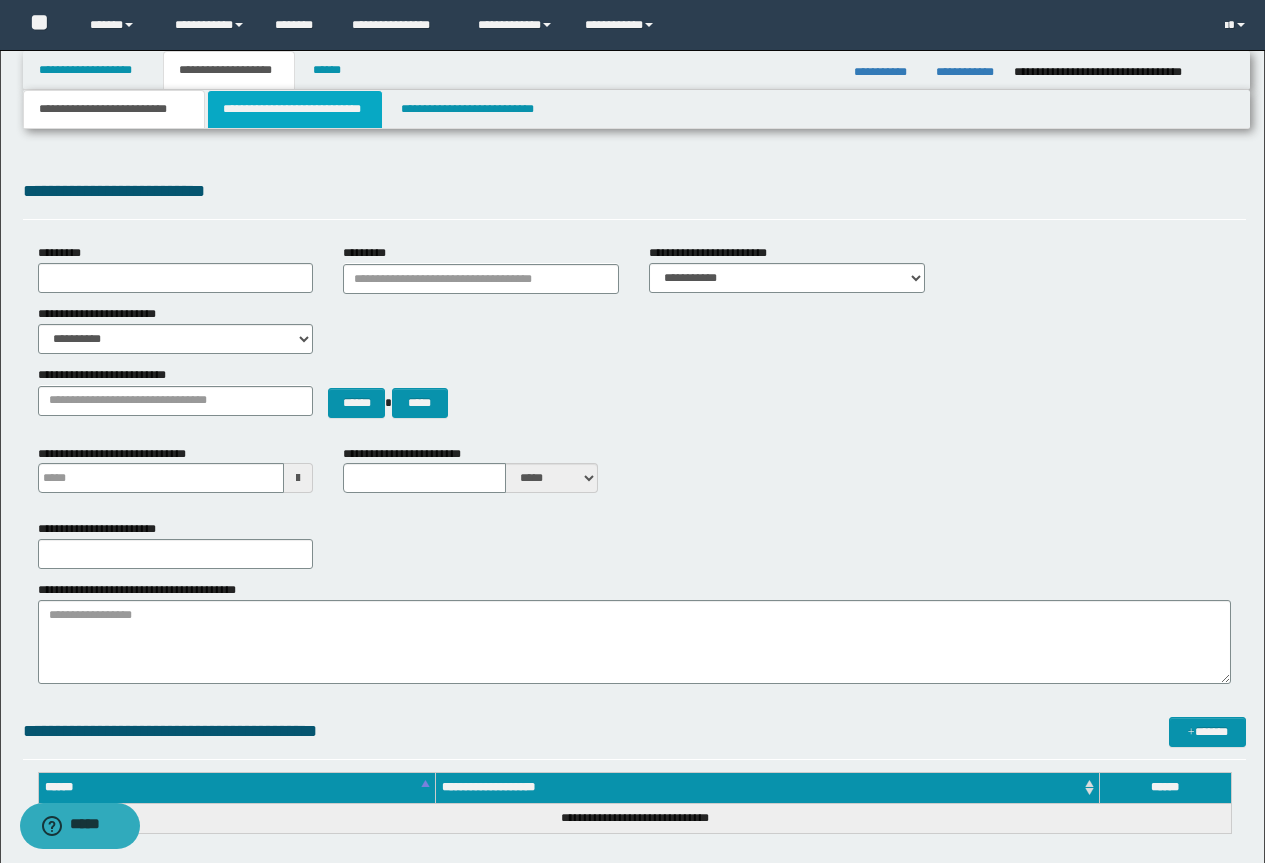 click on "**********" at bounding box center (295, 109) 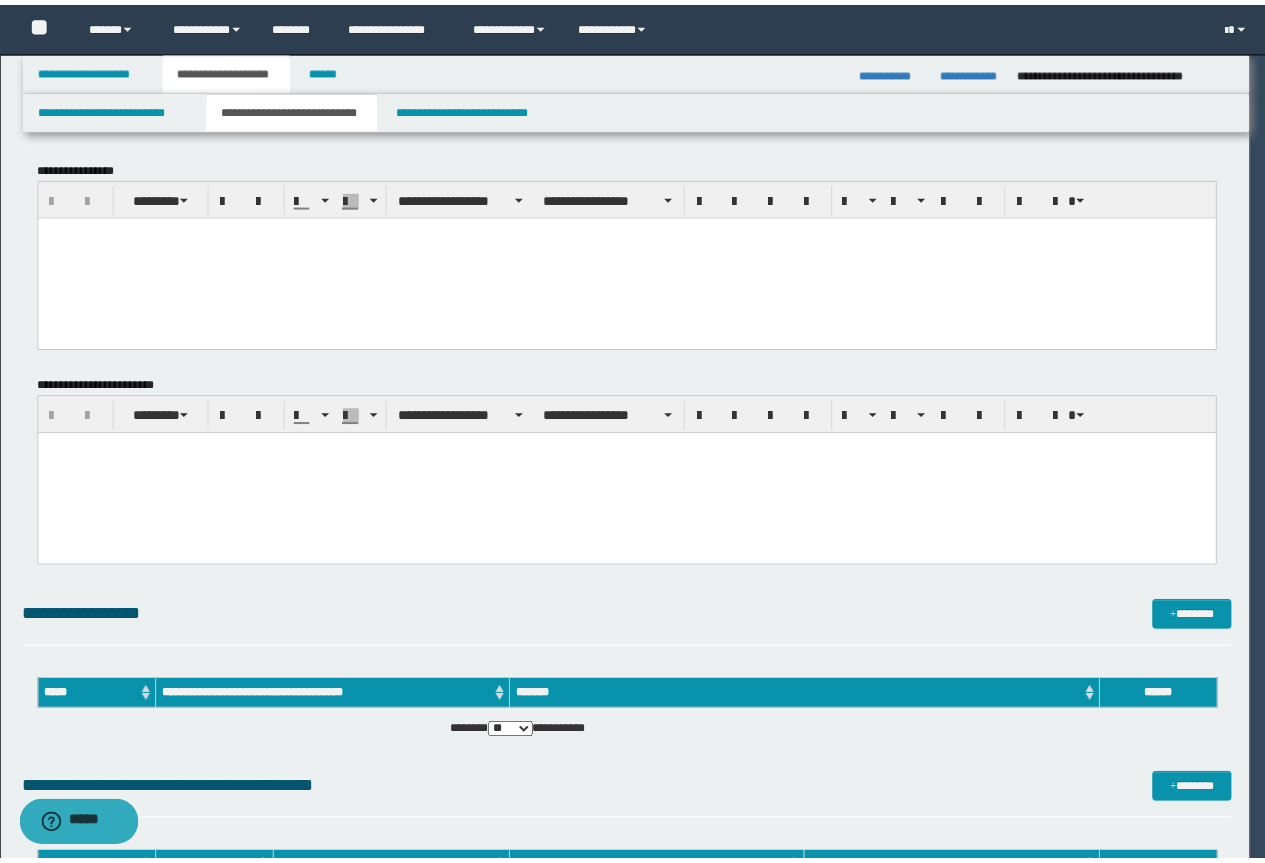 scroll, scrollTop: 0, scrollLeft: 0, axis: both 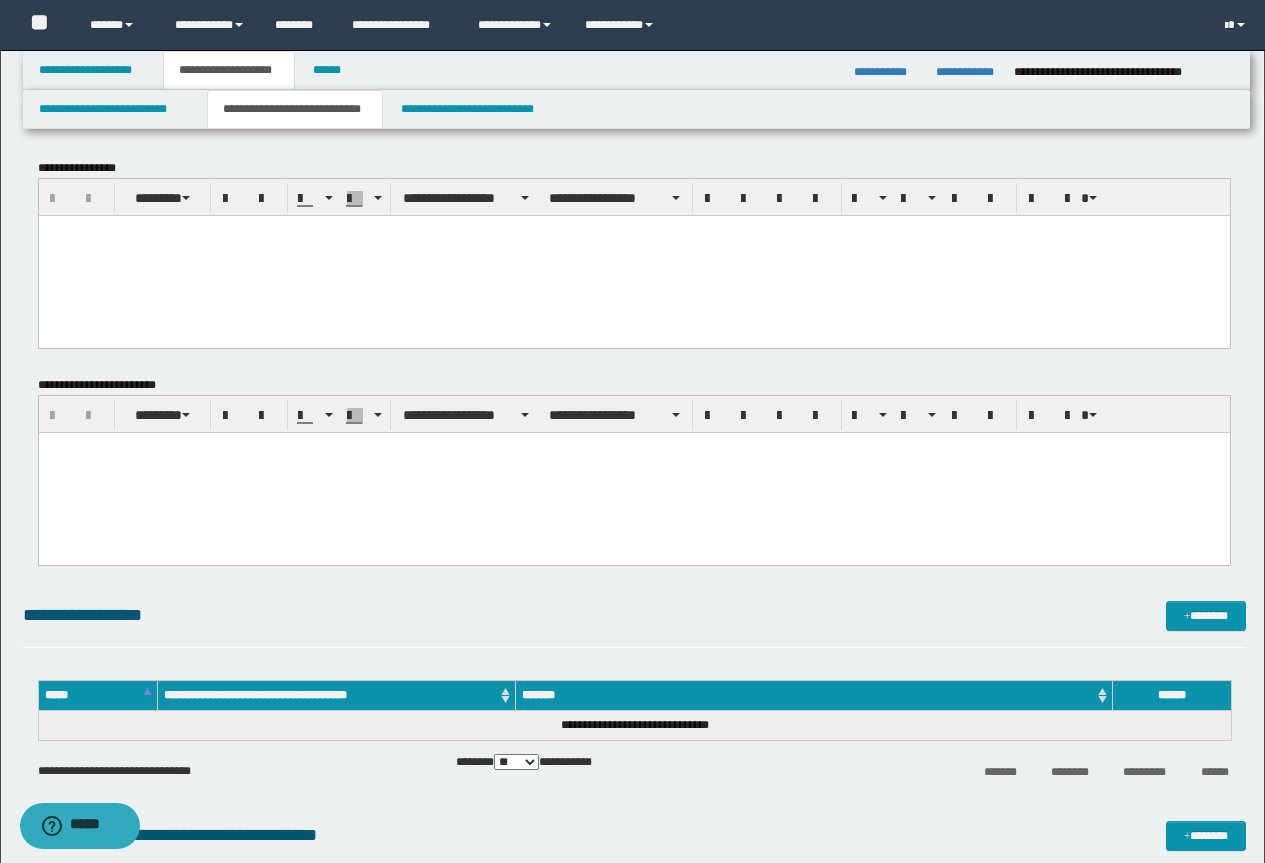 click at bounding box center (633, 255) 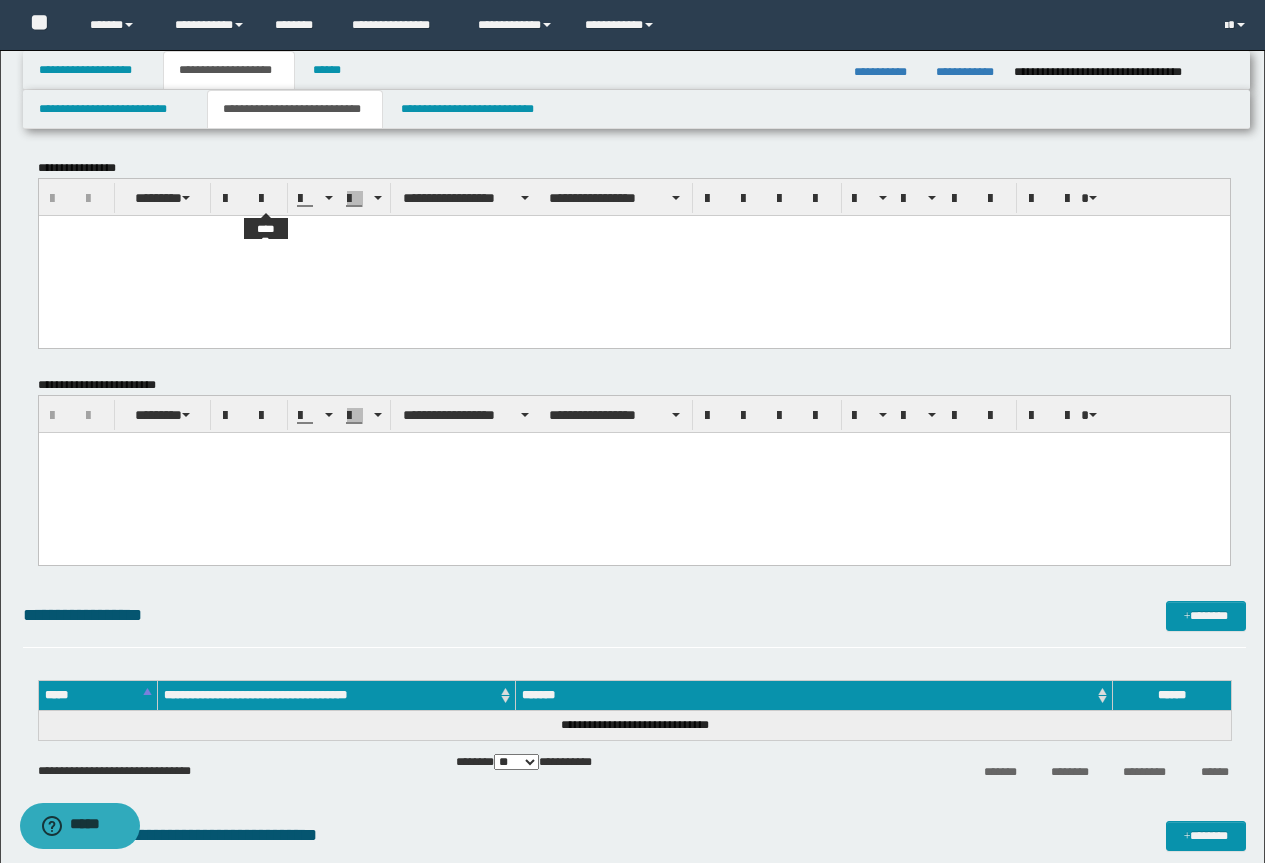 drag, startPoint x: 252, startPoint y: 4, endPoint x: 285, endPoint y: 214, distance: 212.57704 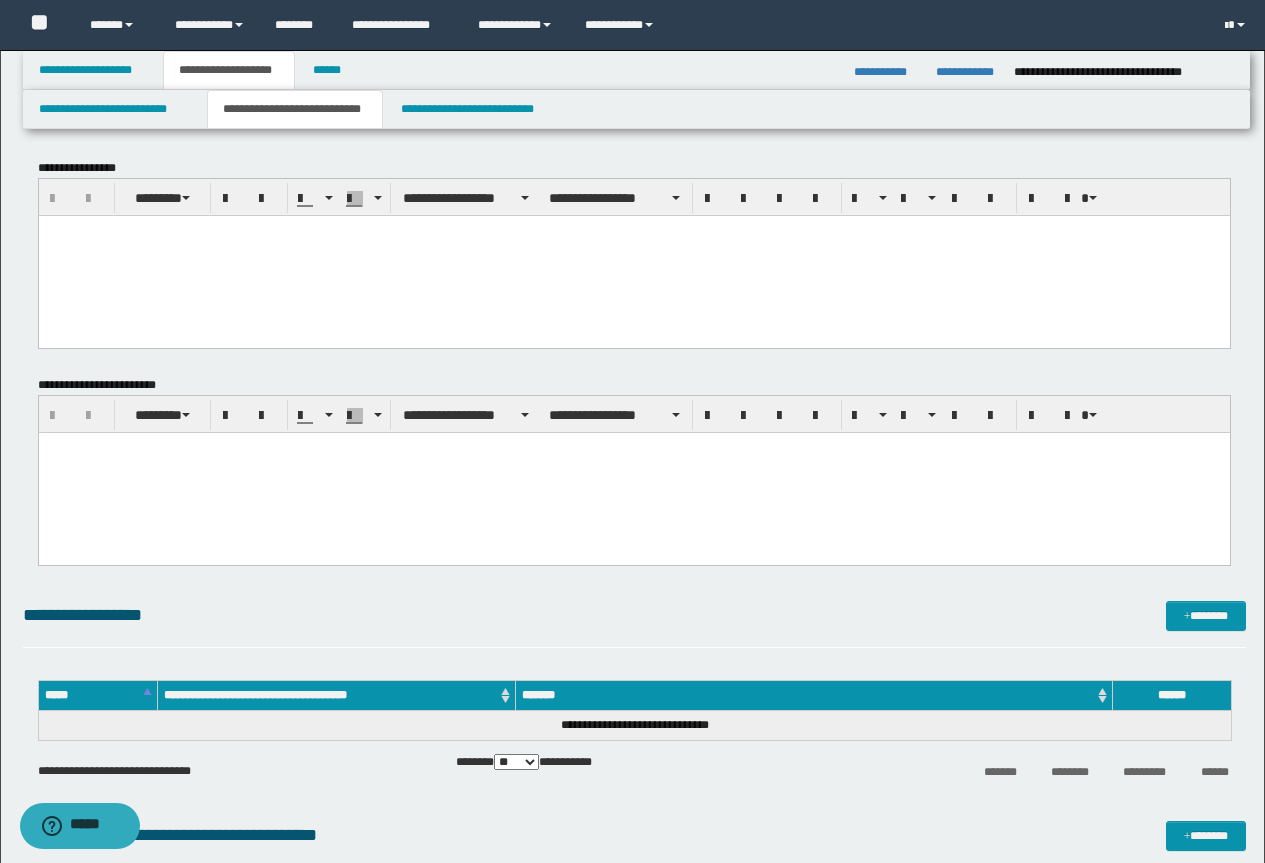 click at bounding box center [633, 255] 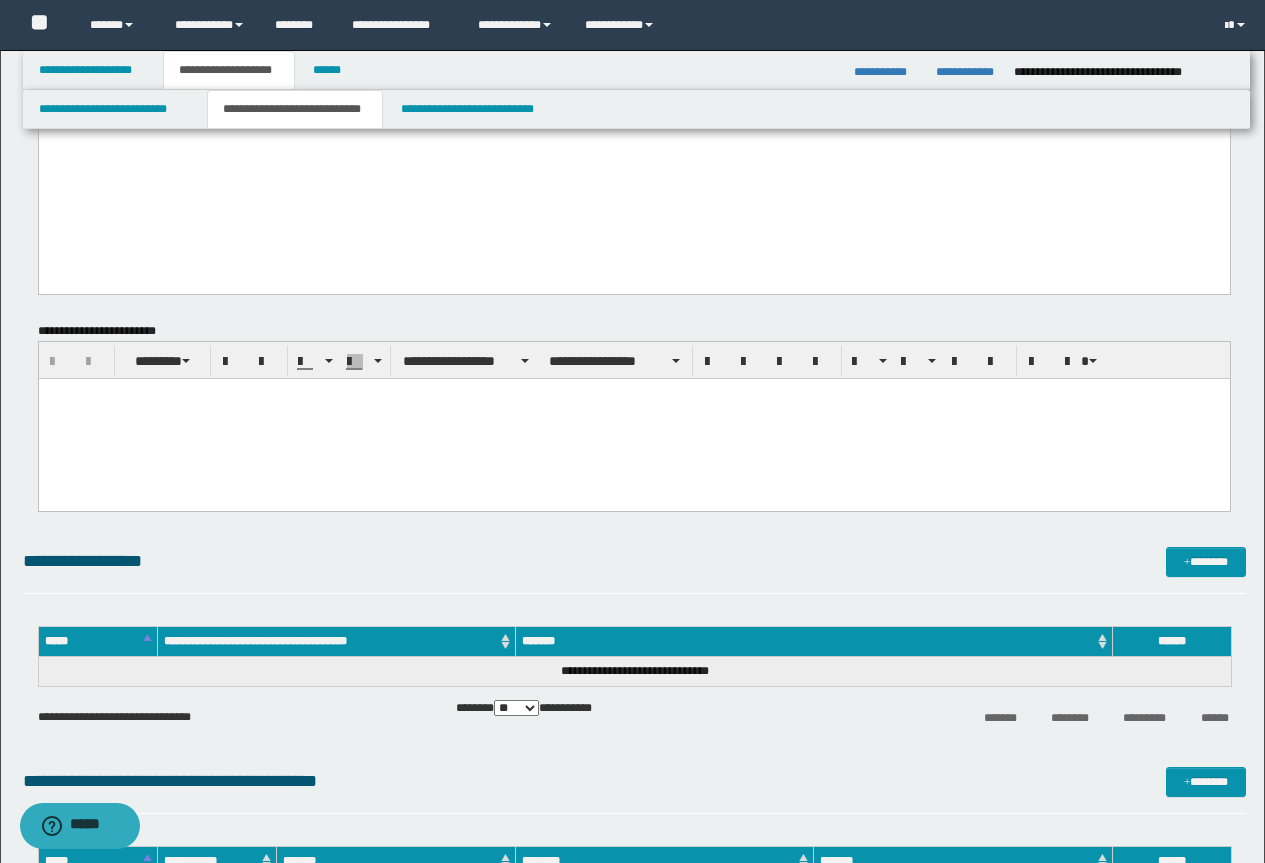 scroll, scrollTop: 1000, scrollLeft: 0, axis: vertical 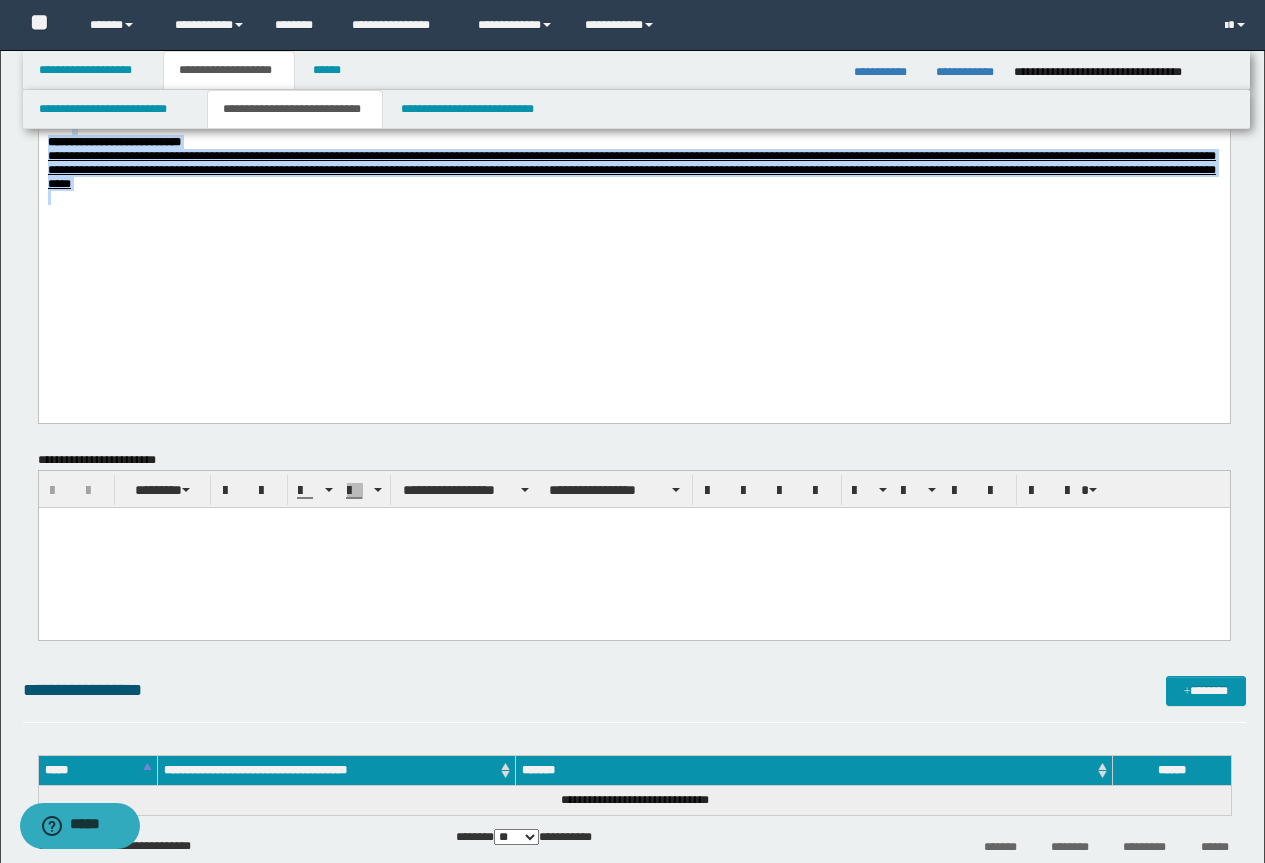 drag, startPoint x: 50, startPoint y: -769, endPoint x: 627, endPoint y: 356, distance: 1264.3394 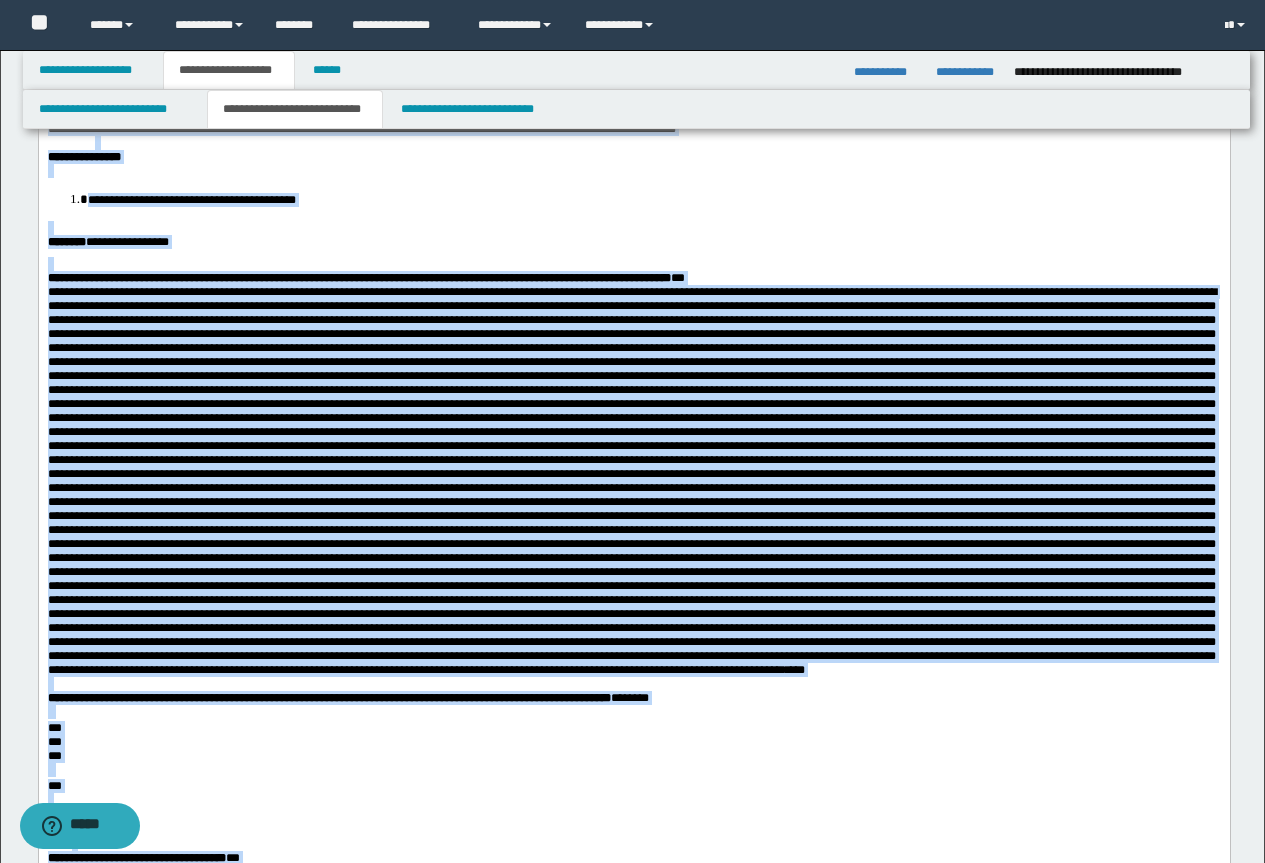 scroll, scrollTop: 0, scrollLeft: 0, axis: both 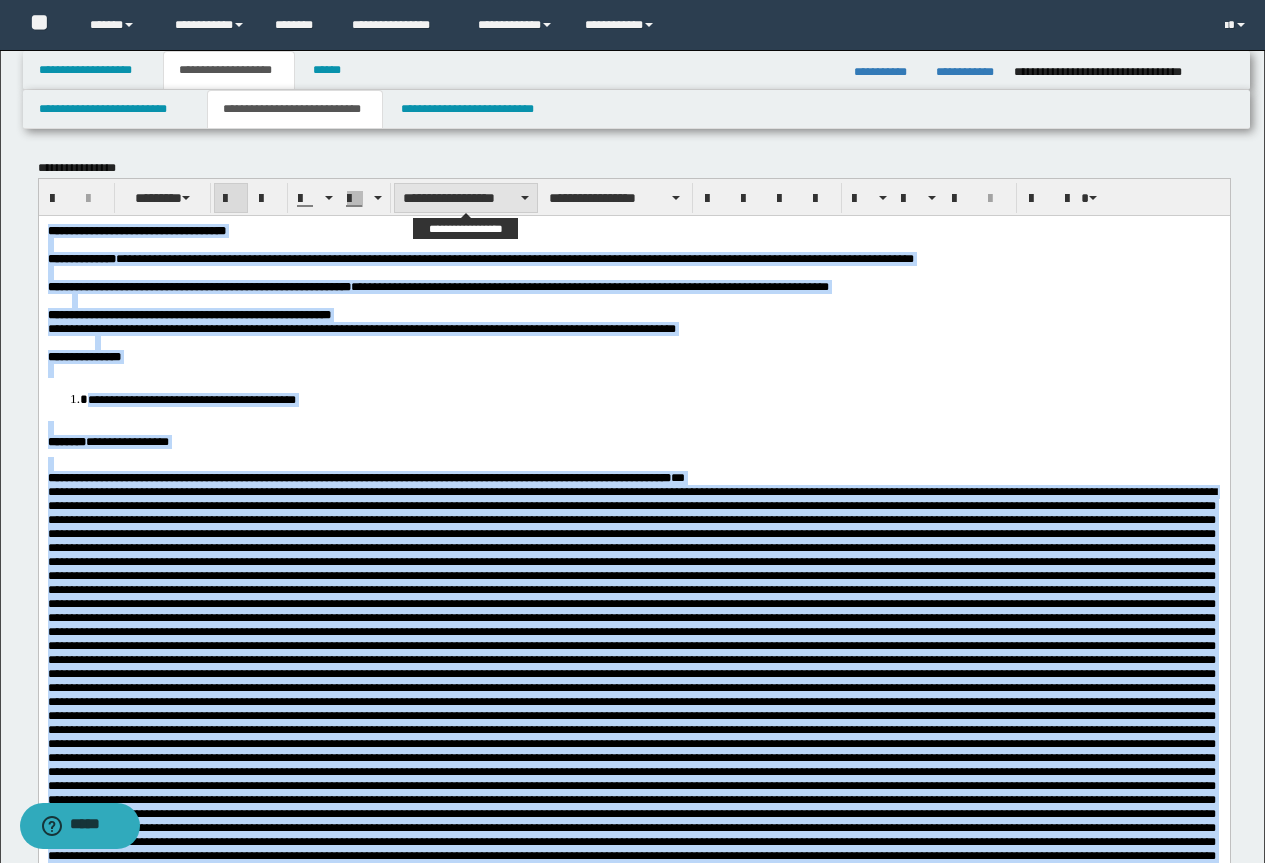 click on "**********" at bounding box center (466, 198) 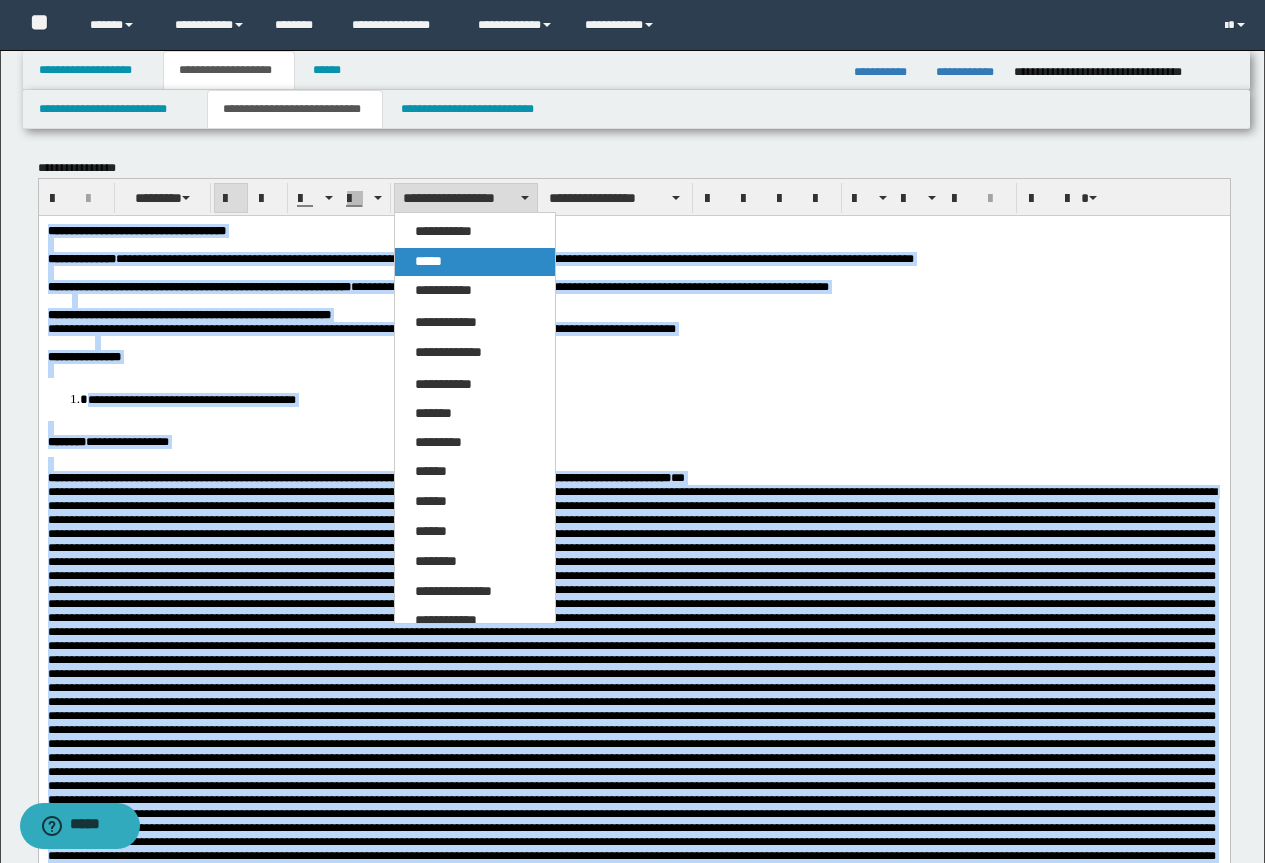 click on "*****" at bounding box center (428, 261) 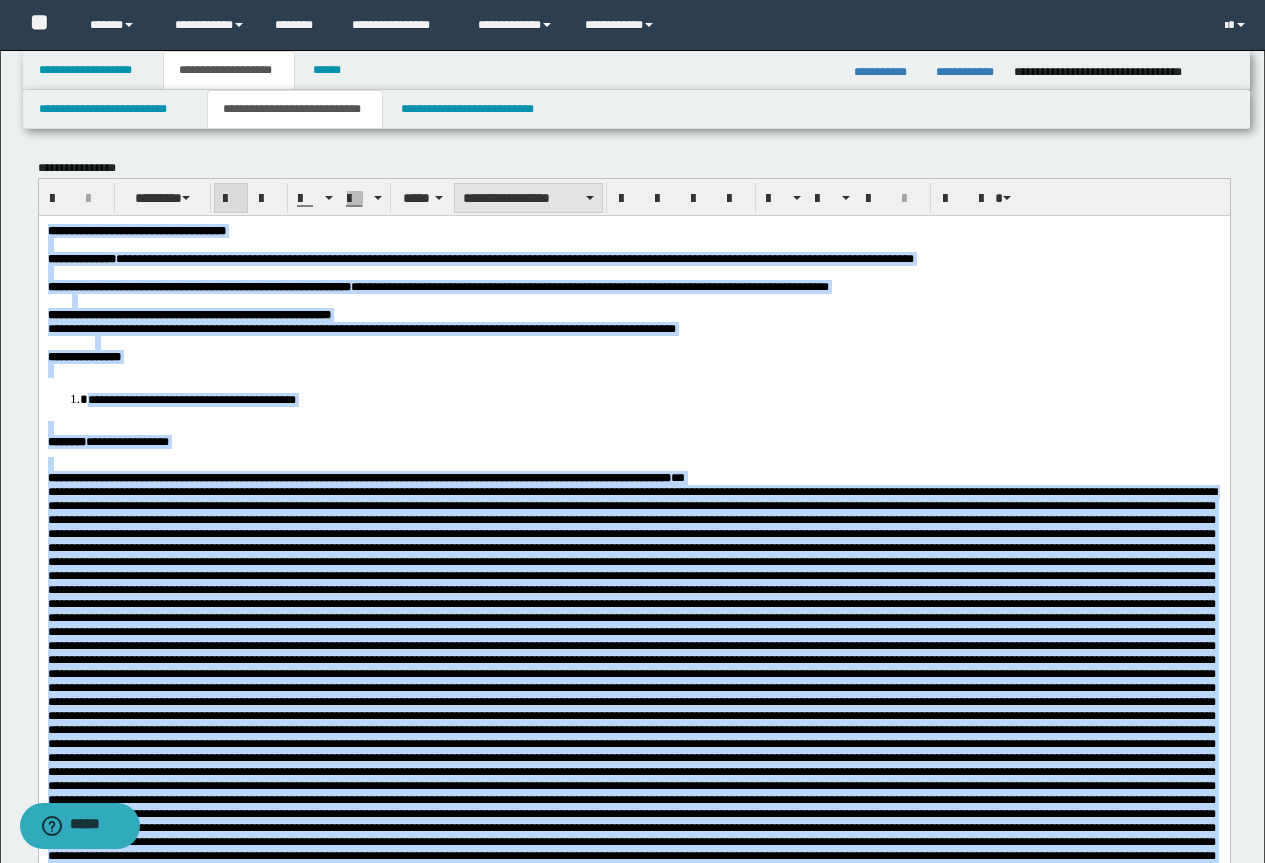 click on "**********" at bounding box center (528, 198) 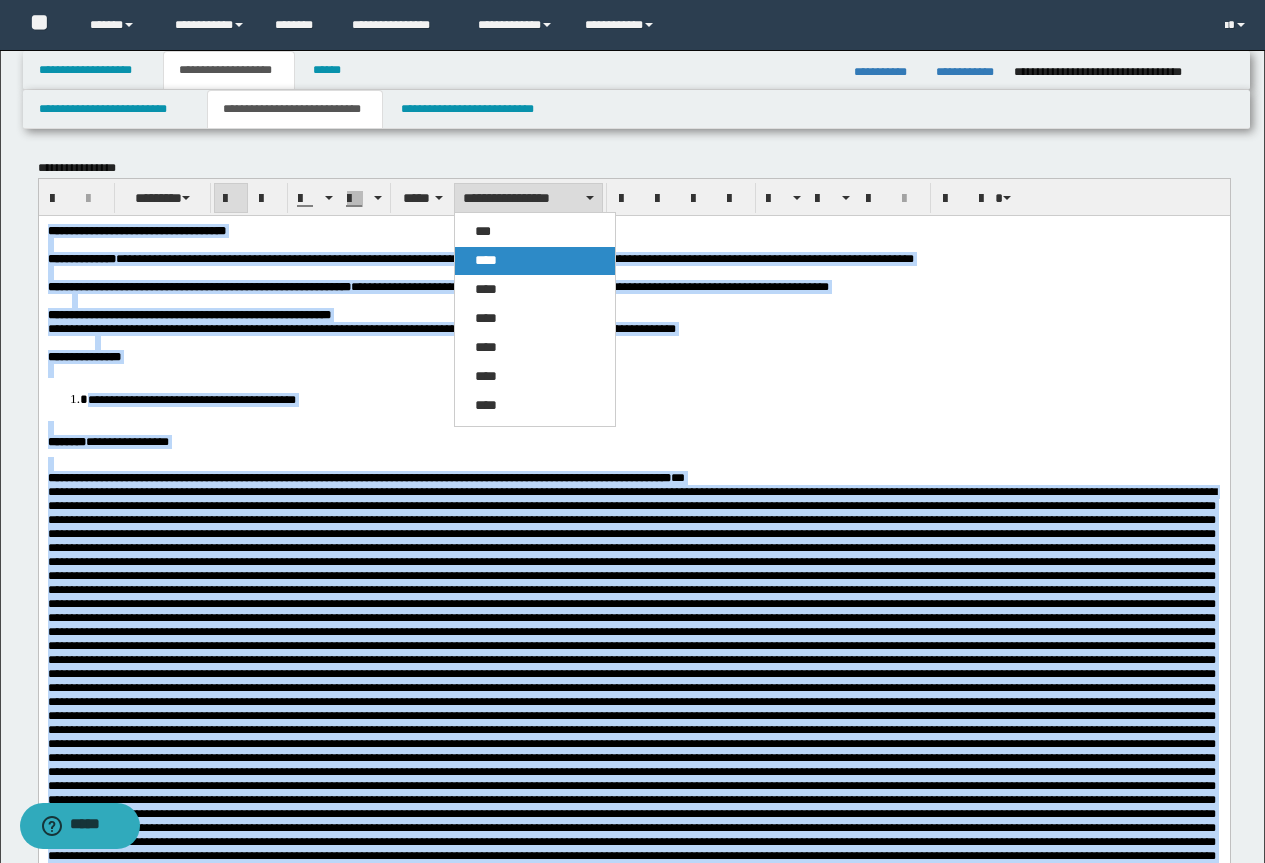 click on "****" at bounding box center (486, 260) 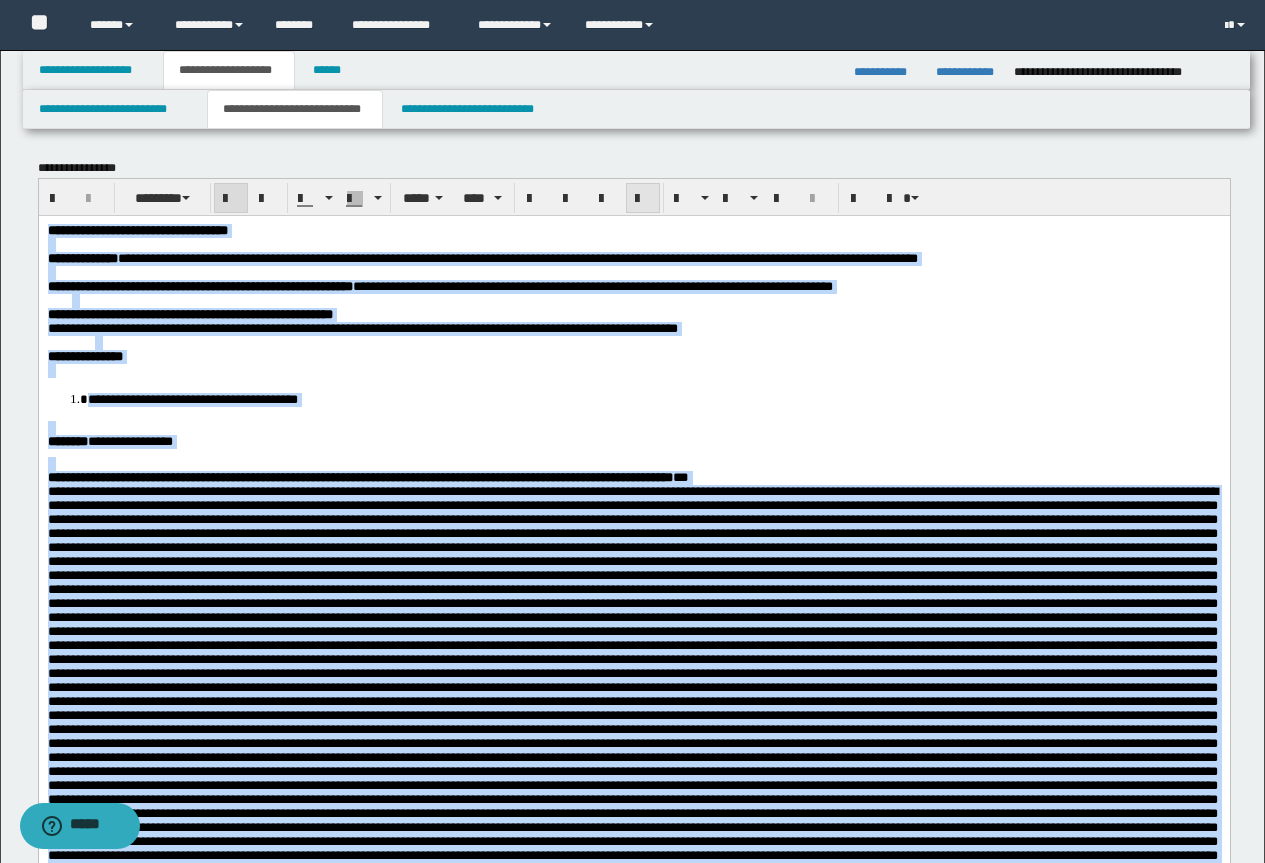 click at bounding box center [643, 198] 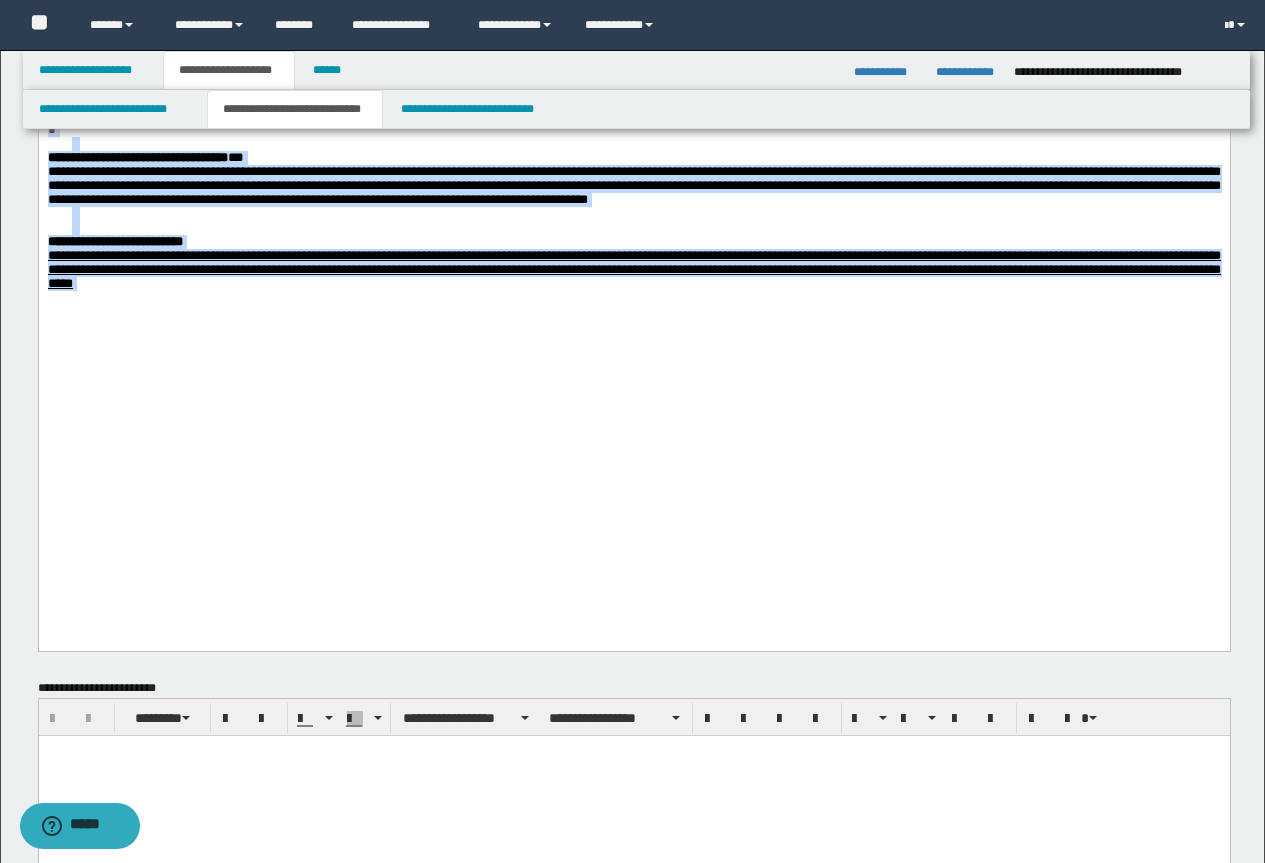 scroll, scrollTop: 700, scrollLeft: 0, axis: vertical 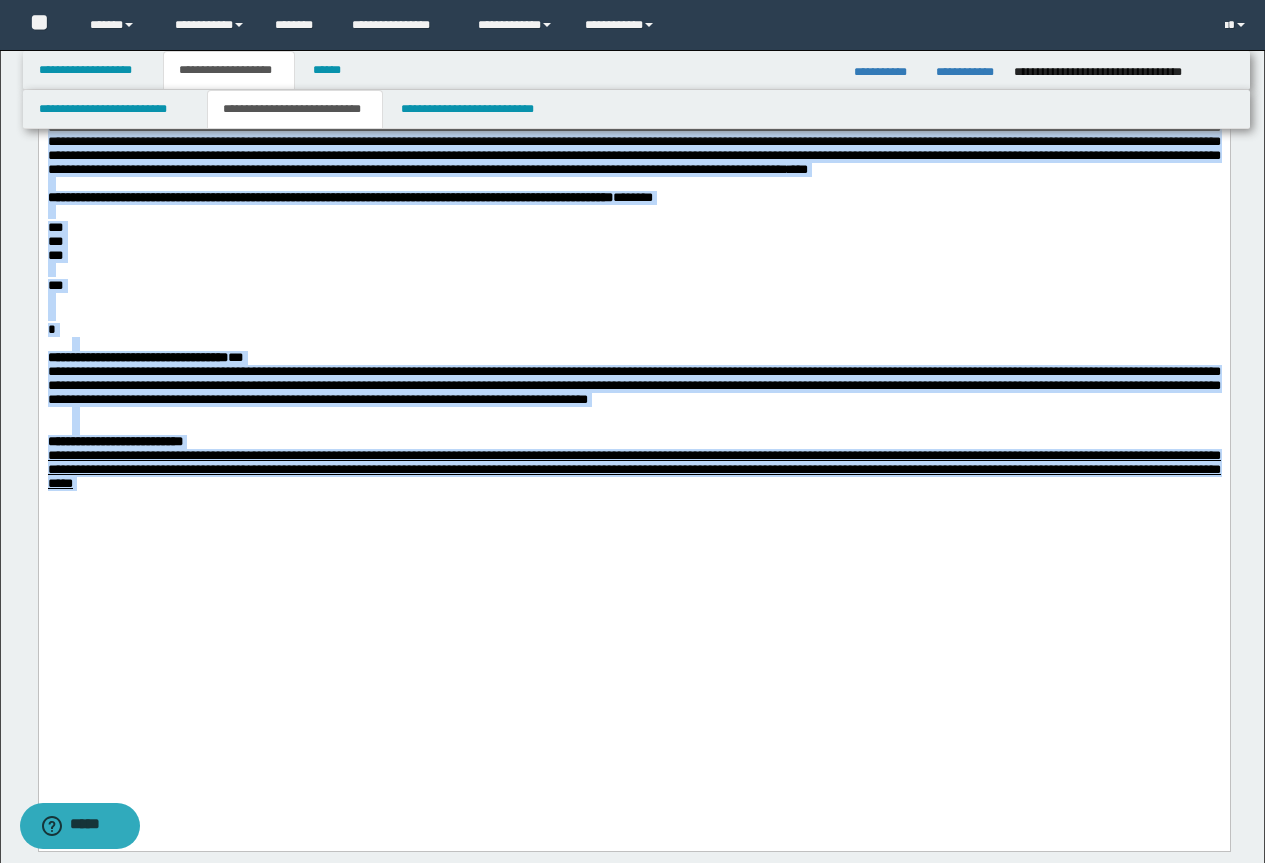 click at bounding box center [633, 271] 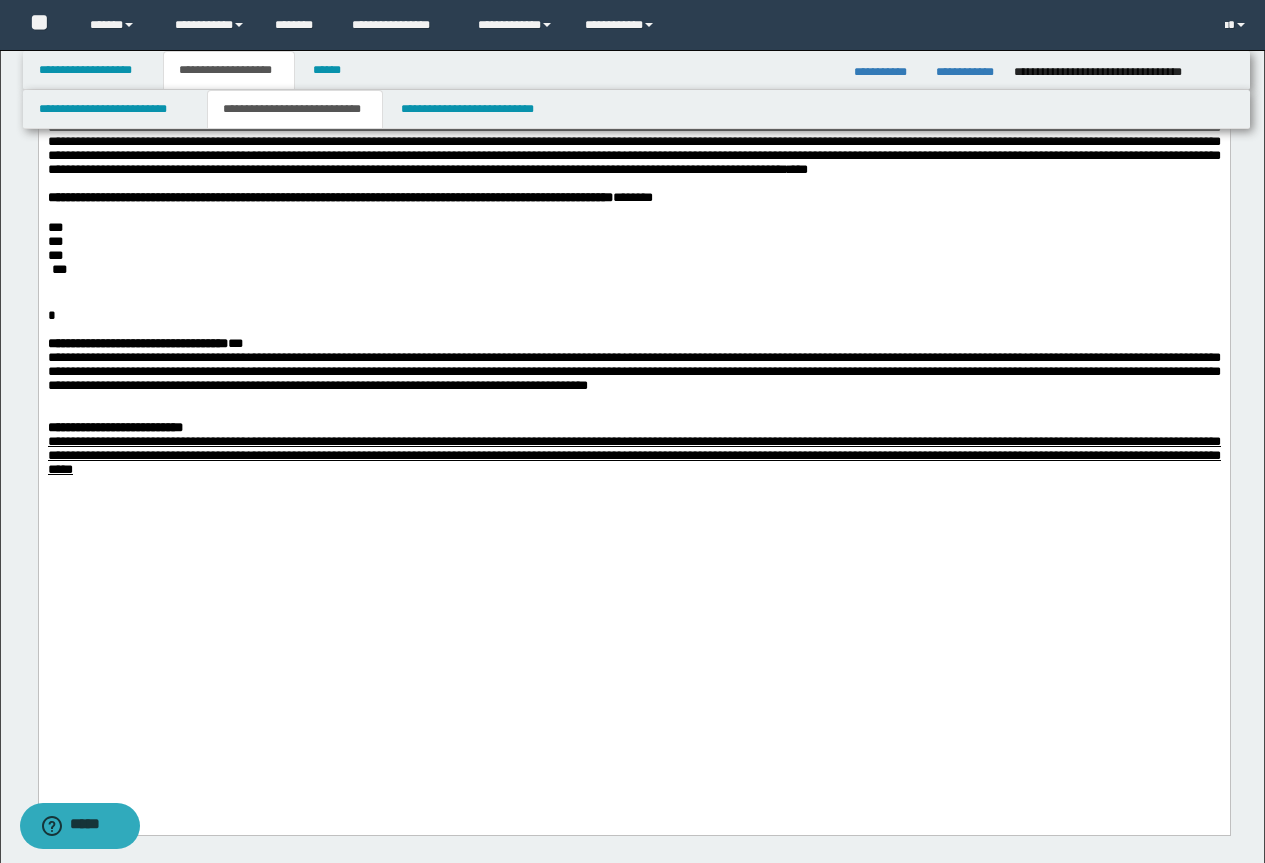 click at bounding box center [633, 286] 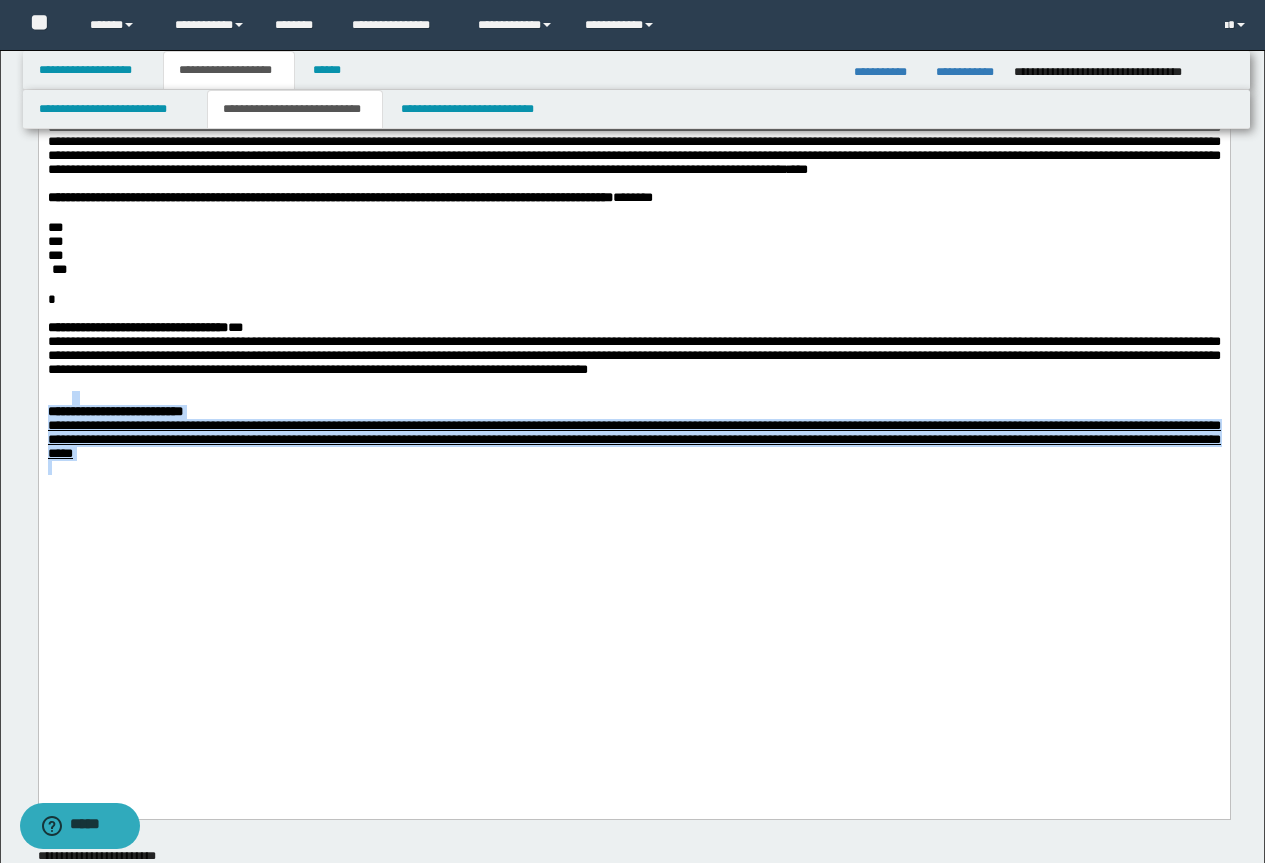 drag, startPoint x: 504, startPoint y: 694, endPoint x: 72, endPoint y: 150, distance: 694.6654 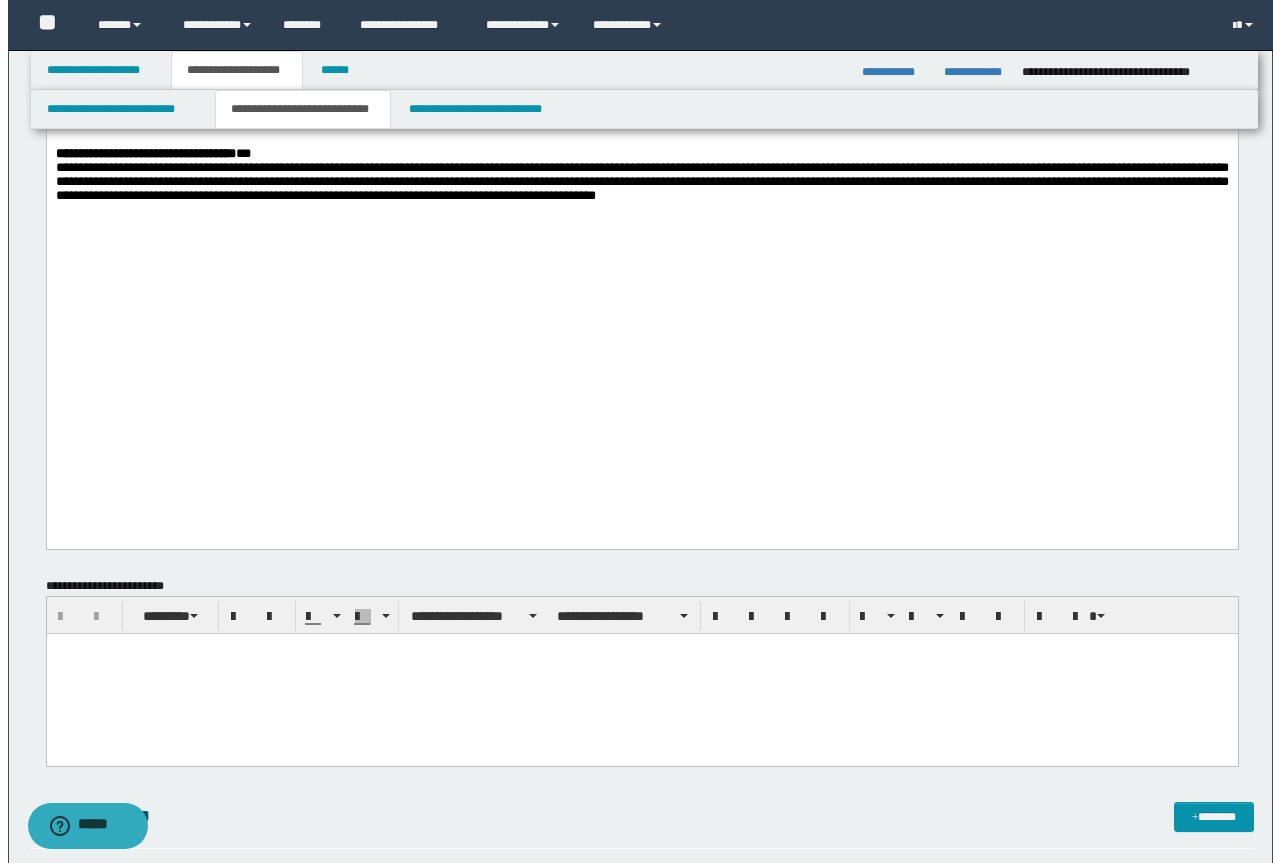 scroll, scrollTop: 1000, scrollLeft: 0, axis: vertical 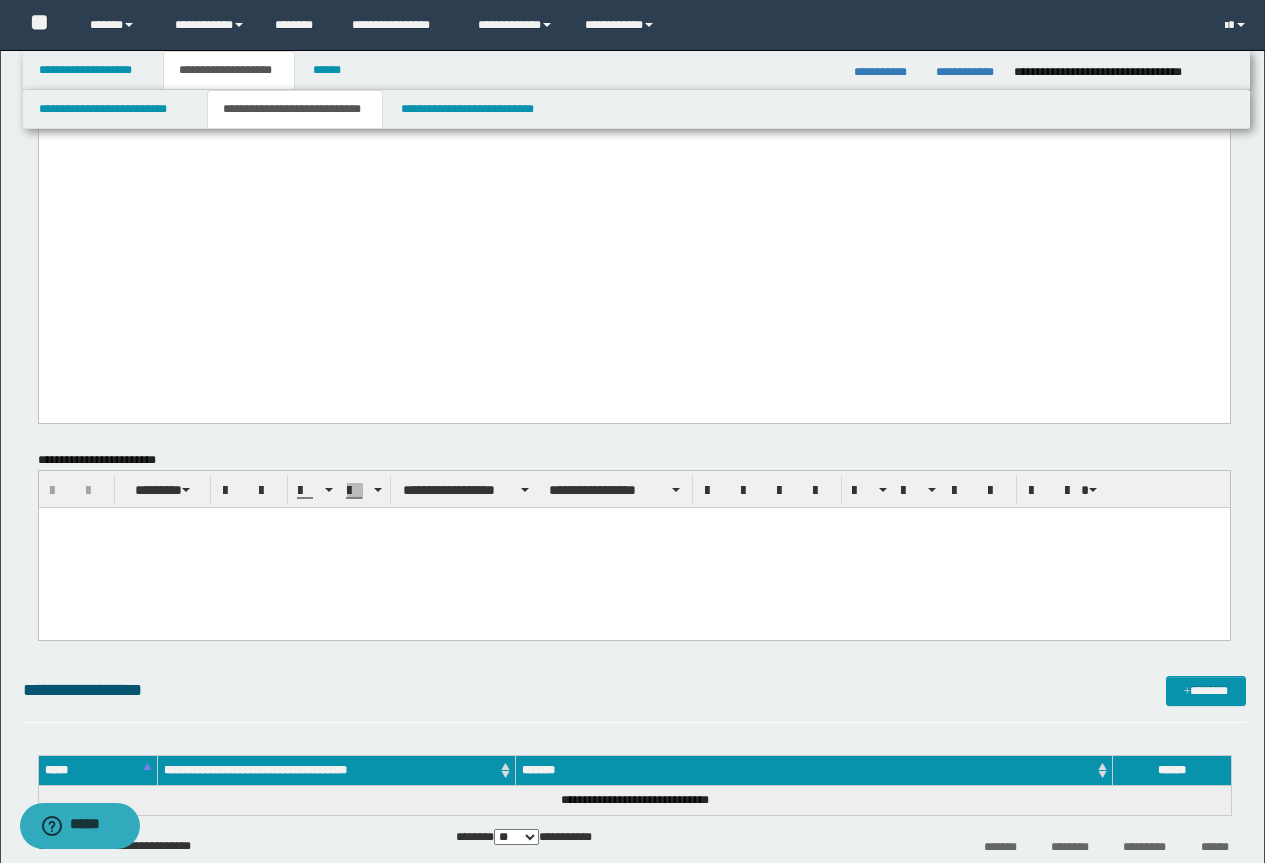 click at bounding box center (633, 547) 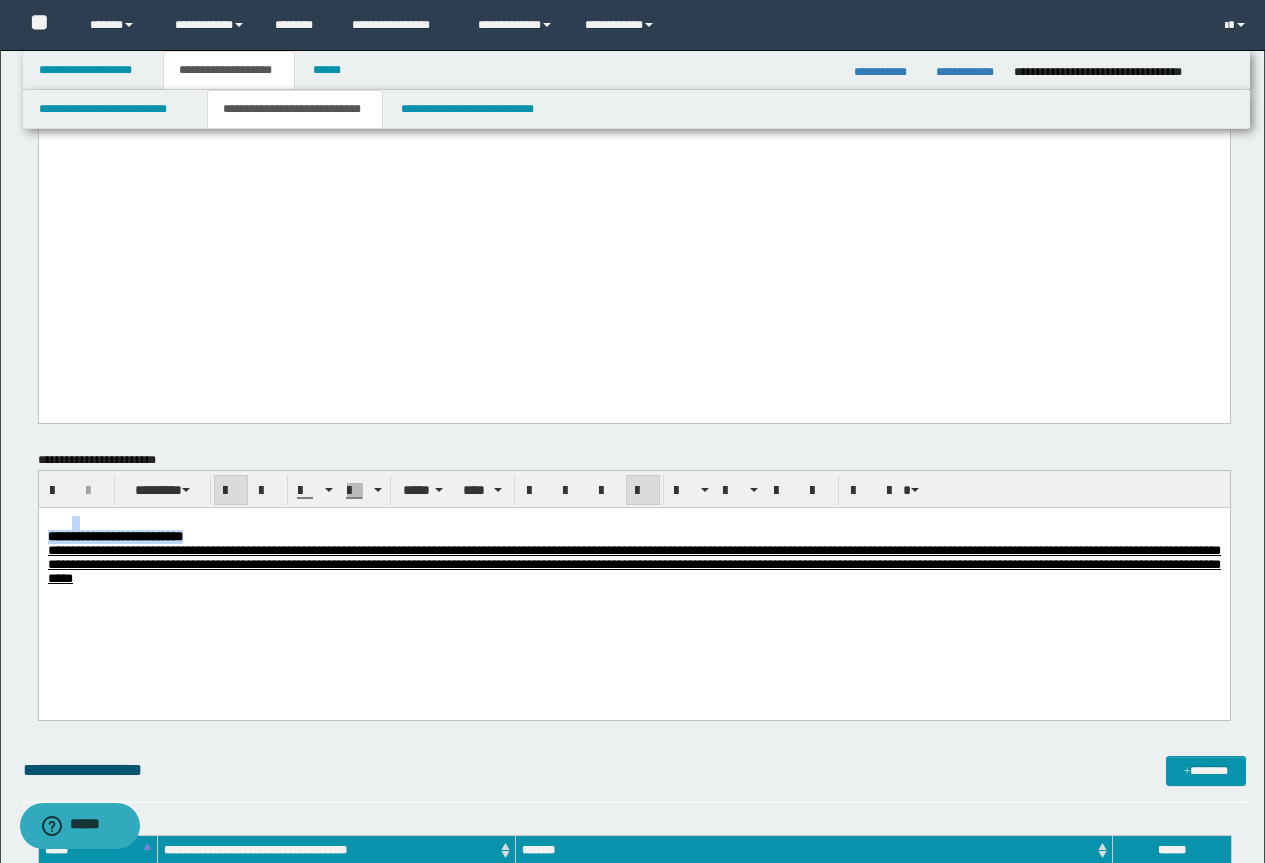 drag, startPoint x: 284, startPoint y: 535, endPoint x: -1, endPoint y: 473, distance: 291.6659 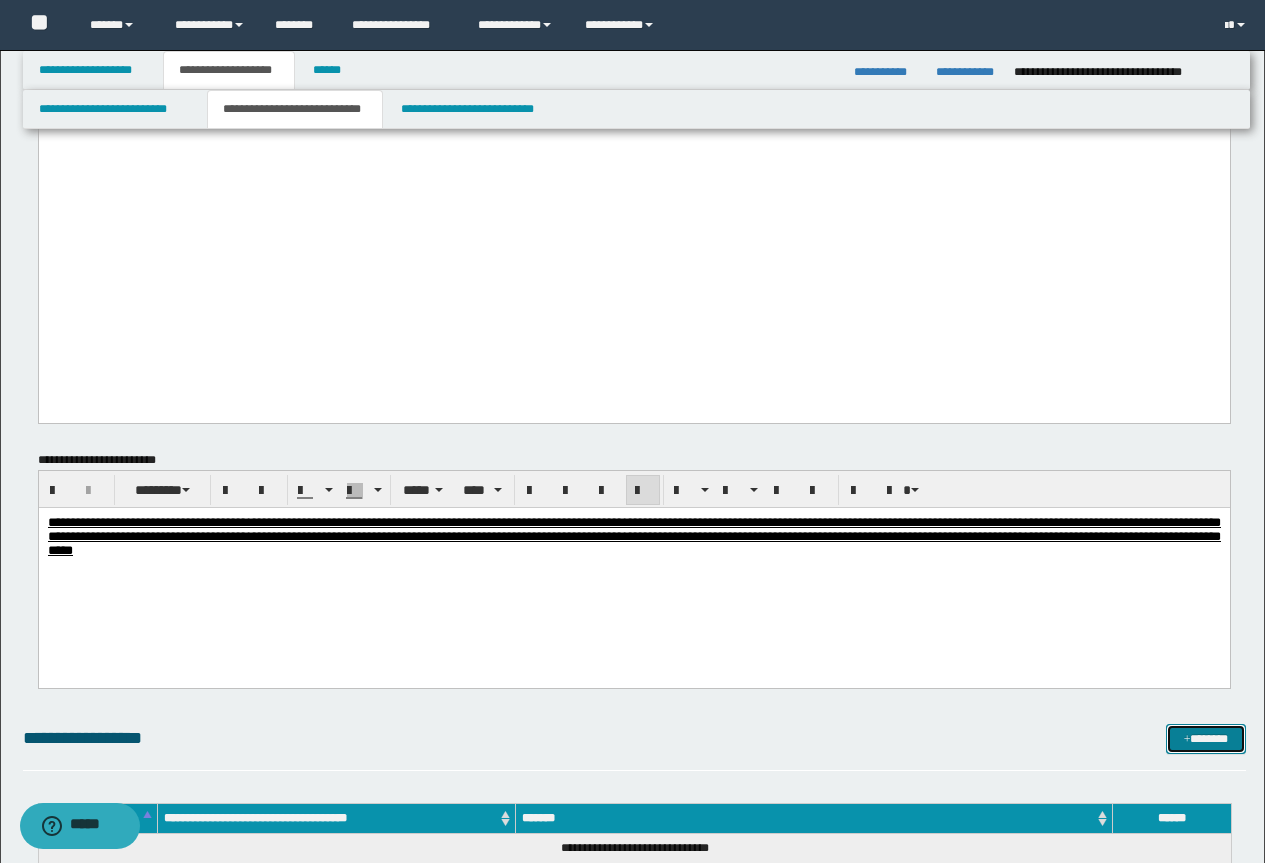 click on "*******" at bounding box center [1206, 739] 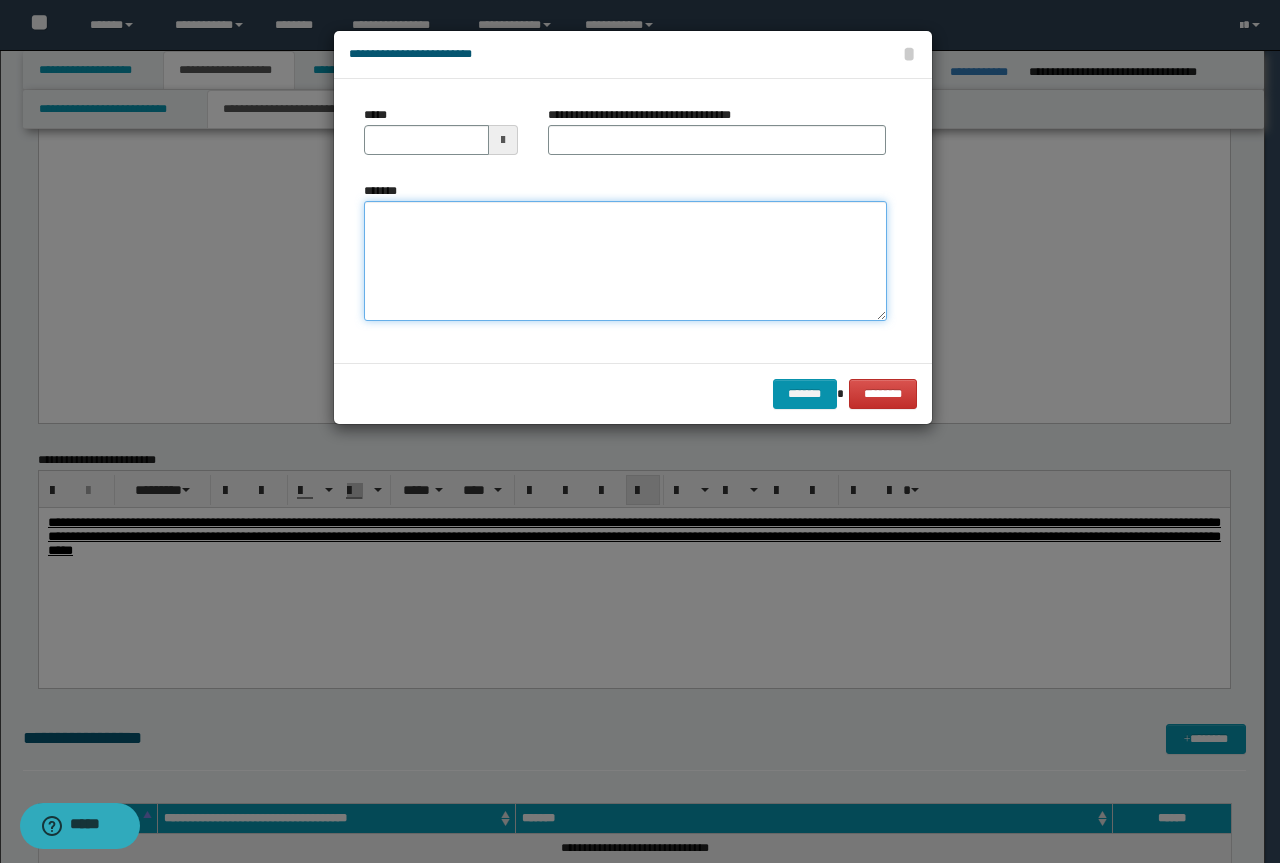 click on "*******" at bounding box center (625, 261) 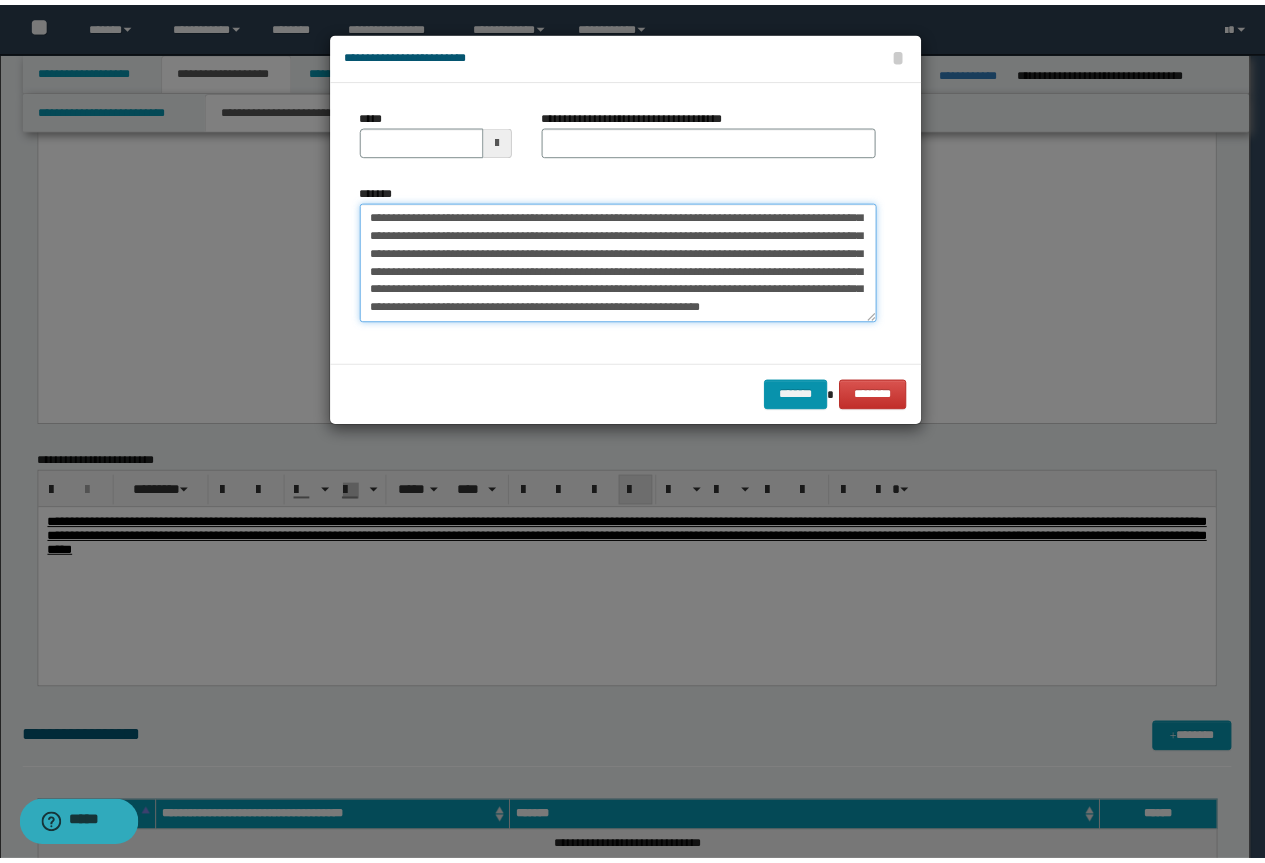 scroll, scrollTop: 0, scrollLeft: 0, axis: both 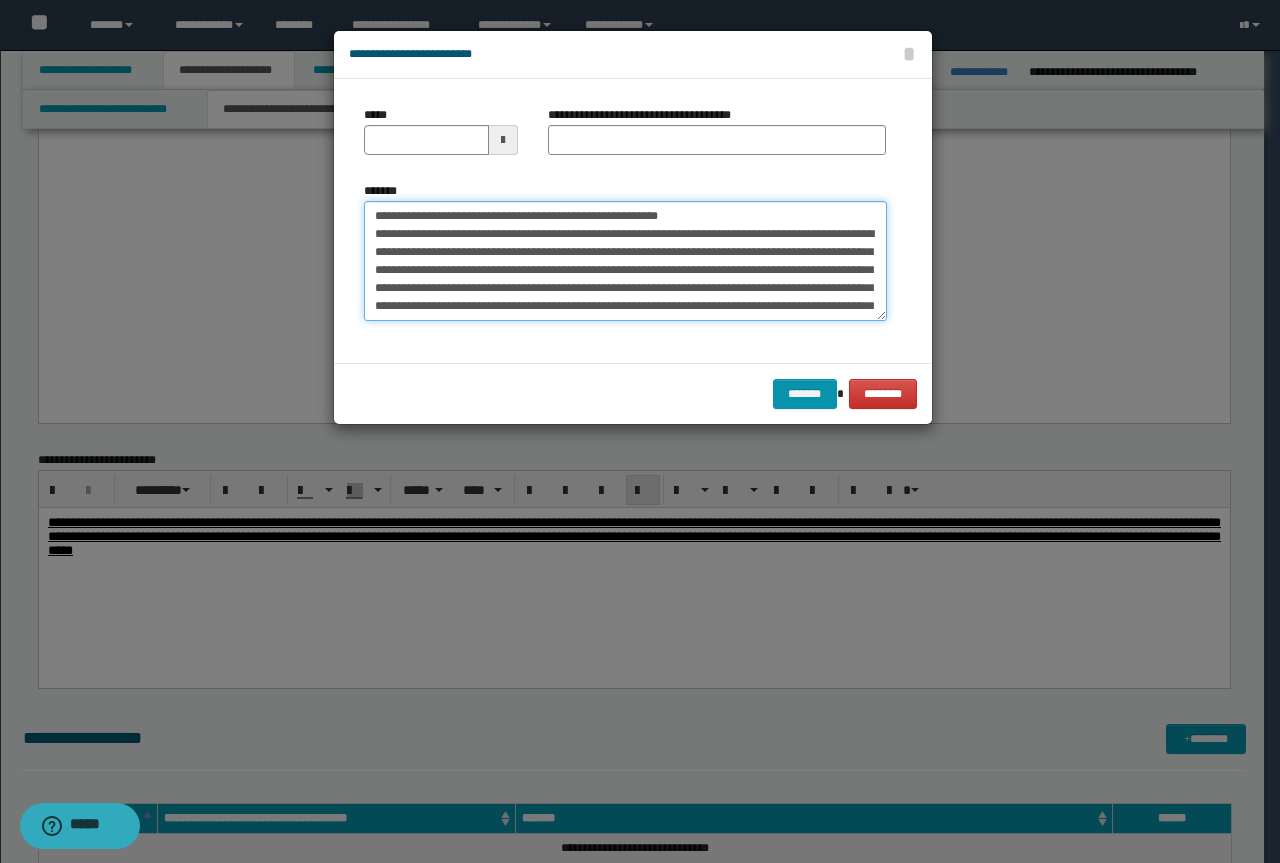 drag, startPoint x: 691, startPoint y: 216, endPoint x: 348, endPoint y: 199, distance: 343.42102 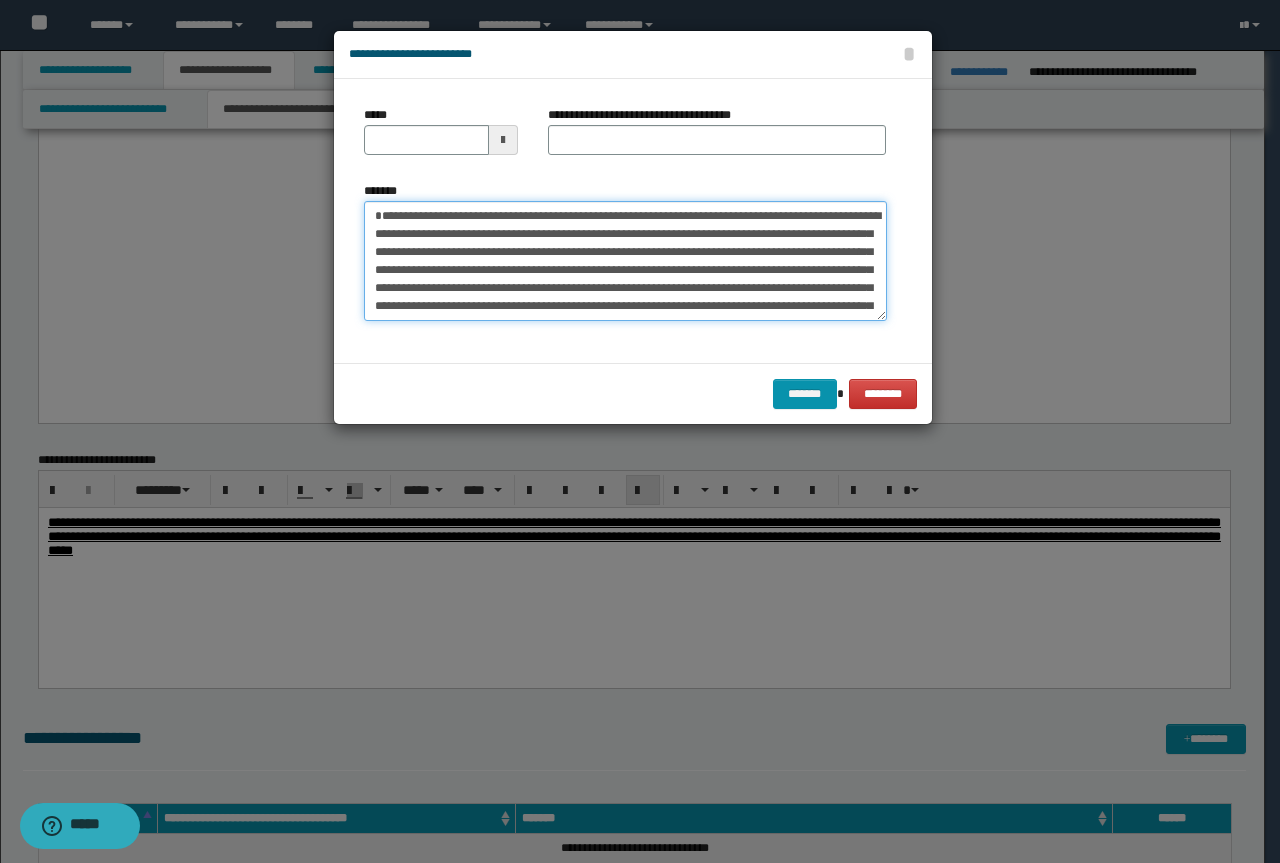type on "**********" 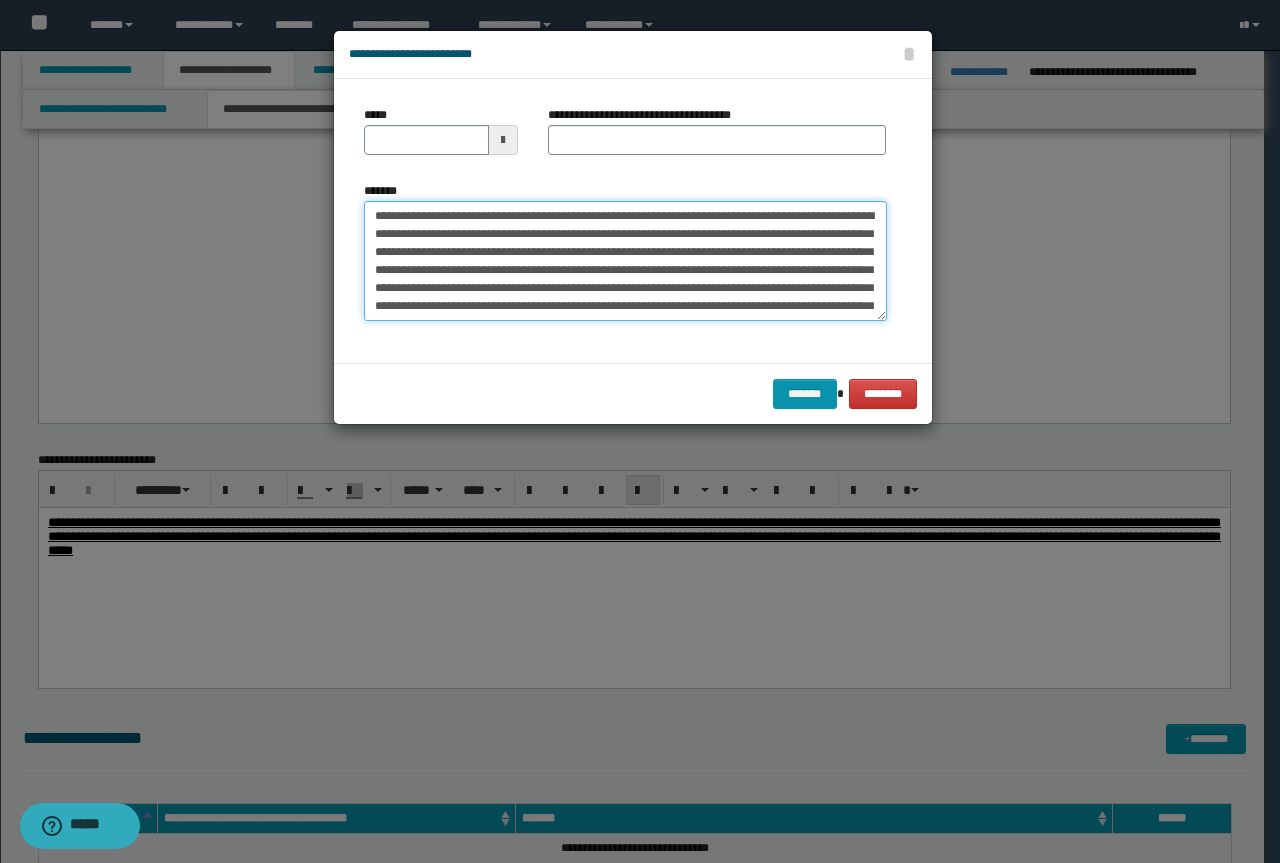 type 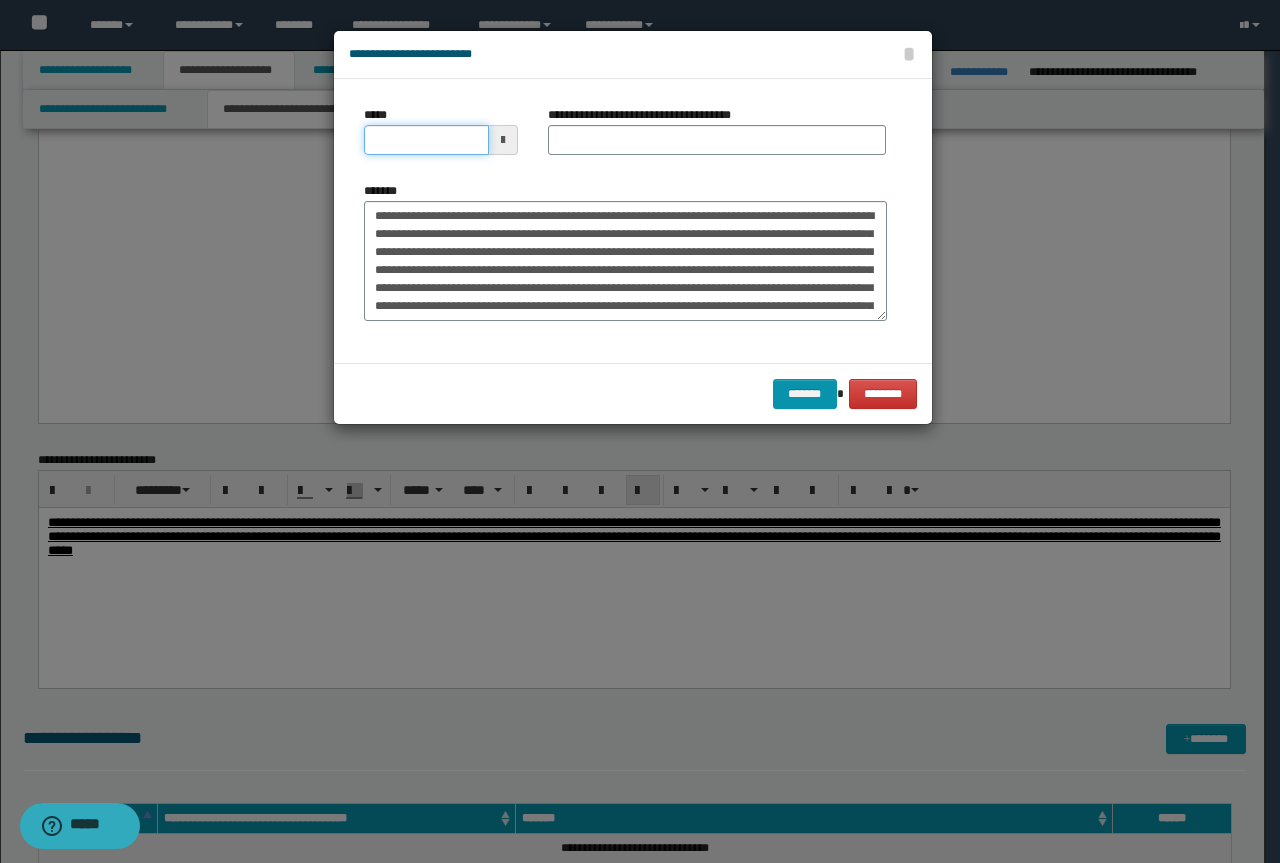 click on "*****" at bounding box center [426, 140] 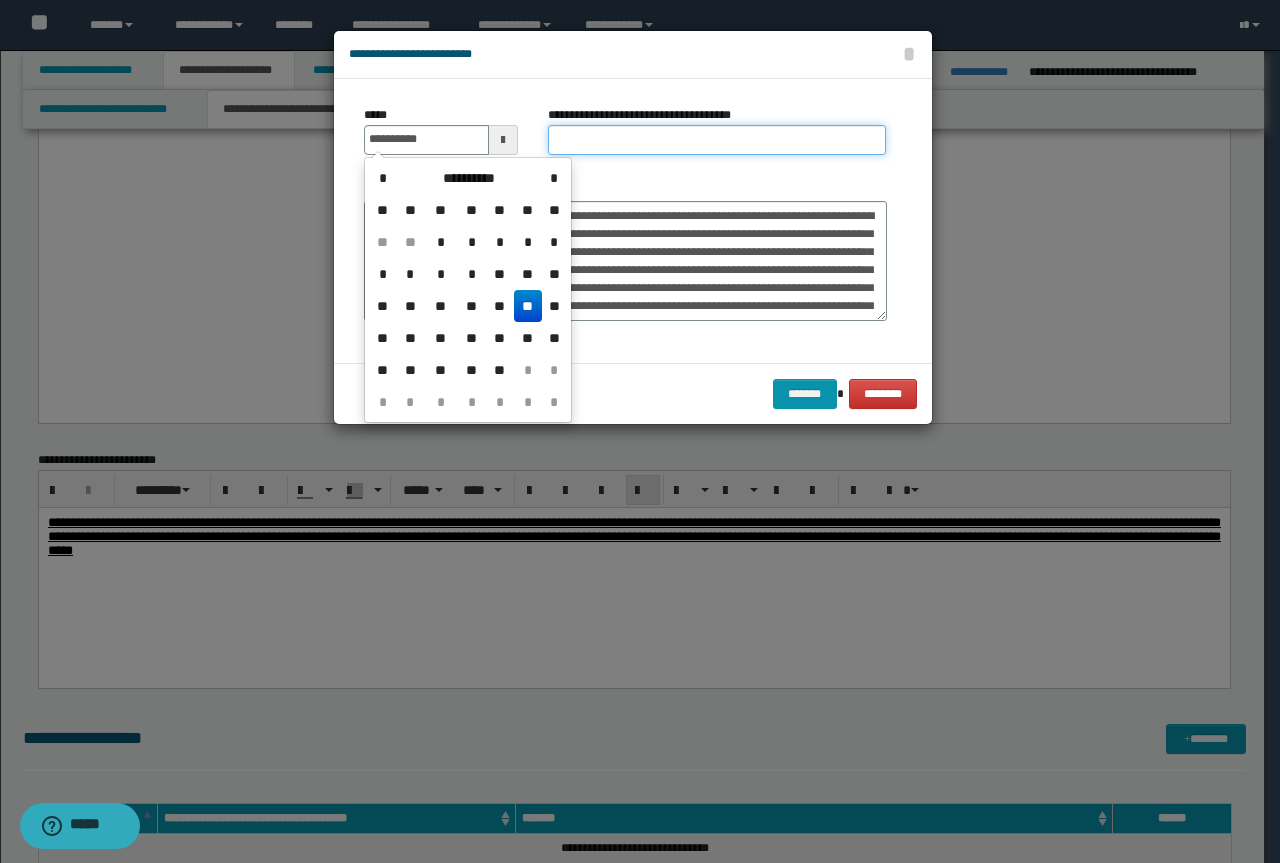 type on "**********" 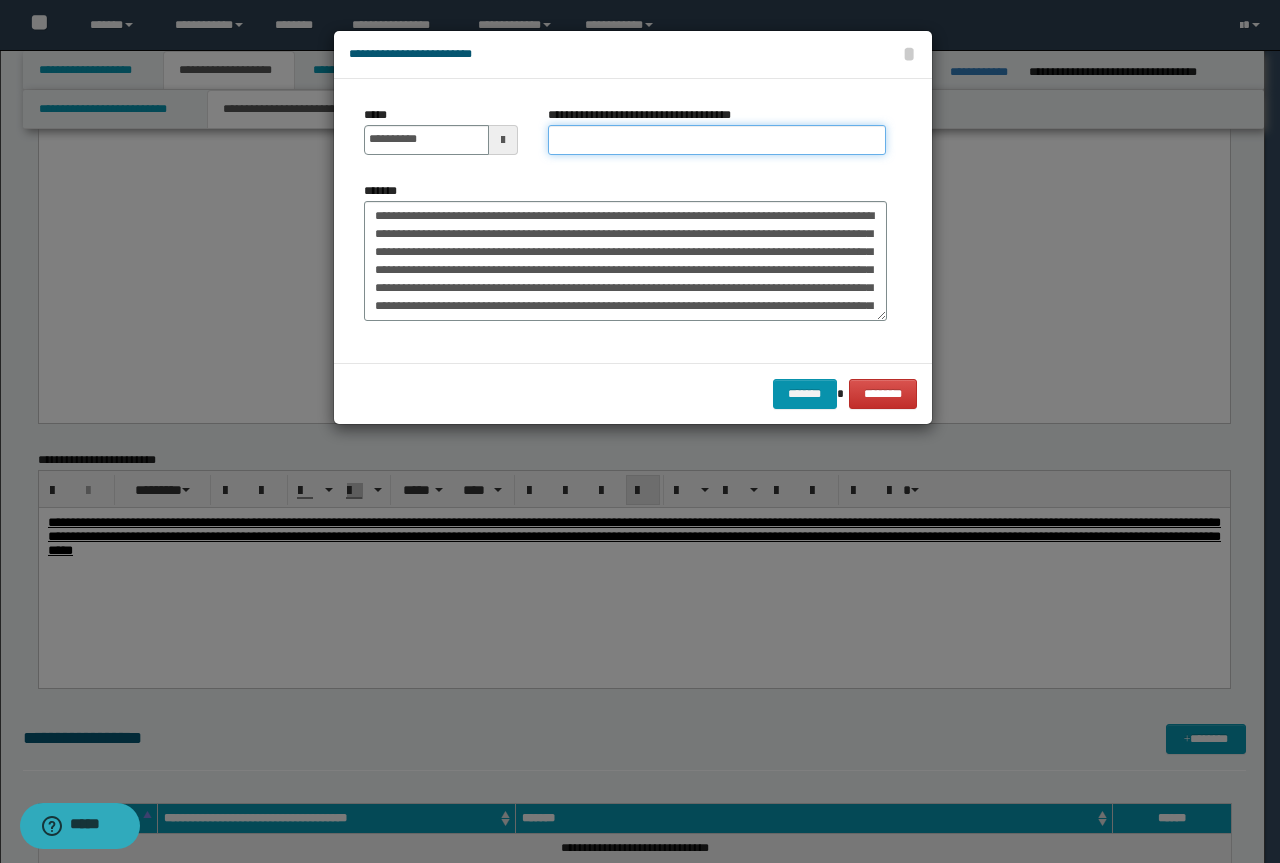 click on "**********" at bounding box center (717, 140) 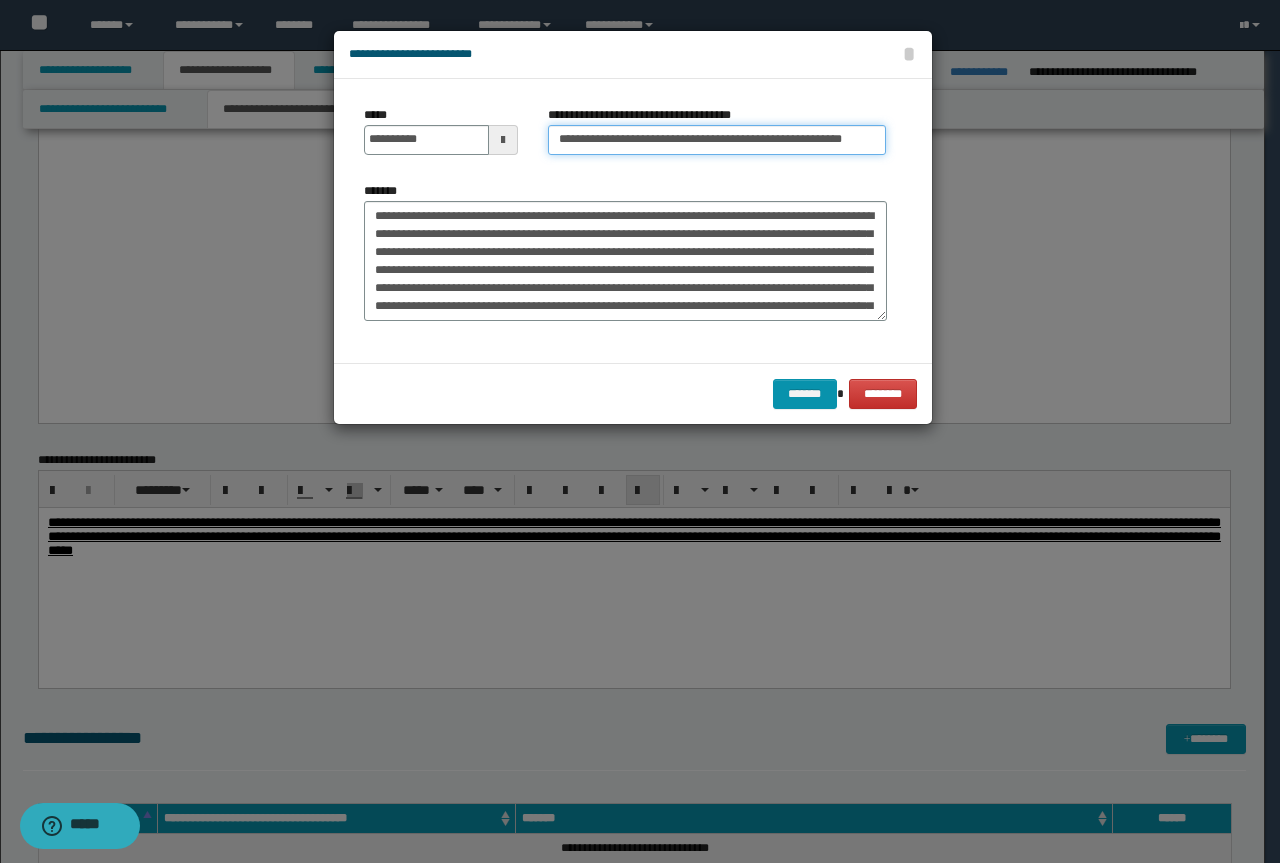 drag, startPoint x: 623, startPoint y: 141, endPoint x: 0, endPoint y: 42, distance: 630.81696 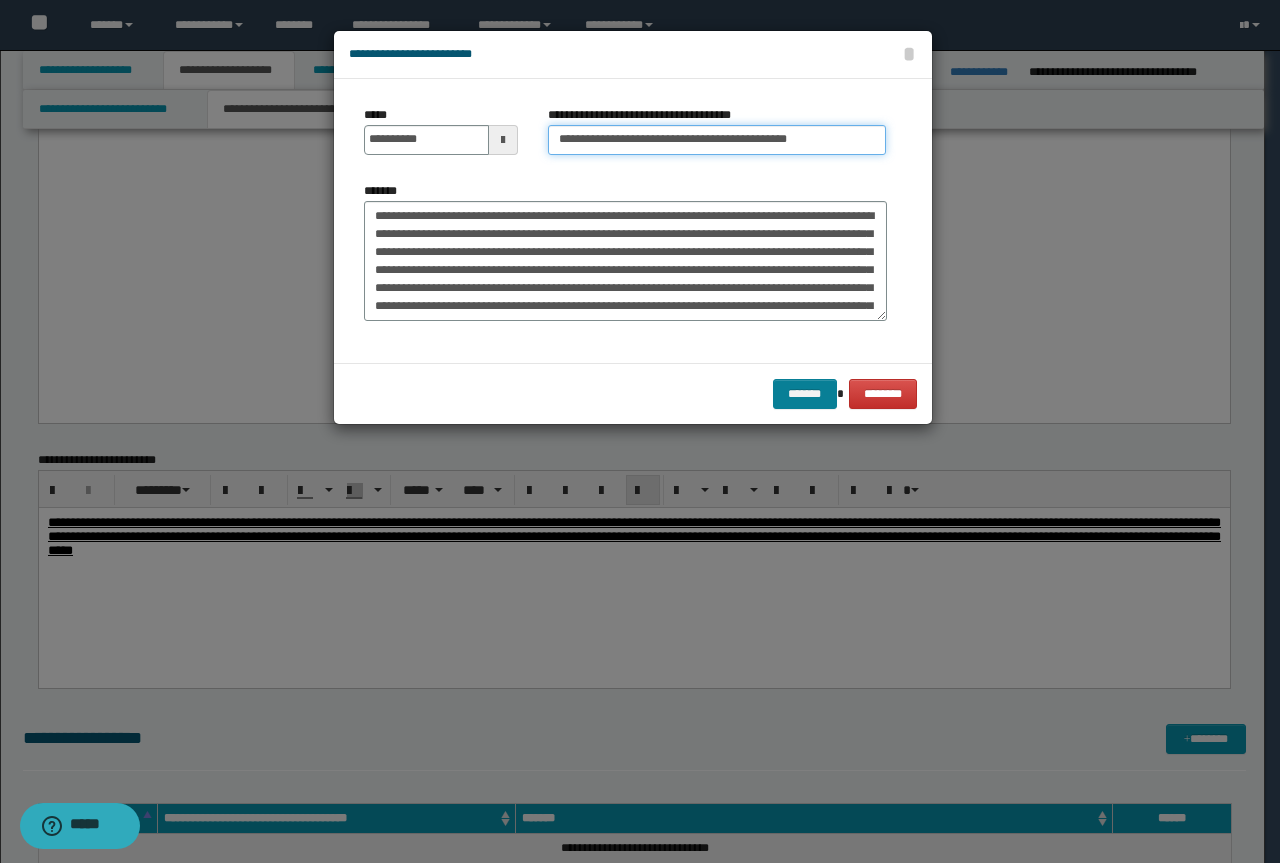 type on "**********" 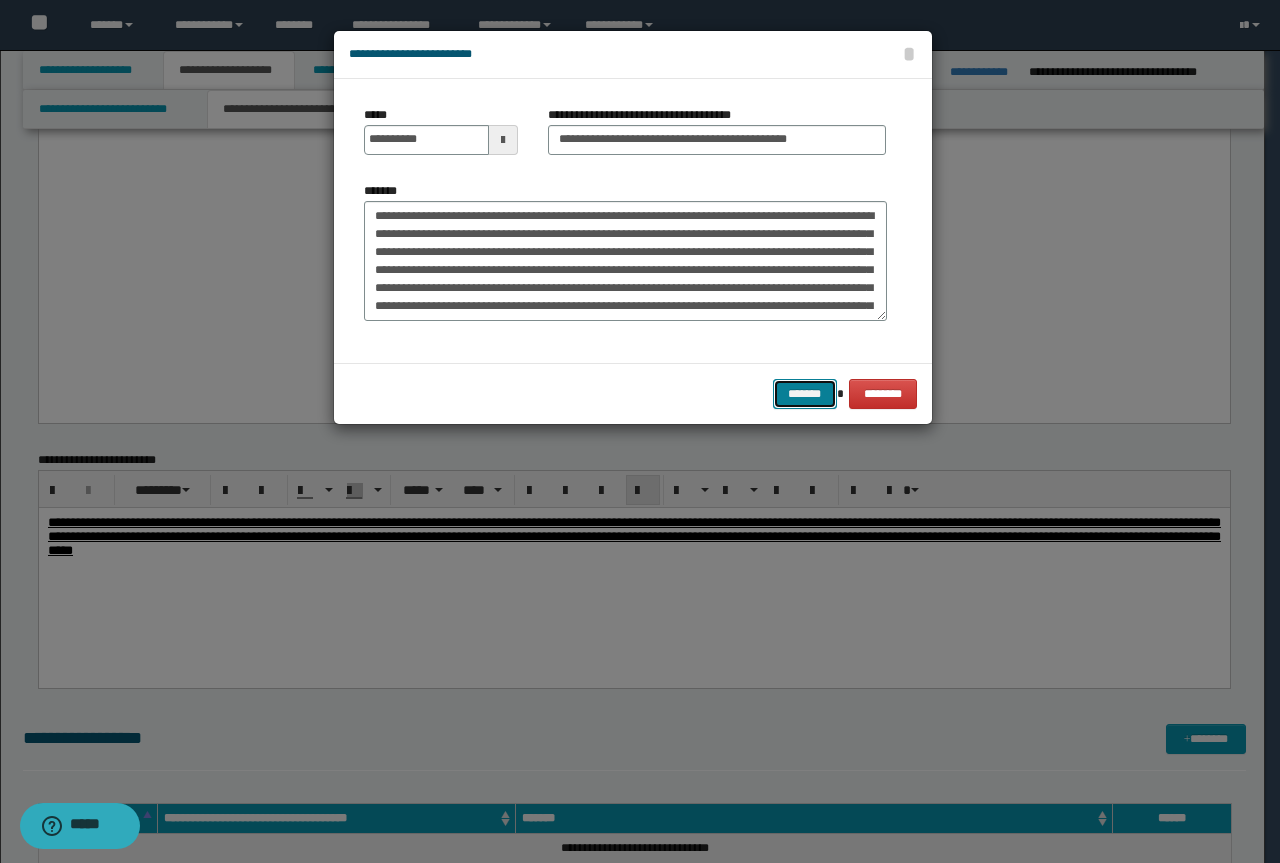 click on "*******" at bounding box center [805, 394] 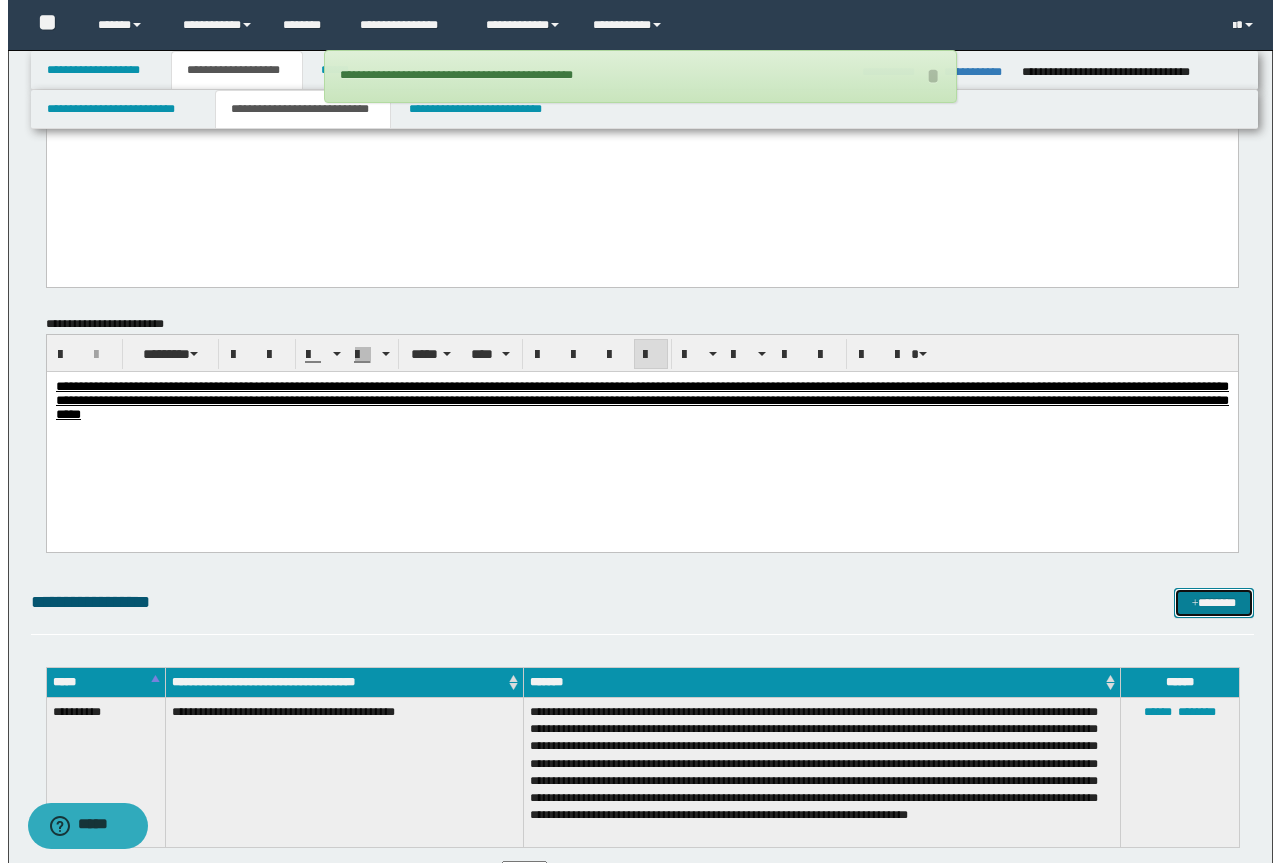 scroll, scrollTop: 1200, scrollLeft: 0, axis: vertical 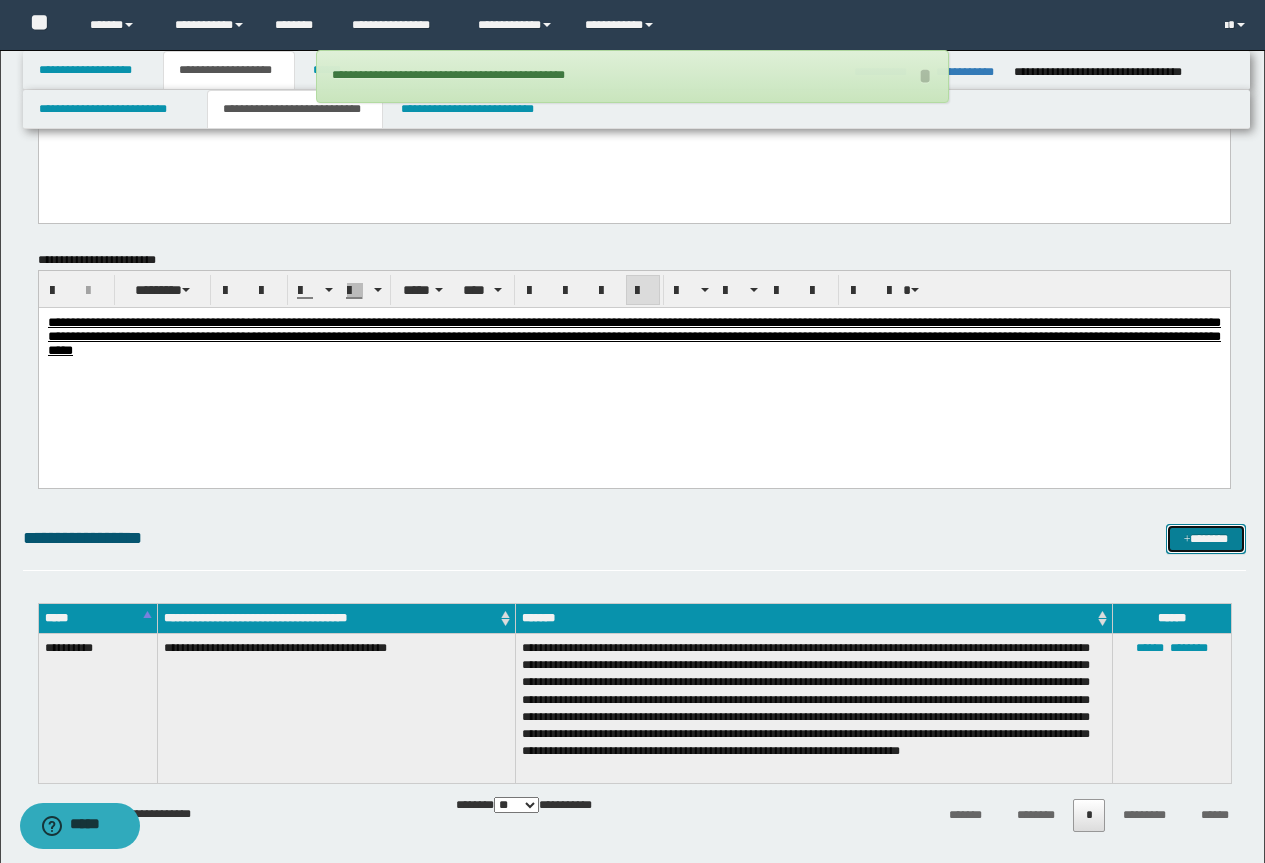 click on "*******" at bounding box center (1206, 539) 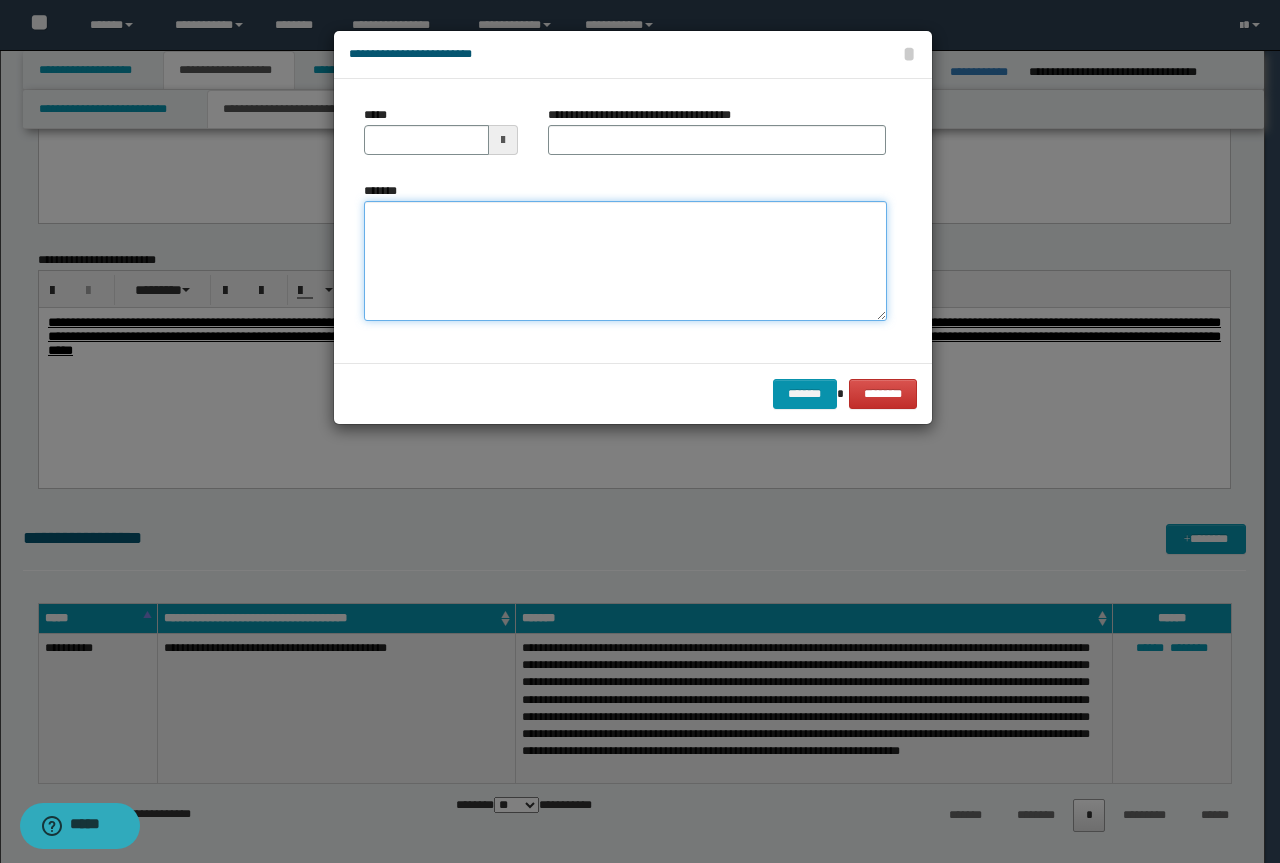 click on "*******" at bounding box center [625, 261] 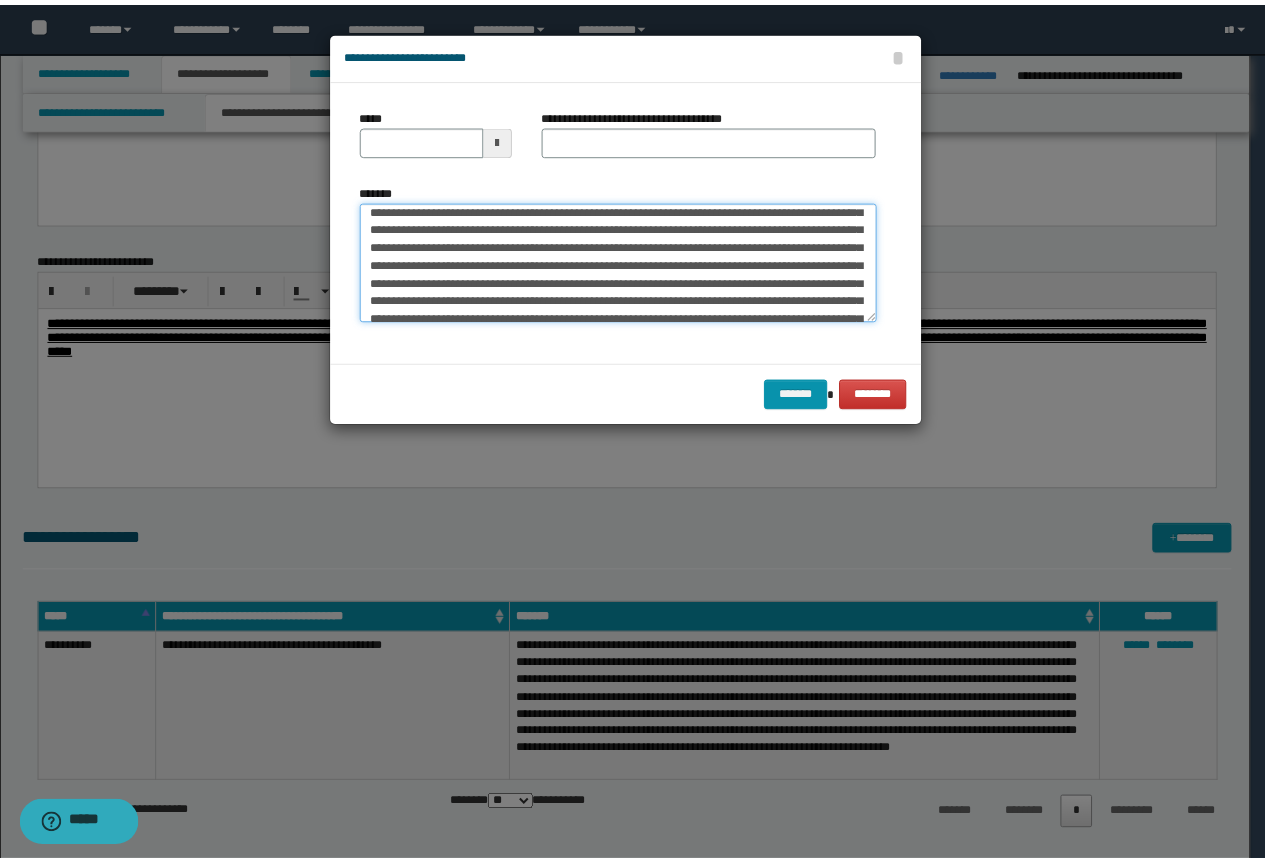 scroll, scrollTop: 0, scrollLeft: 0, axis: both 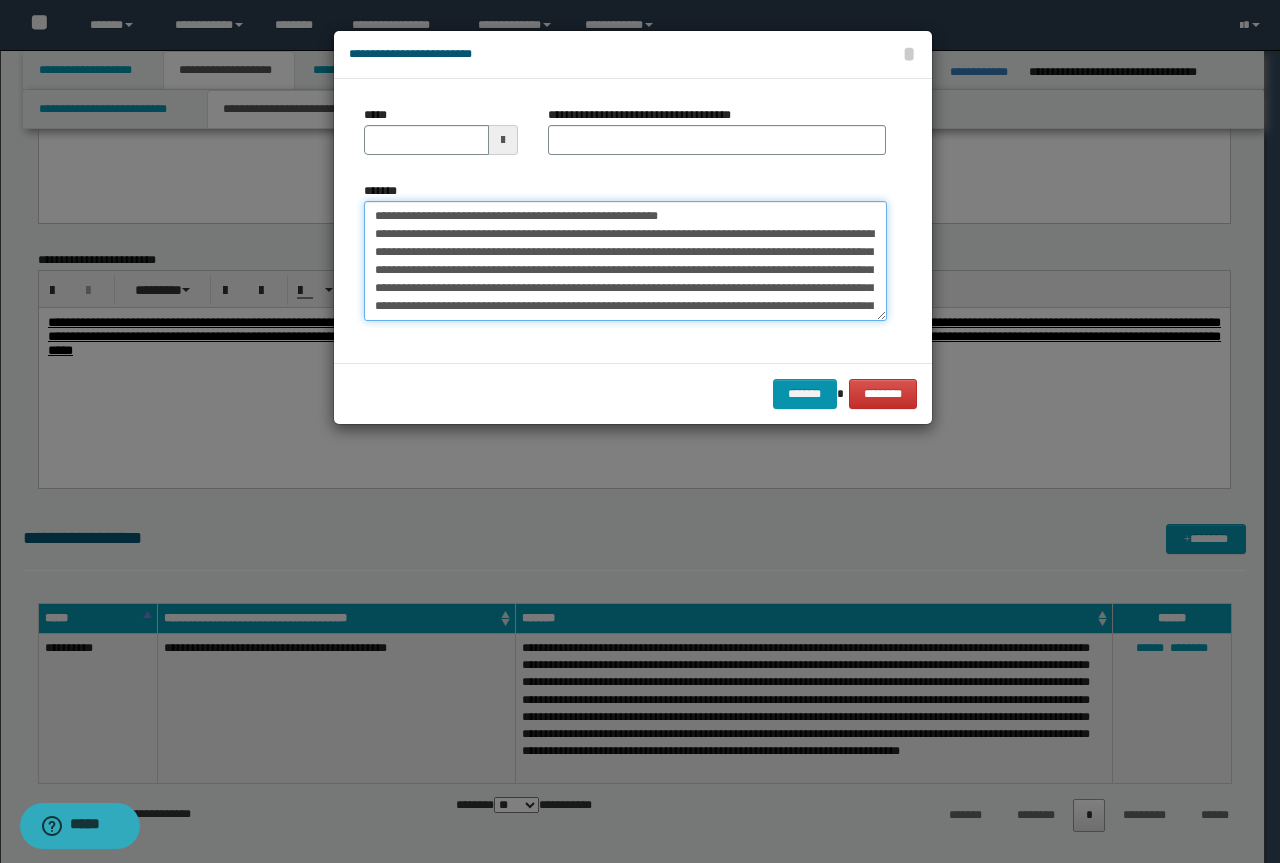 drag, startPoint x: 655, startPoint y: 210, endPoint x: 354, endPoint y: 186, distance: 301.9553 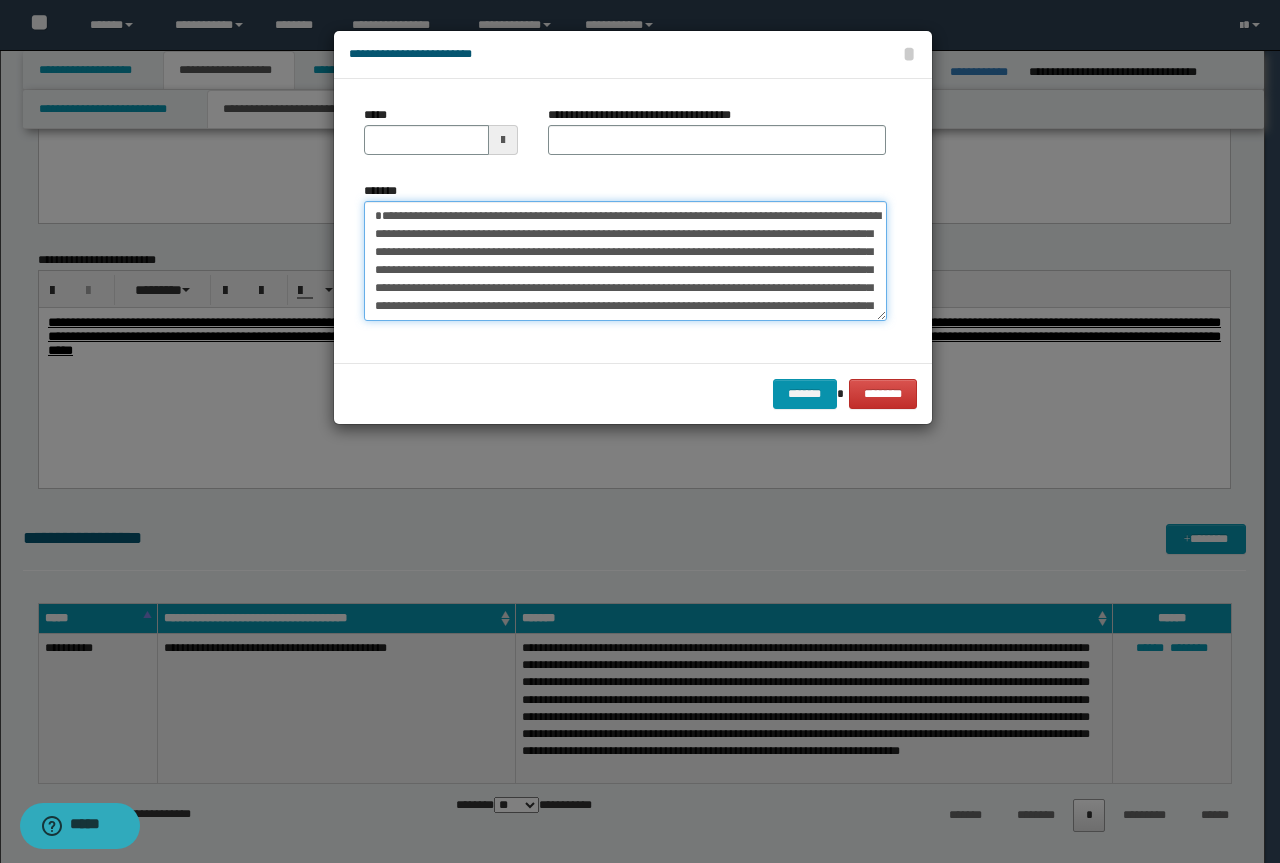 type on "**********" 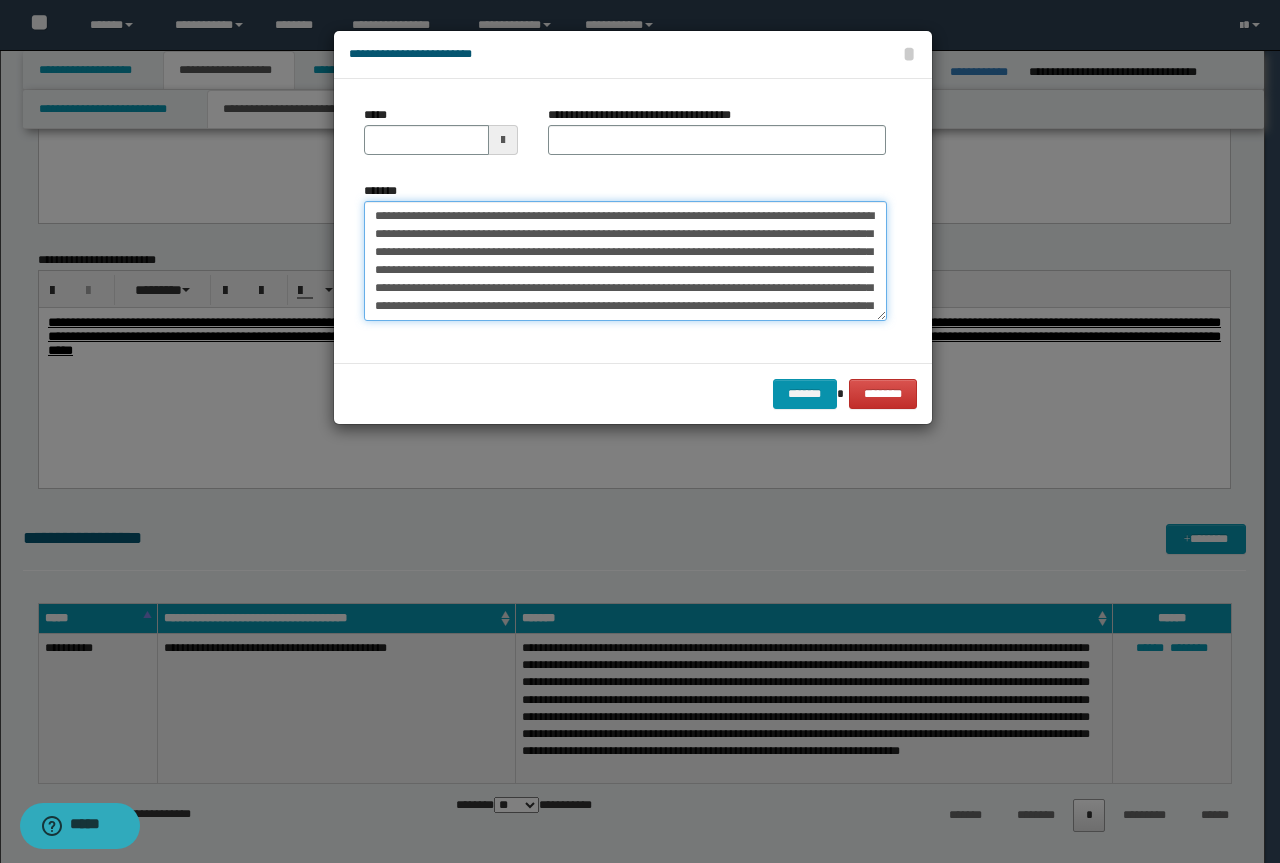 type 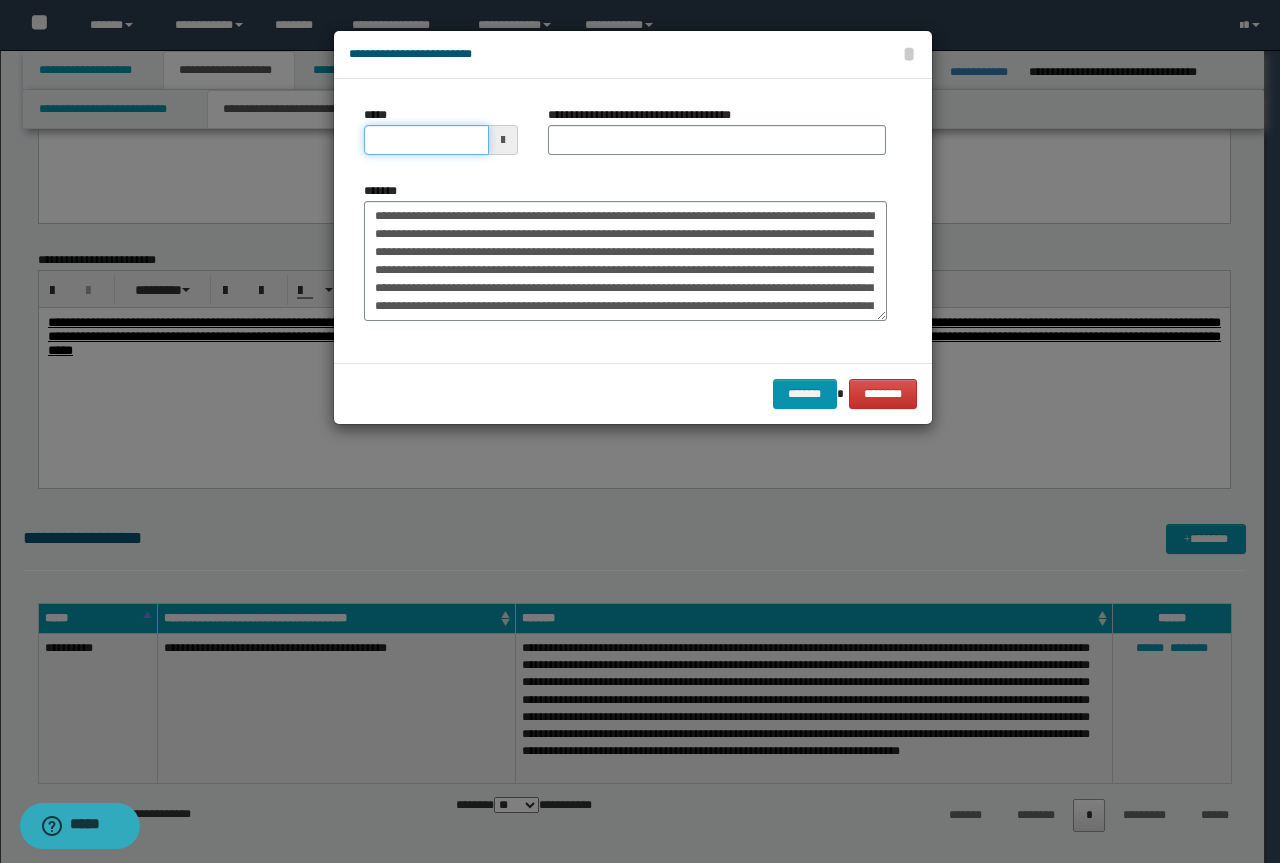 click on "*****" at bounding box center (426, 140) 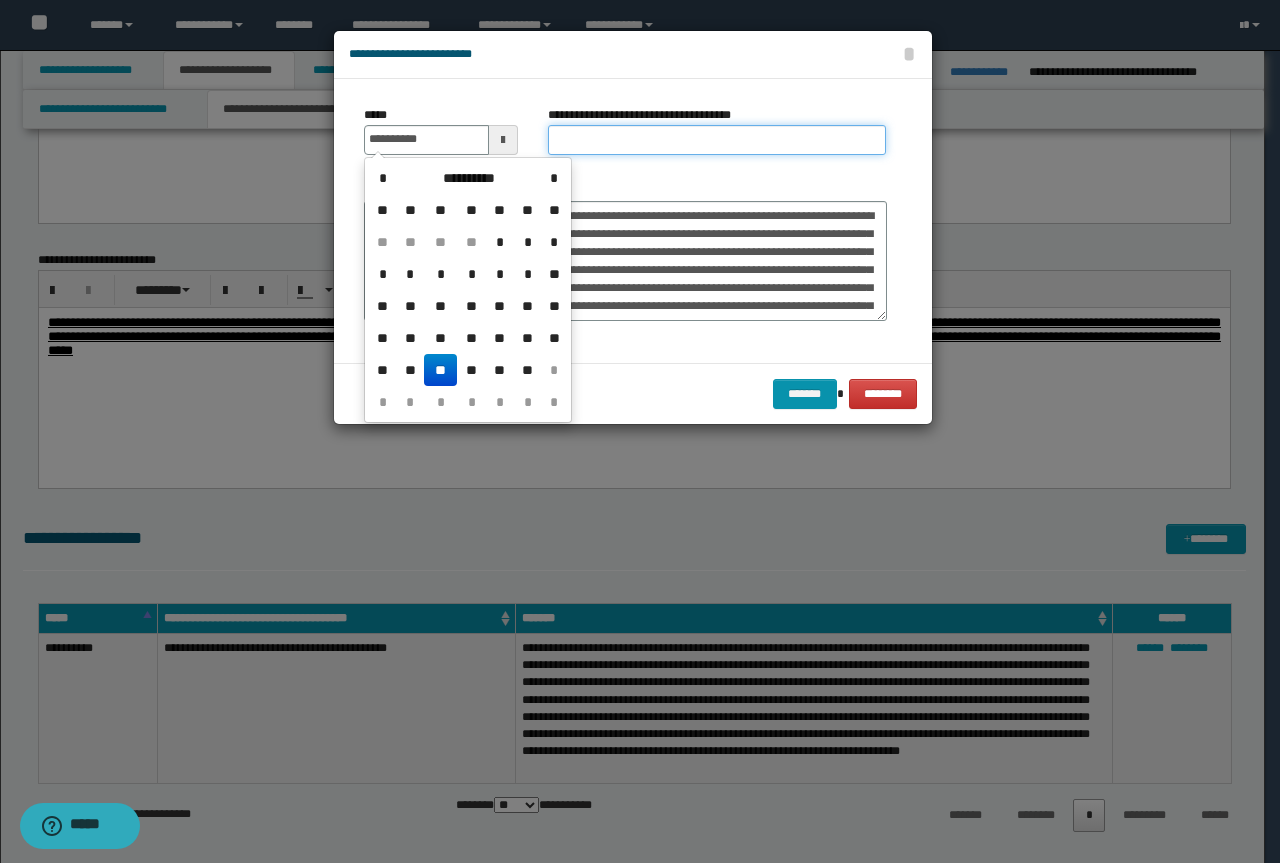 type on "**********" 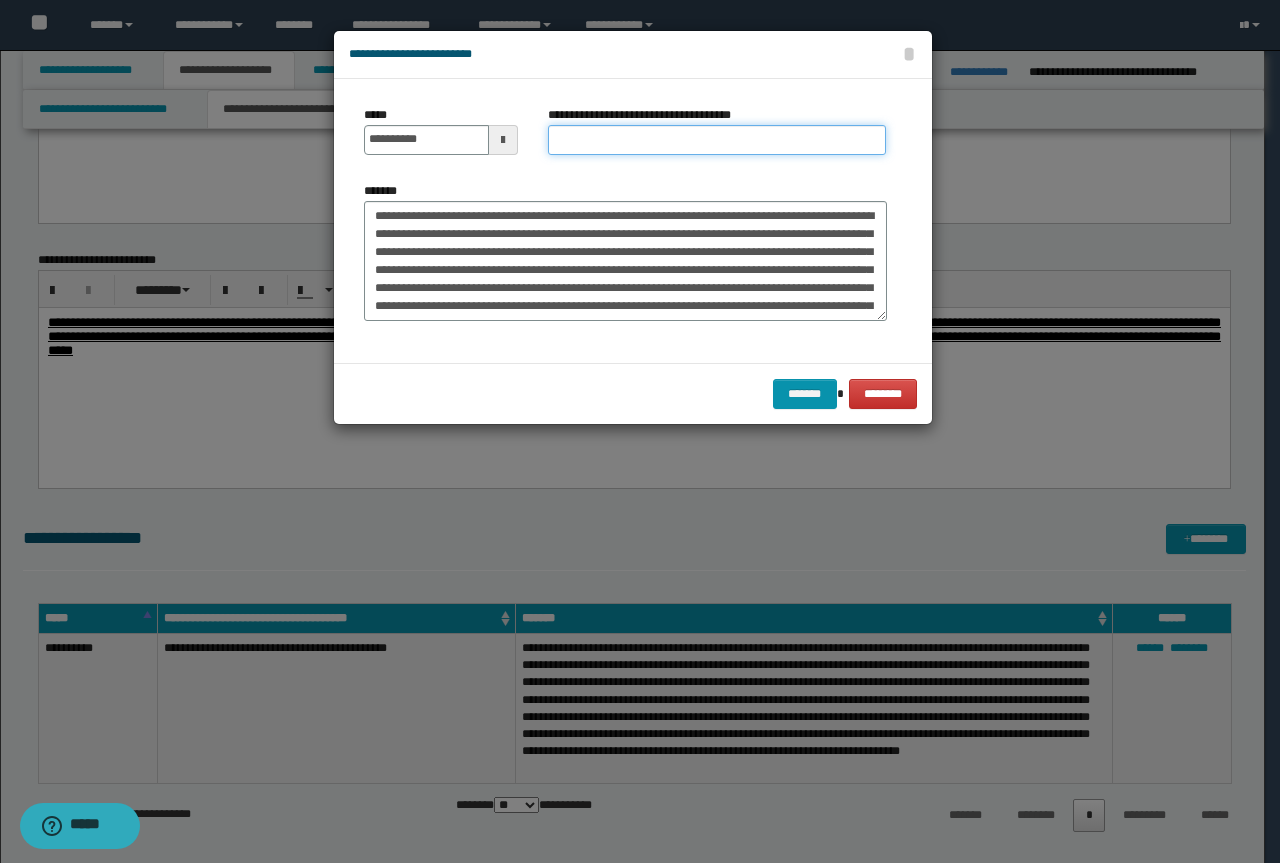 click on "**********" at bounding box center (717, 140) 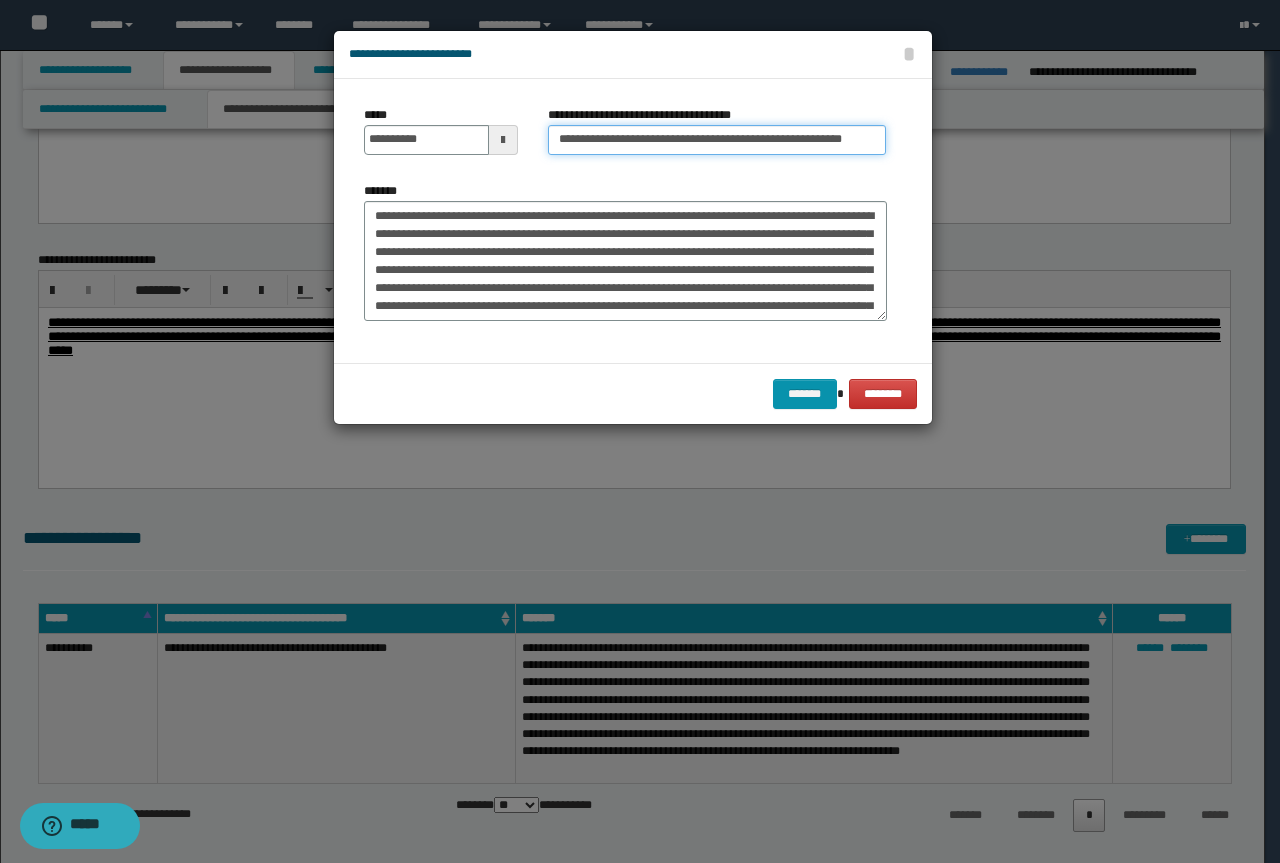 drag, startPoint x: 625, startPoint y: 142, endPoint x: 150, endPoint y: 99, distance: 476.94235 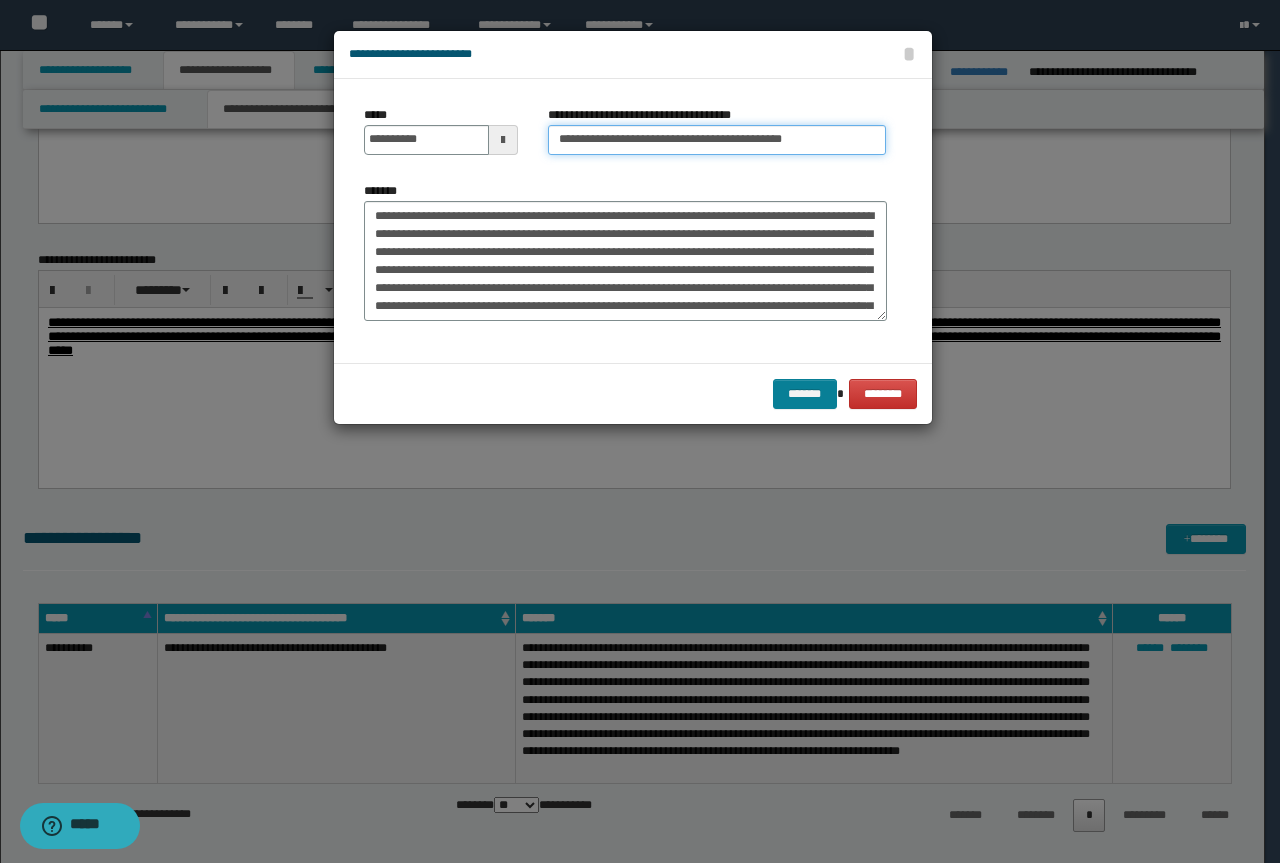 type on "**********" 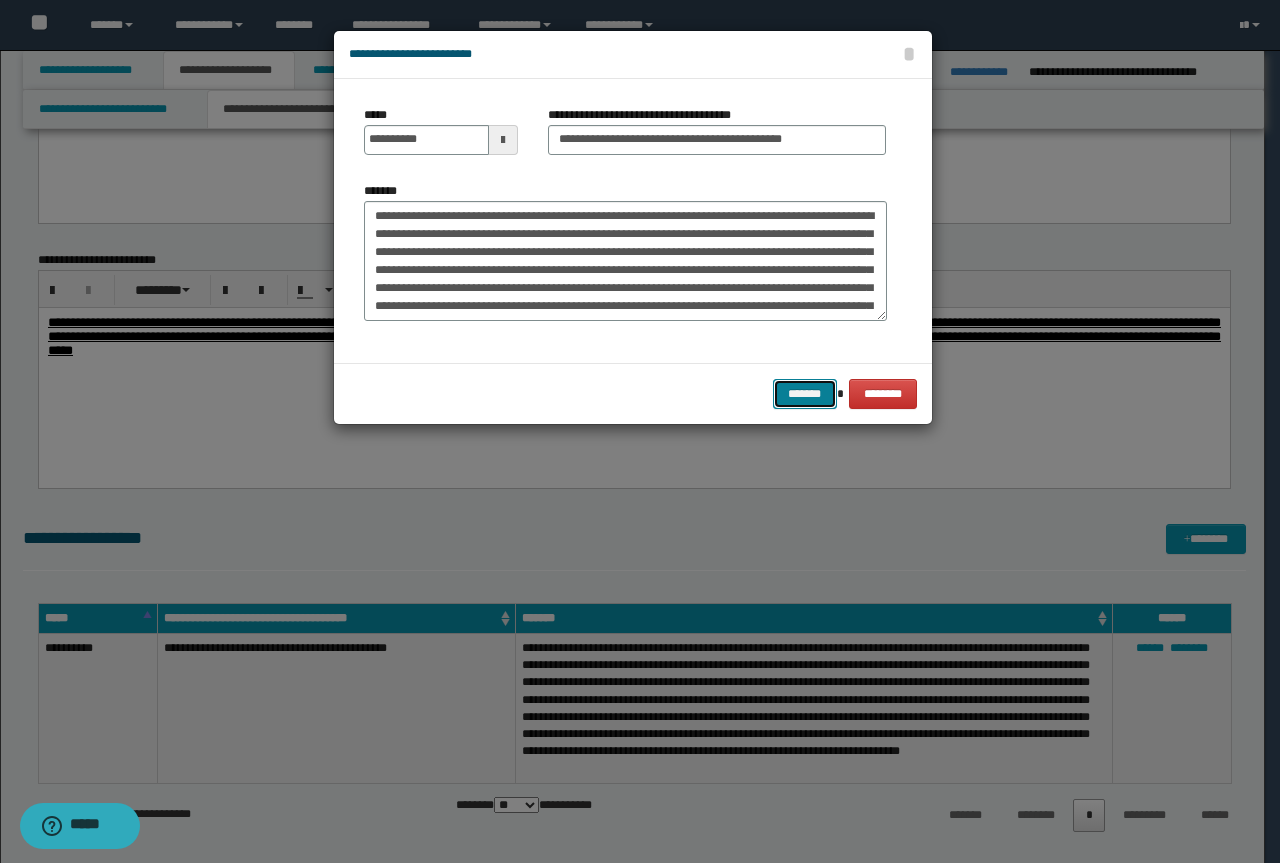 click on "*******" at bounding box center [805, 394] 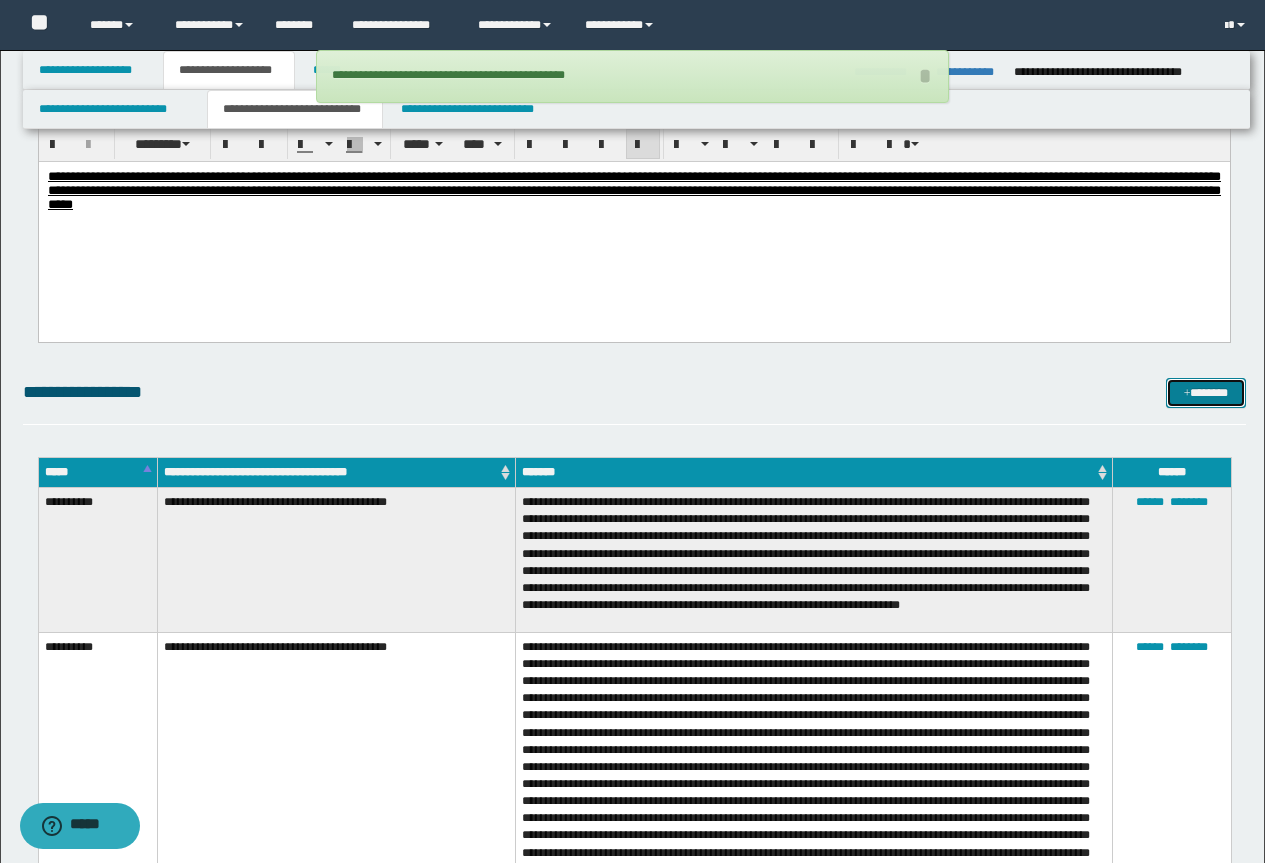 scroll, scrollTop: 1500, scrollLeft: 0, axis: vertical 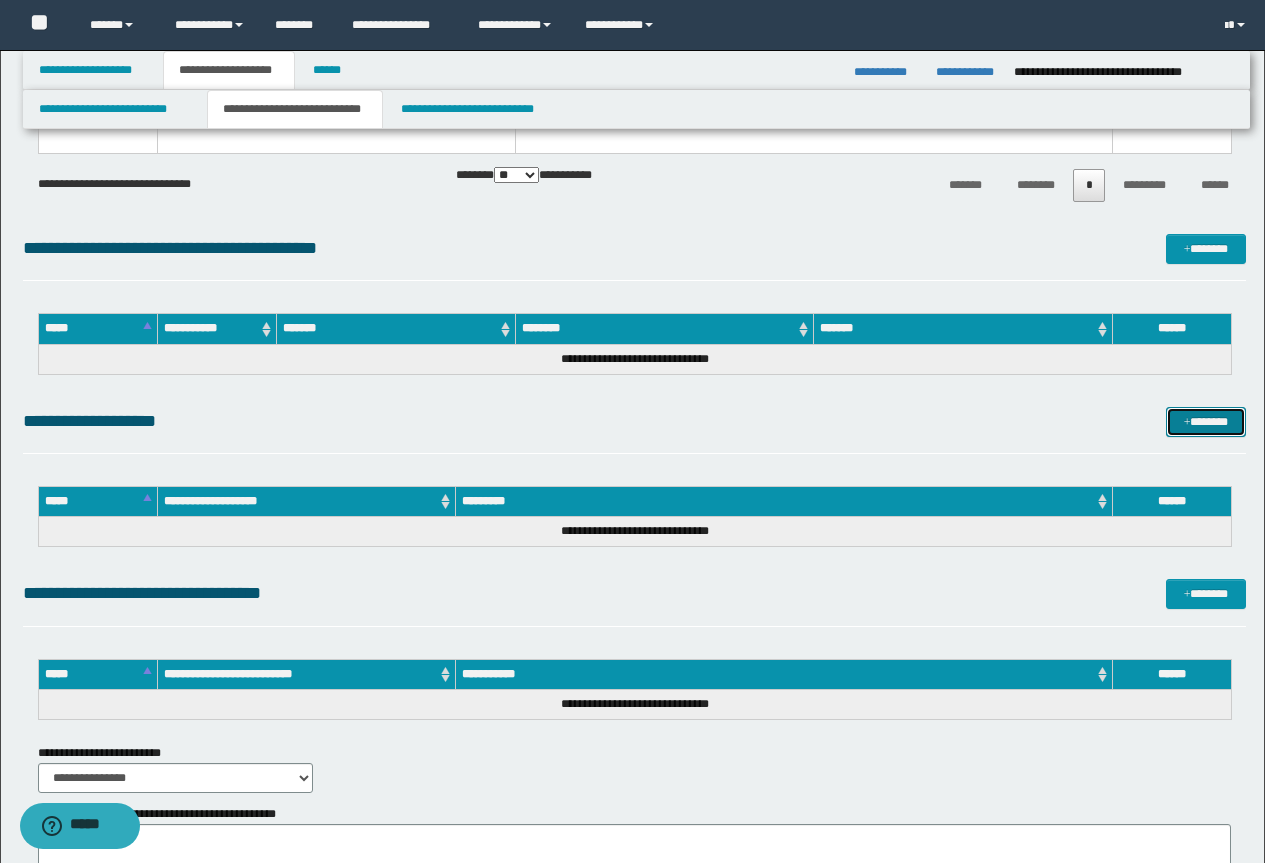 click on "*******" at bounding box center [1206, 422] 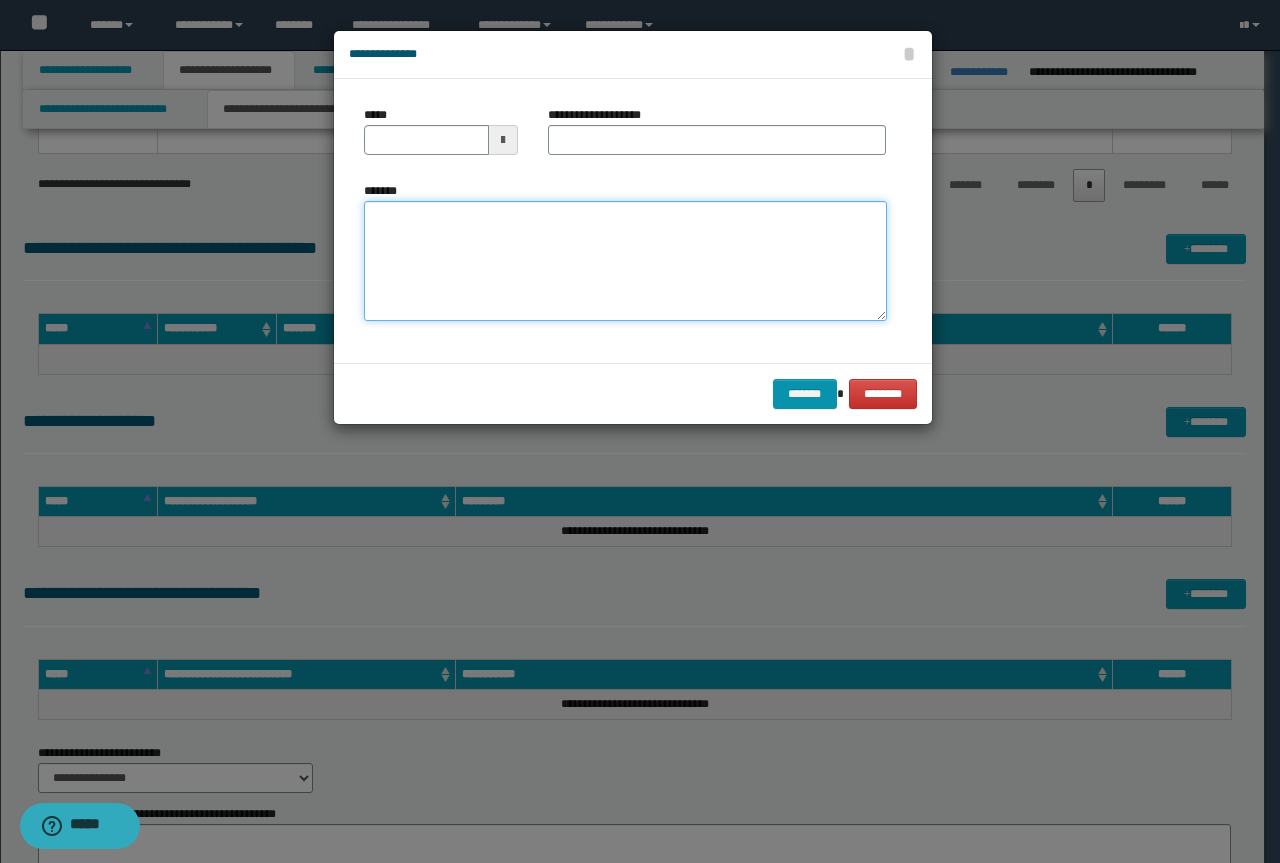 click on "*******" at bounding box center (625, 261) 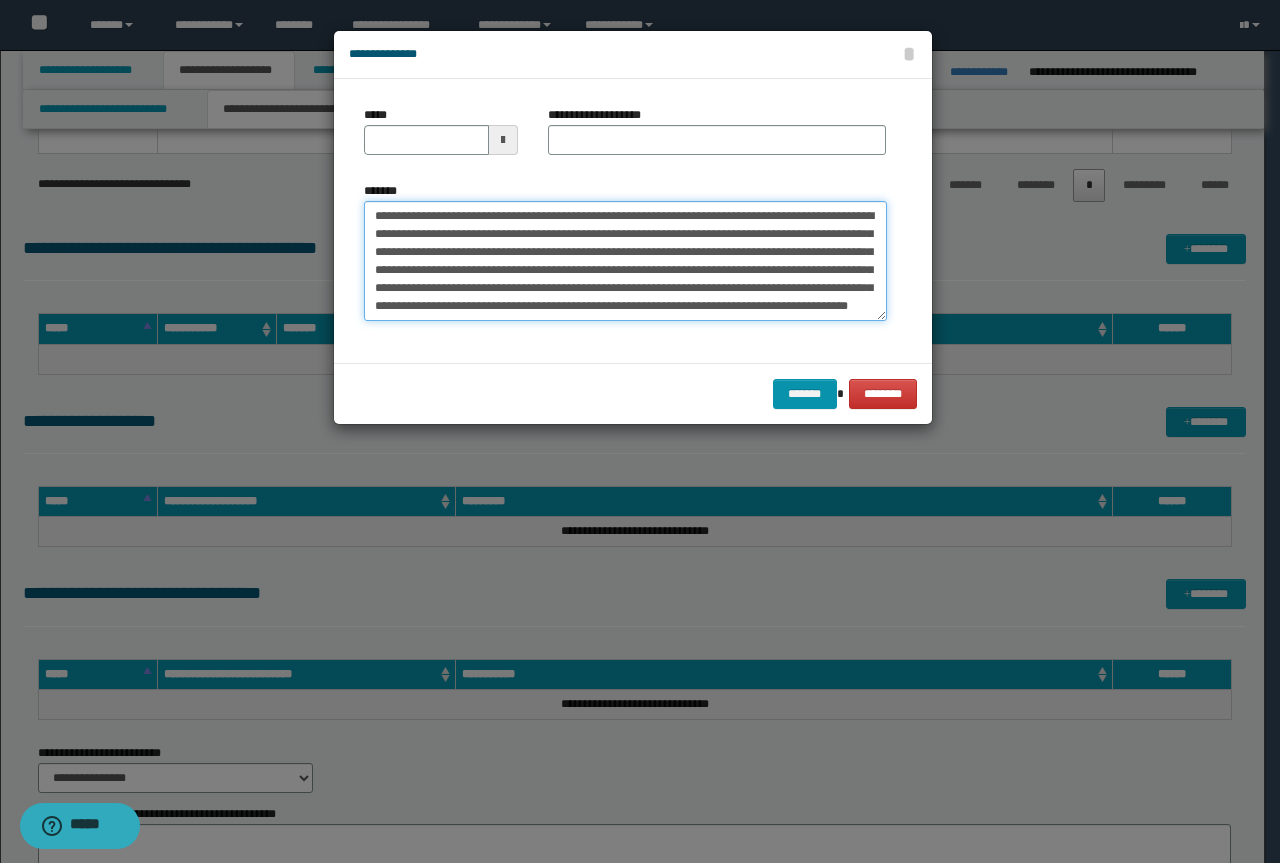 scroll, scrollTop: 0, scrollLeft: 0, axis: both 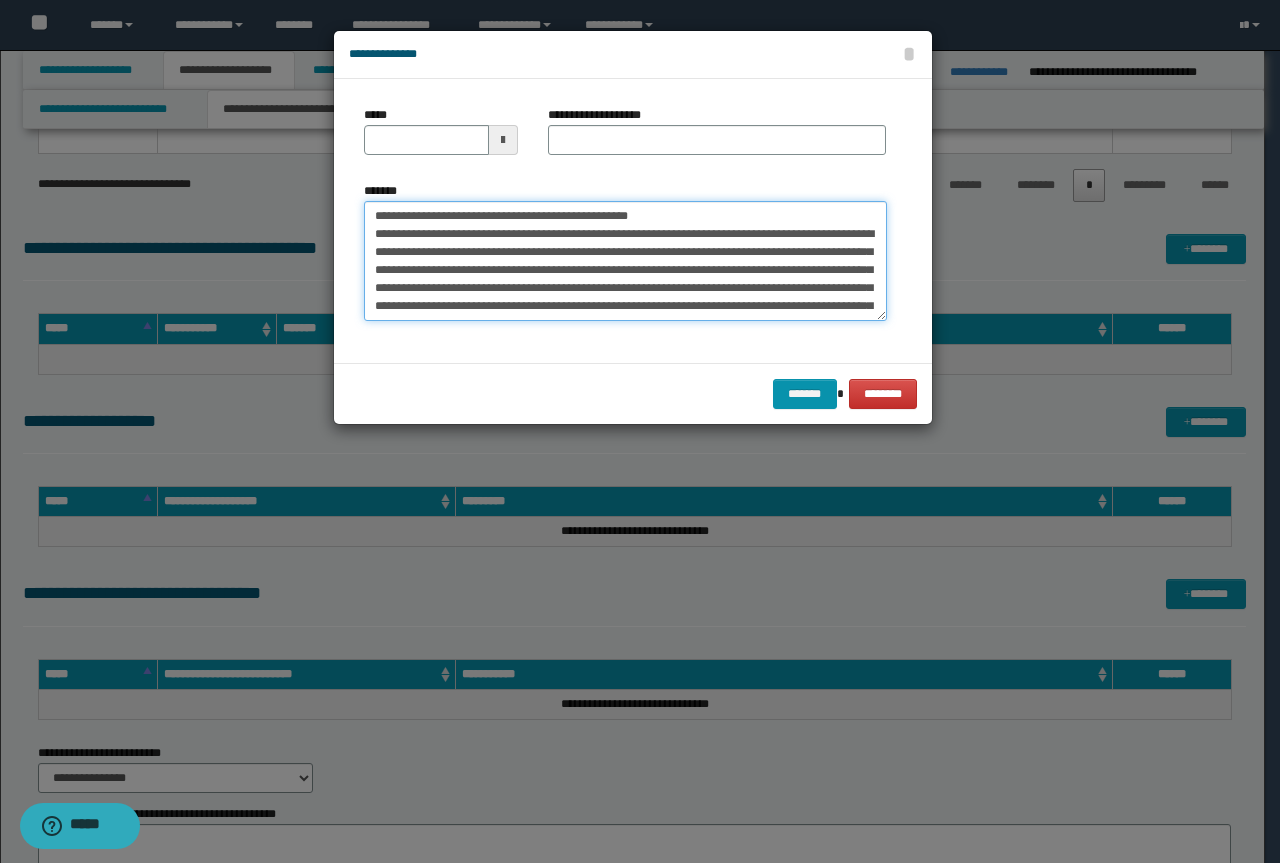drag, startPoint x: 642, startPoint y: 219, endPoint x: 230, endPoint y: 178, distance: 414.03503 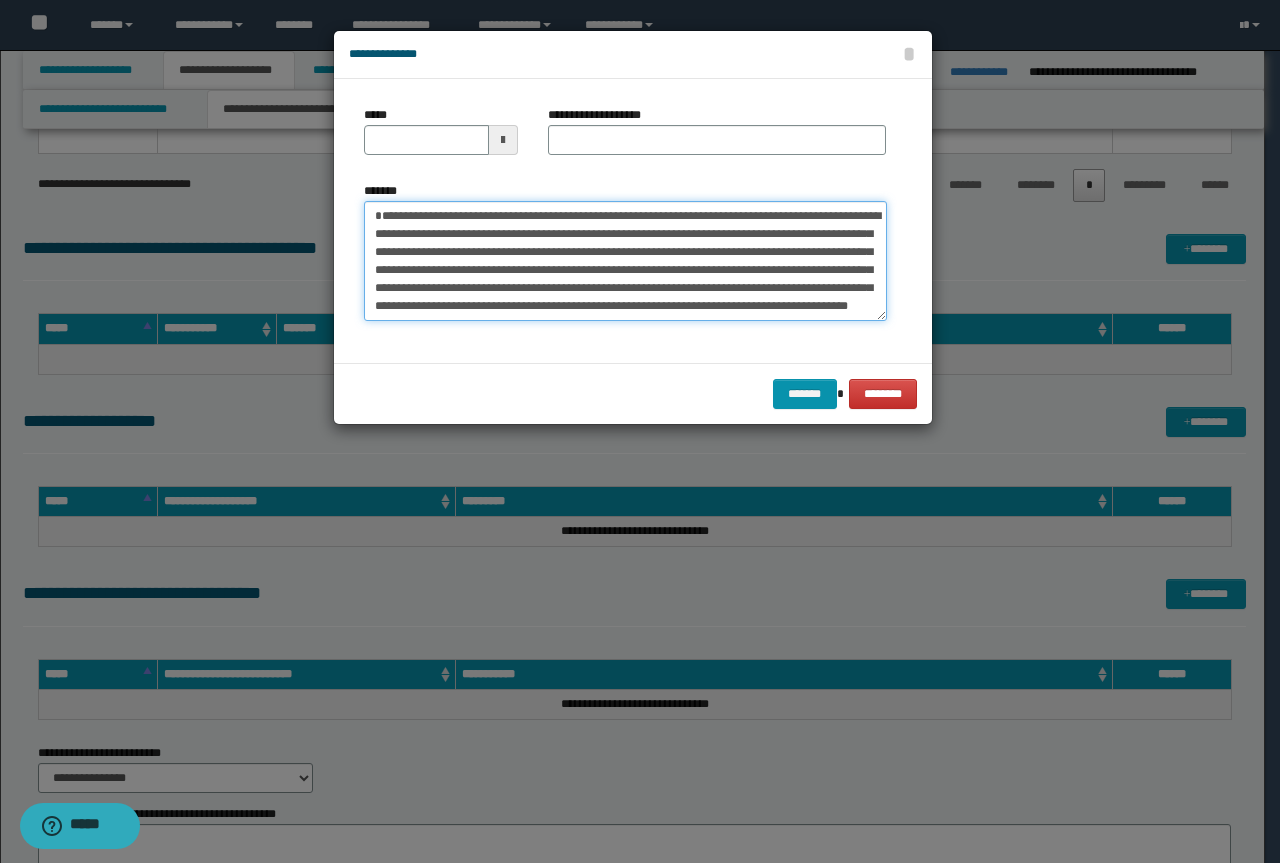 type on "**********" 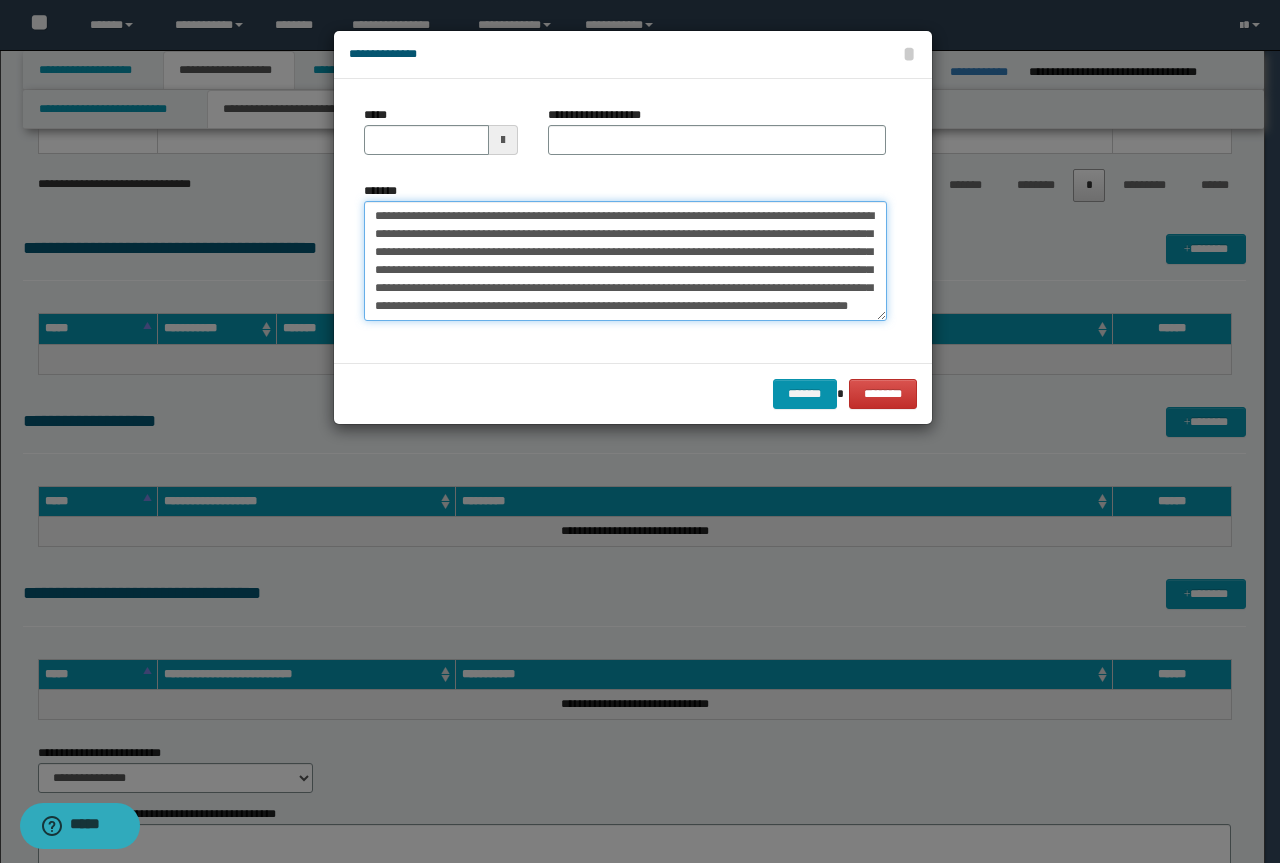 type 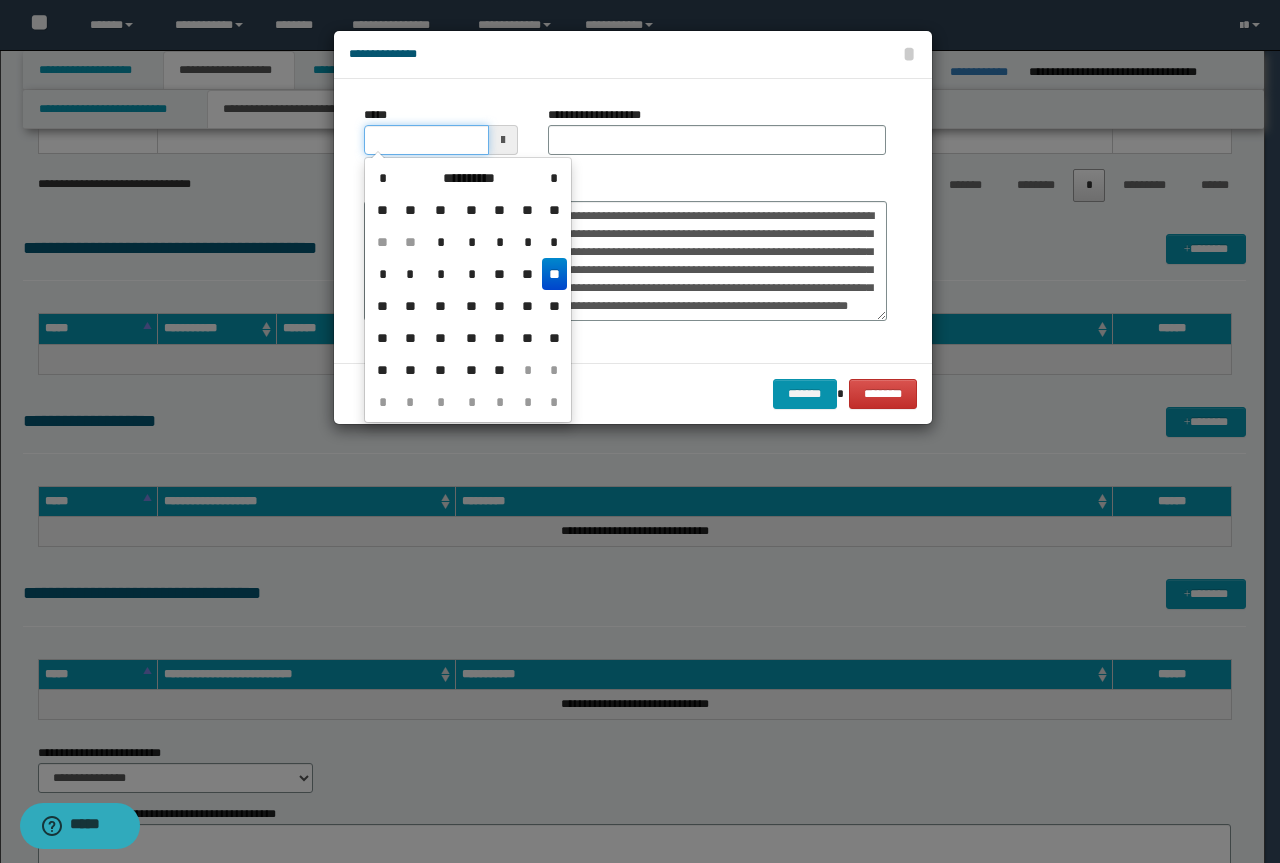 click on "*****" at bounding box center [426, 140] 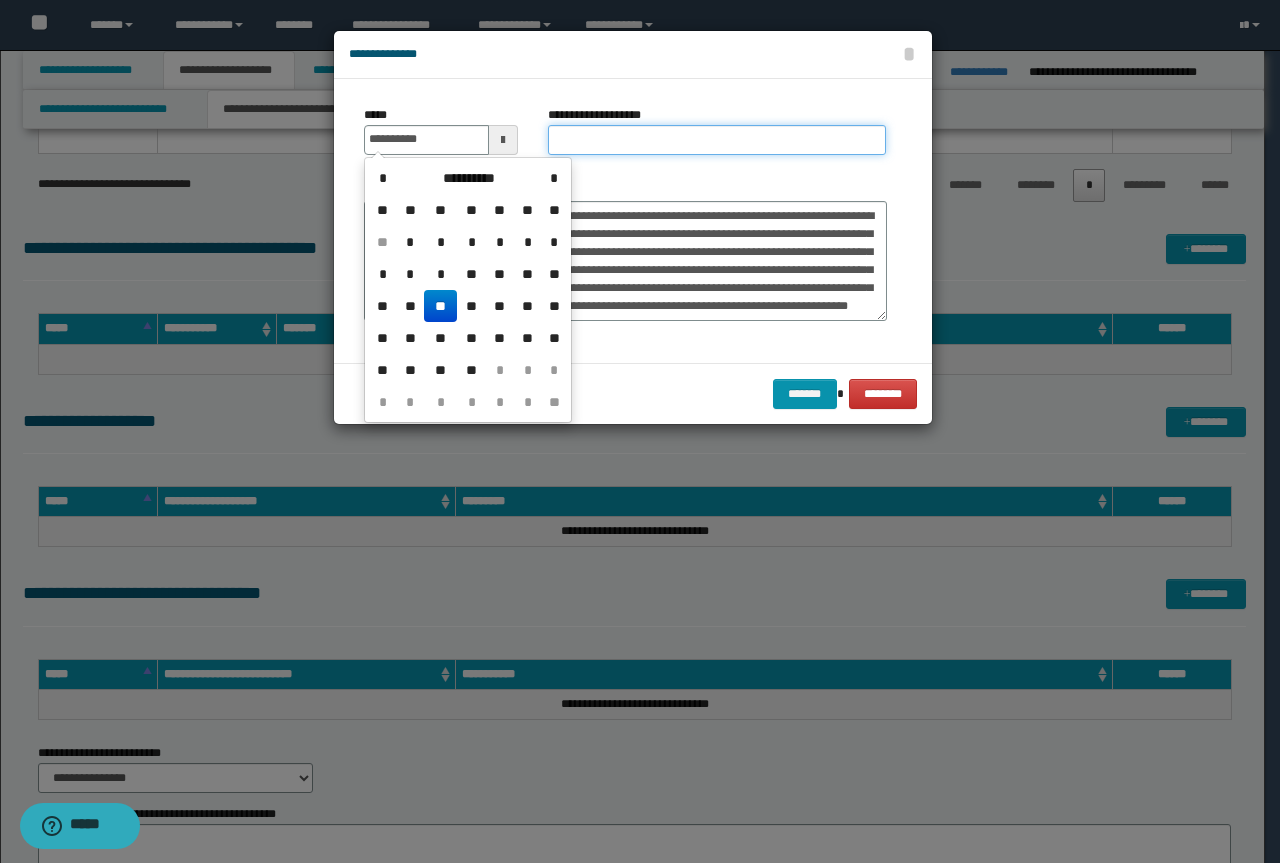 type on "**********" 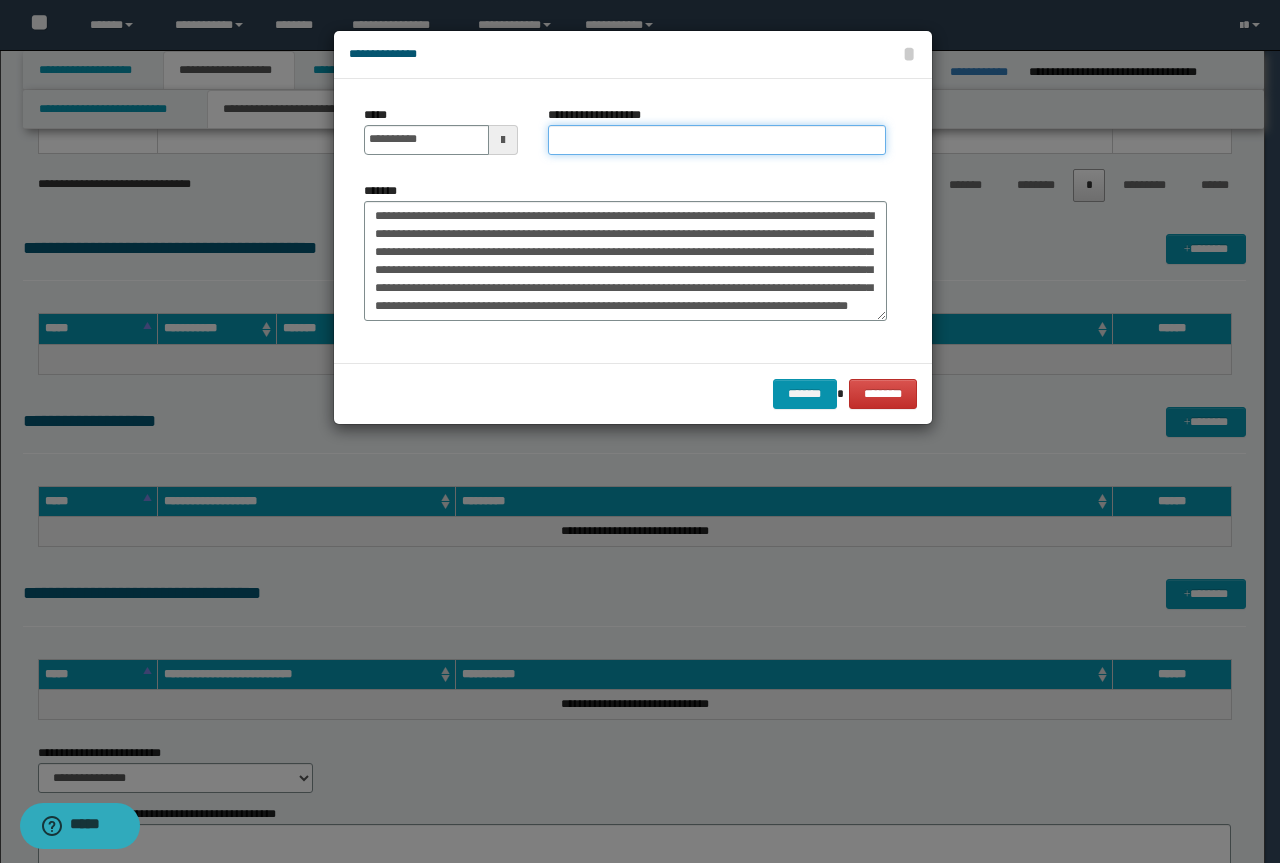 click on "**********" at bounding box center [717, 140] 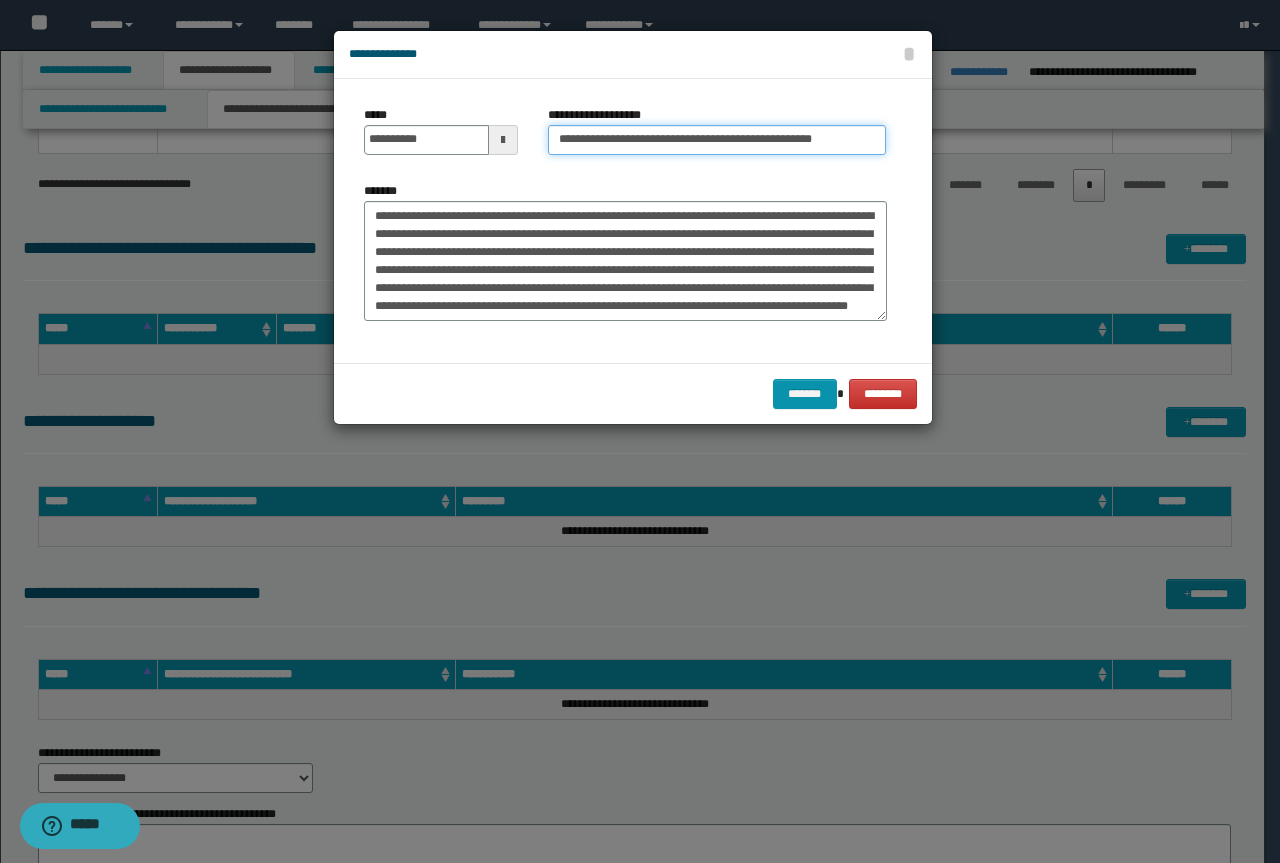 drag, startPoint x: 622, startPoint y: 142, endPoint x: 0, endPoint y: 103, distance: 623.2215 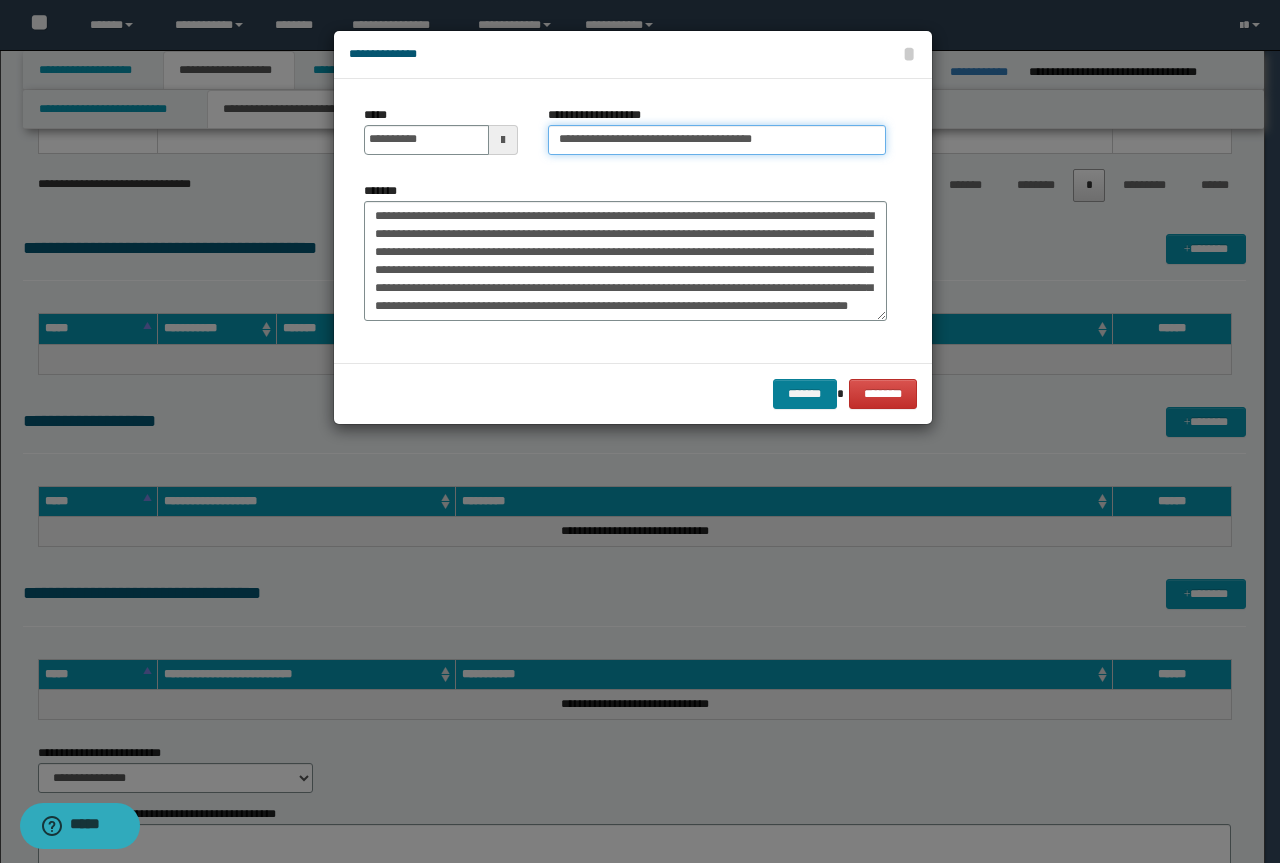 type on "**********" 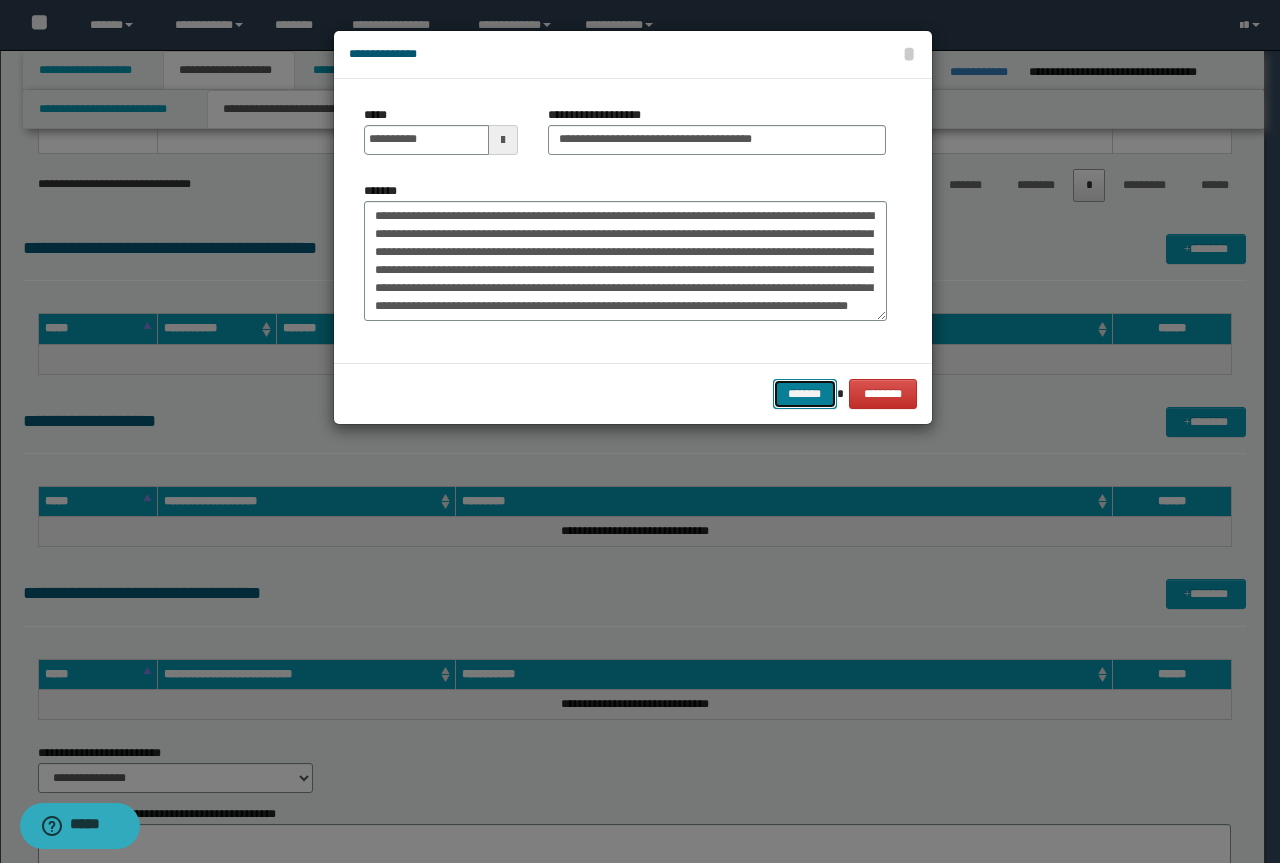drag, startPoint x: 787, startPoint y: 386, endPoint x: 777, endPoint y: 372, distance: 17.20465 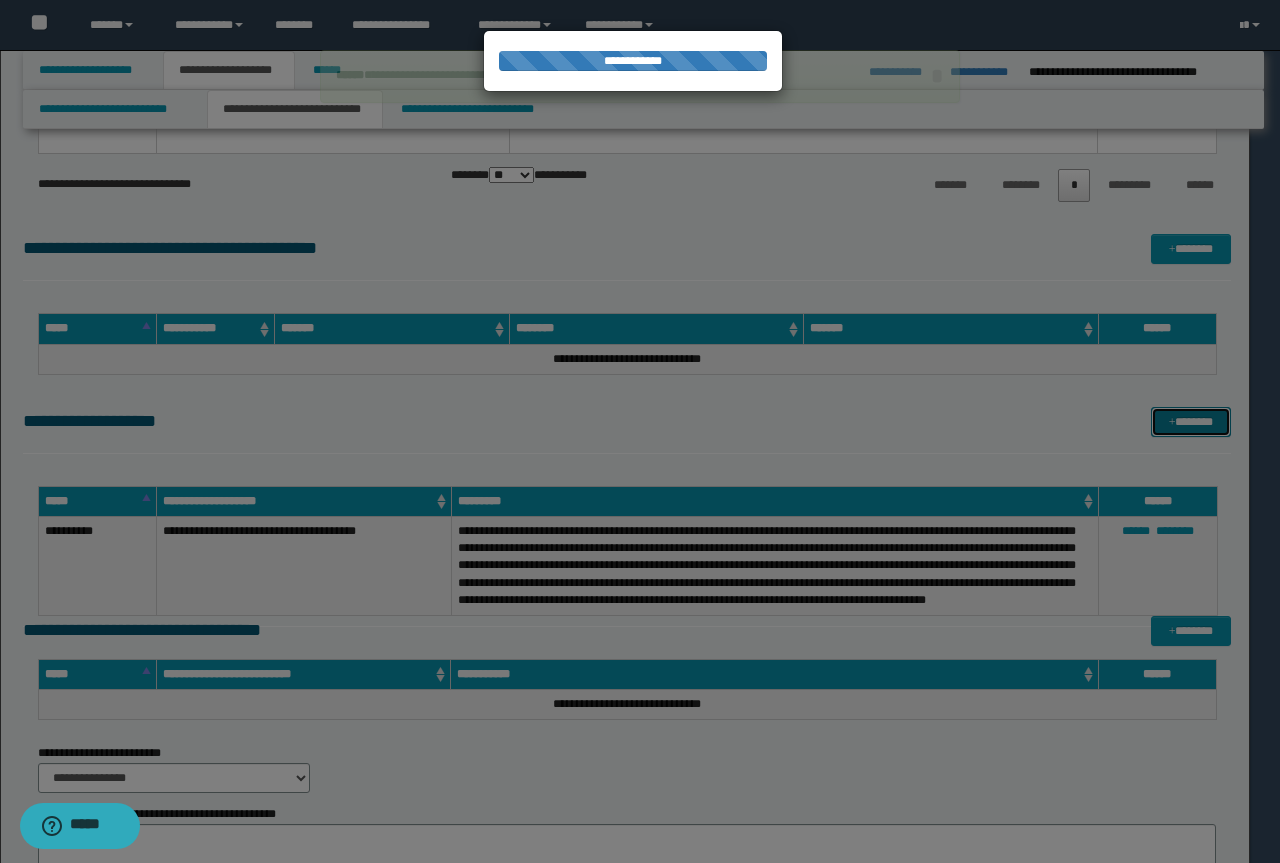 type 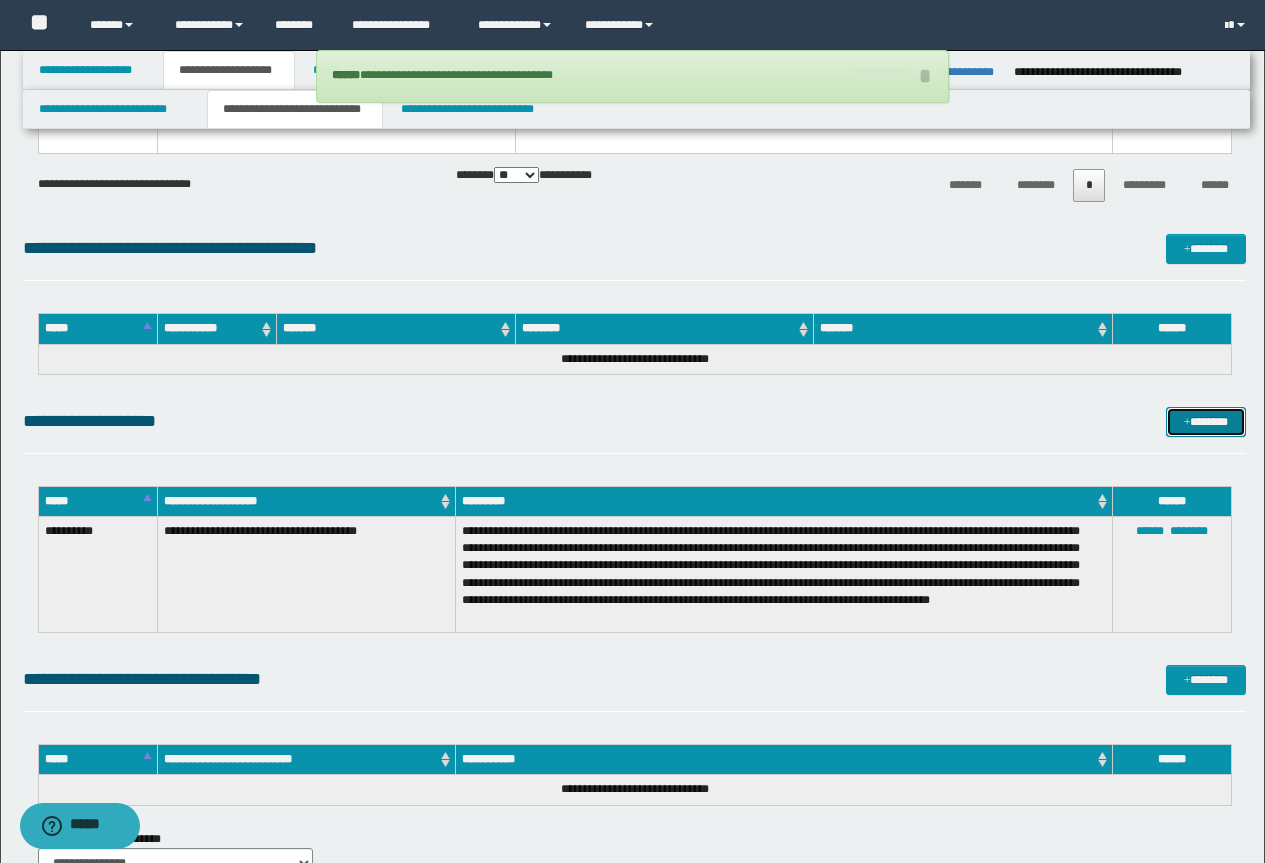 click on "*******" at bounding box center (1206, 422) 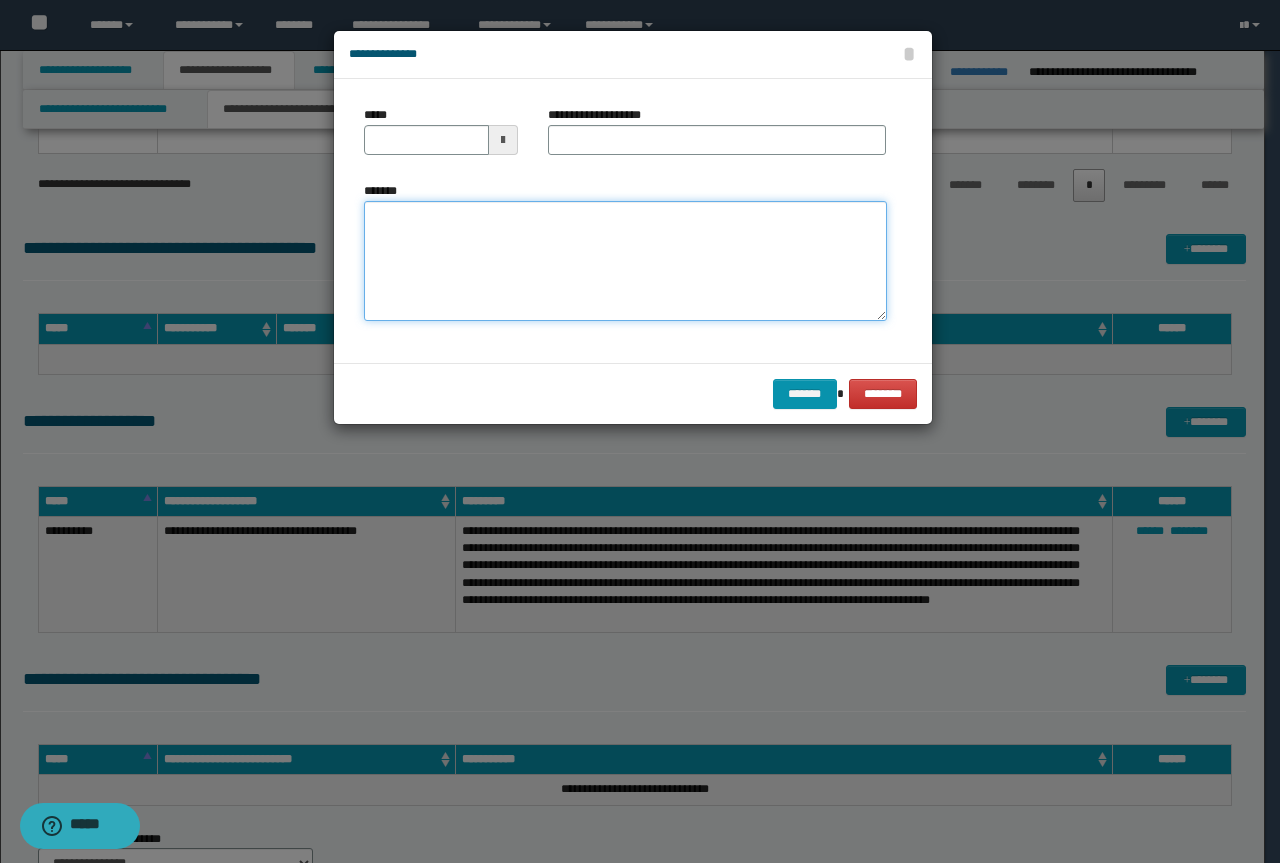 click on "*******" at bounding box center [625, 261] 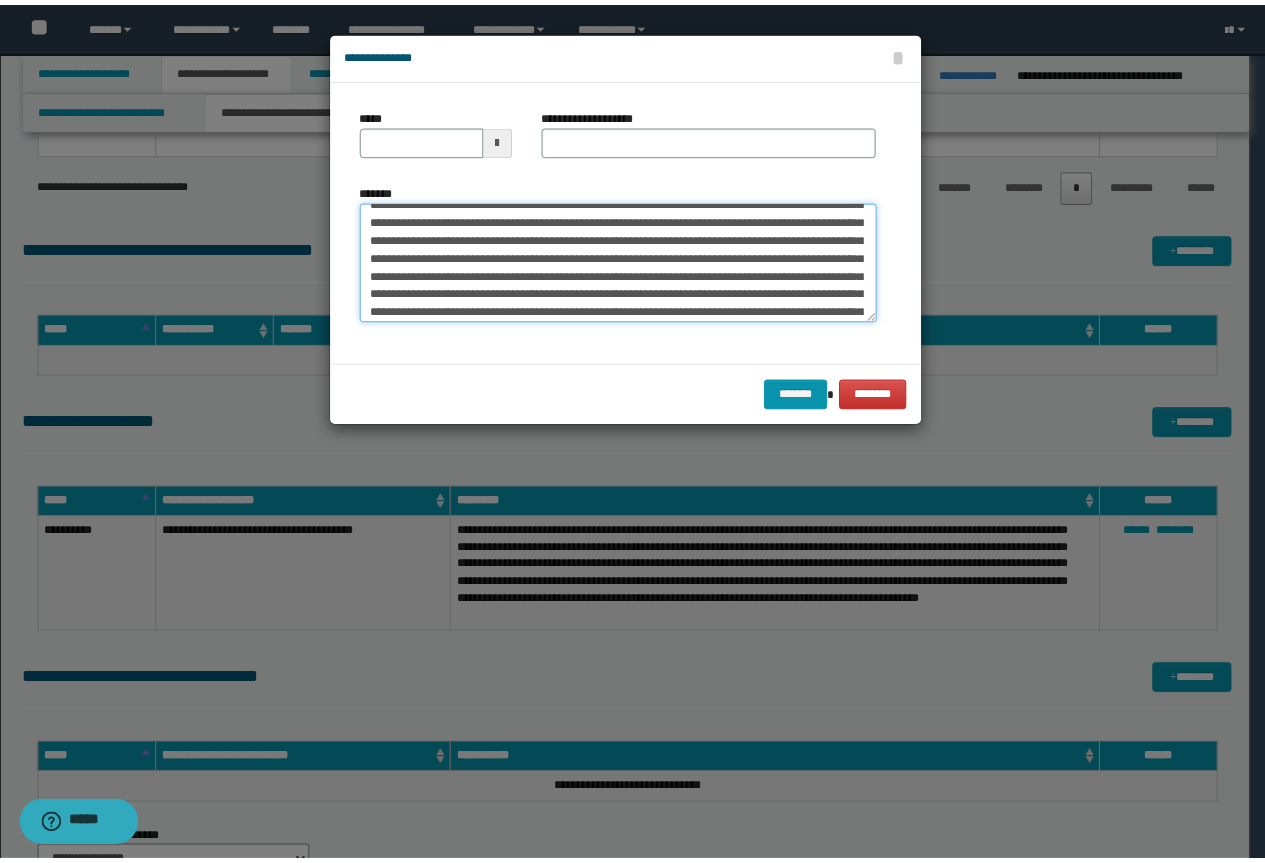 scroll, scrollTop: 0, scrollLeft: 0, axis: both 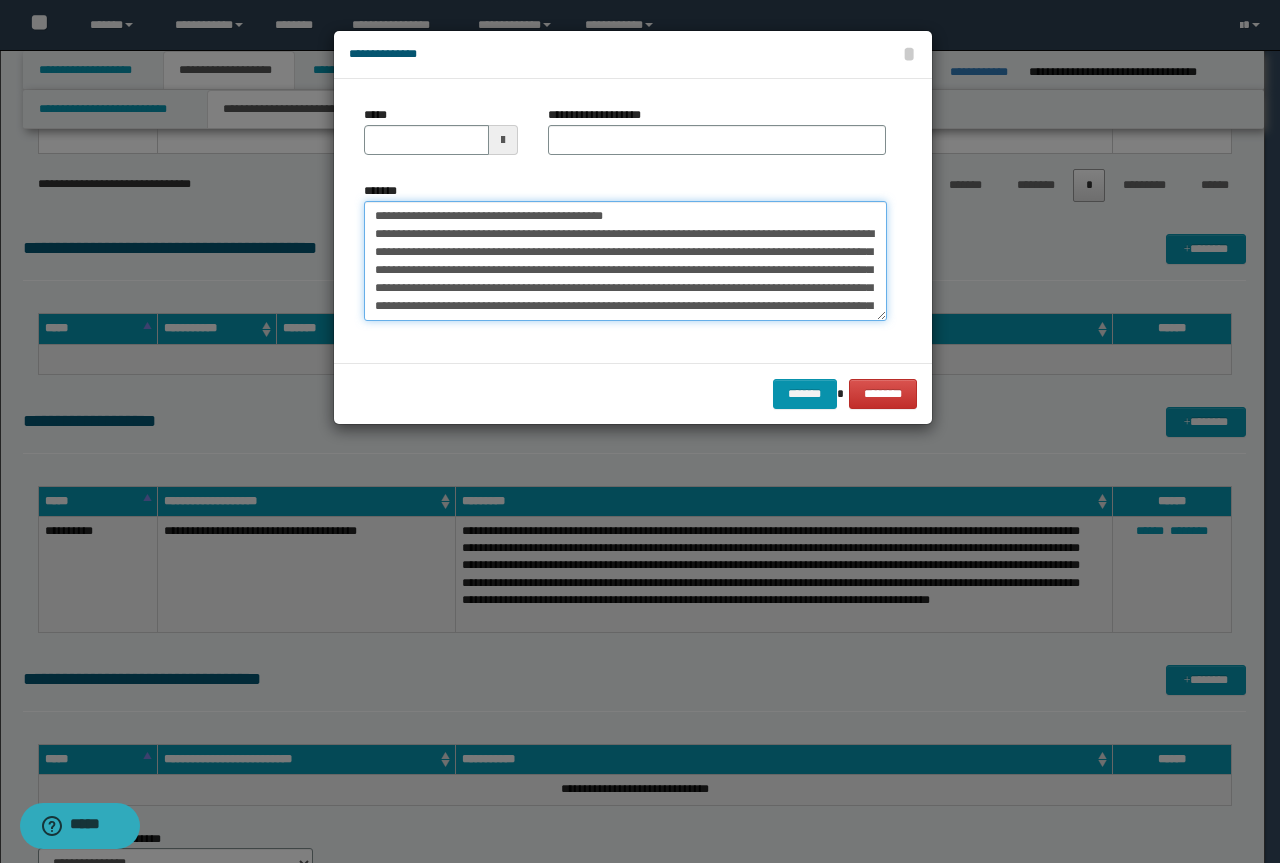 drag, startPoint x: 635, startPoint y: 217, endPoint x: 372, endPoint y: 218, distance: 263.0019 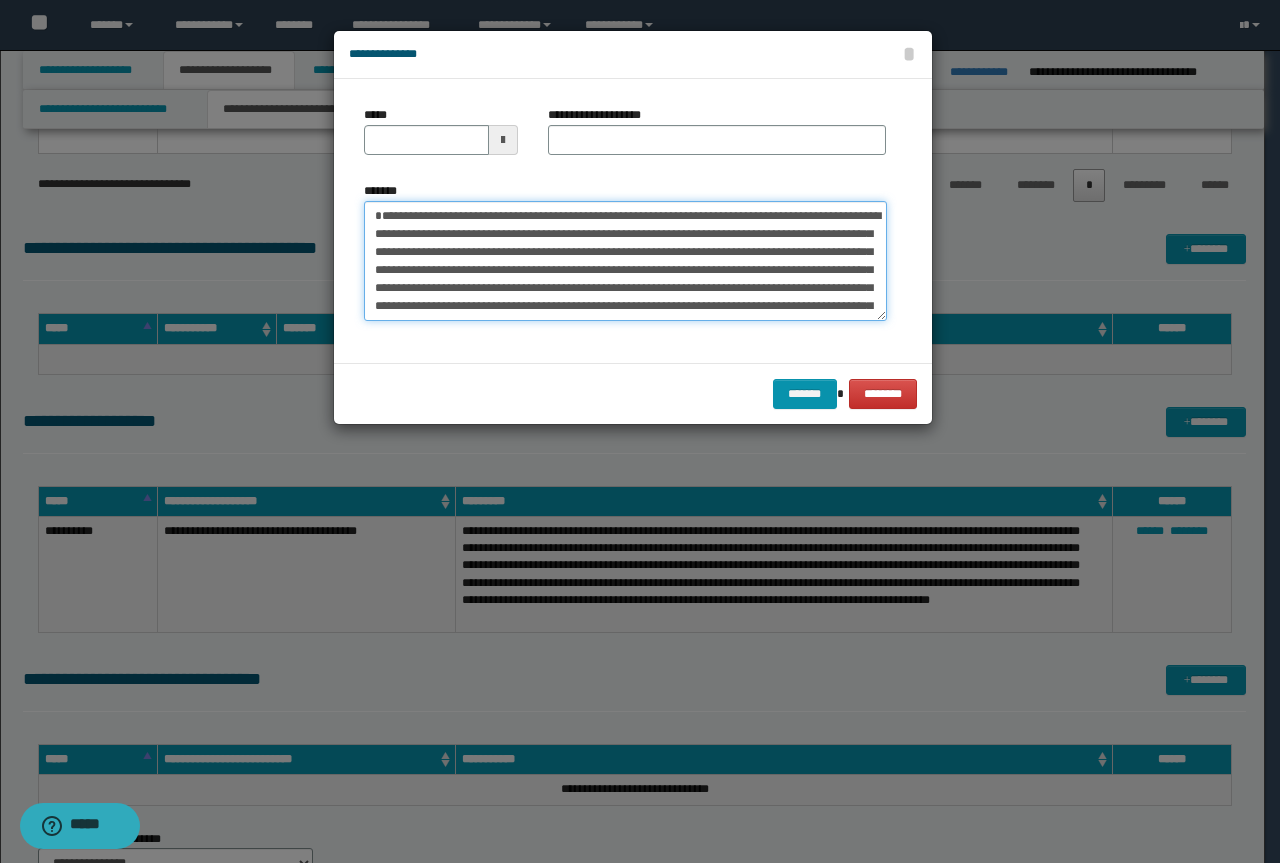type on "**********" 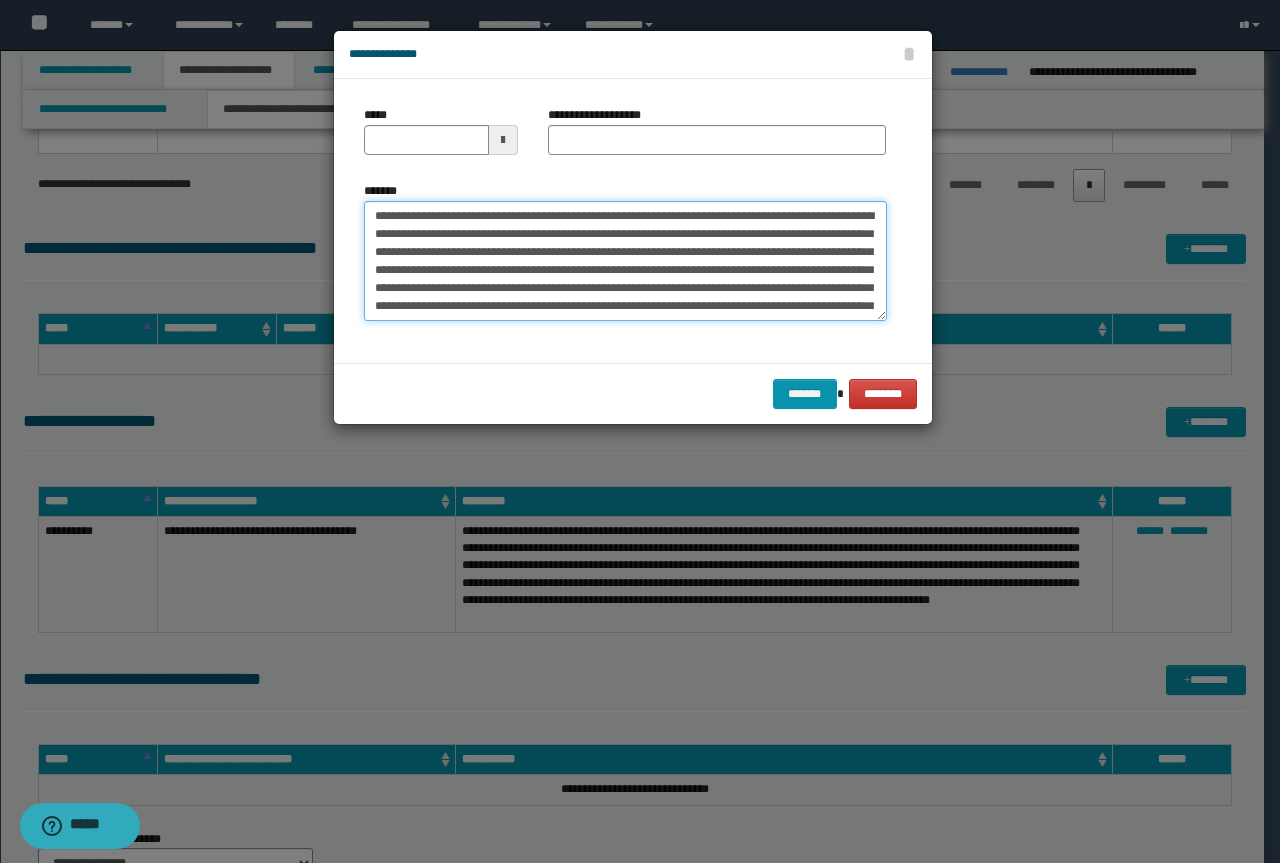 type 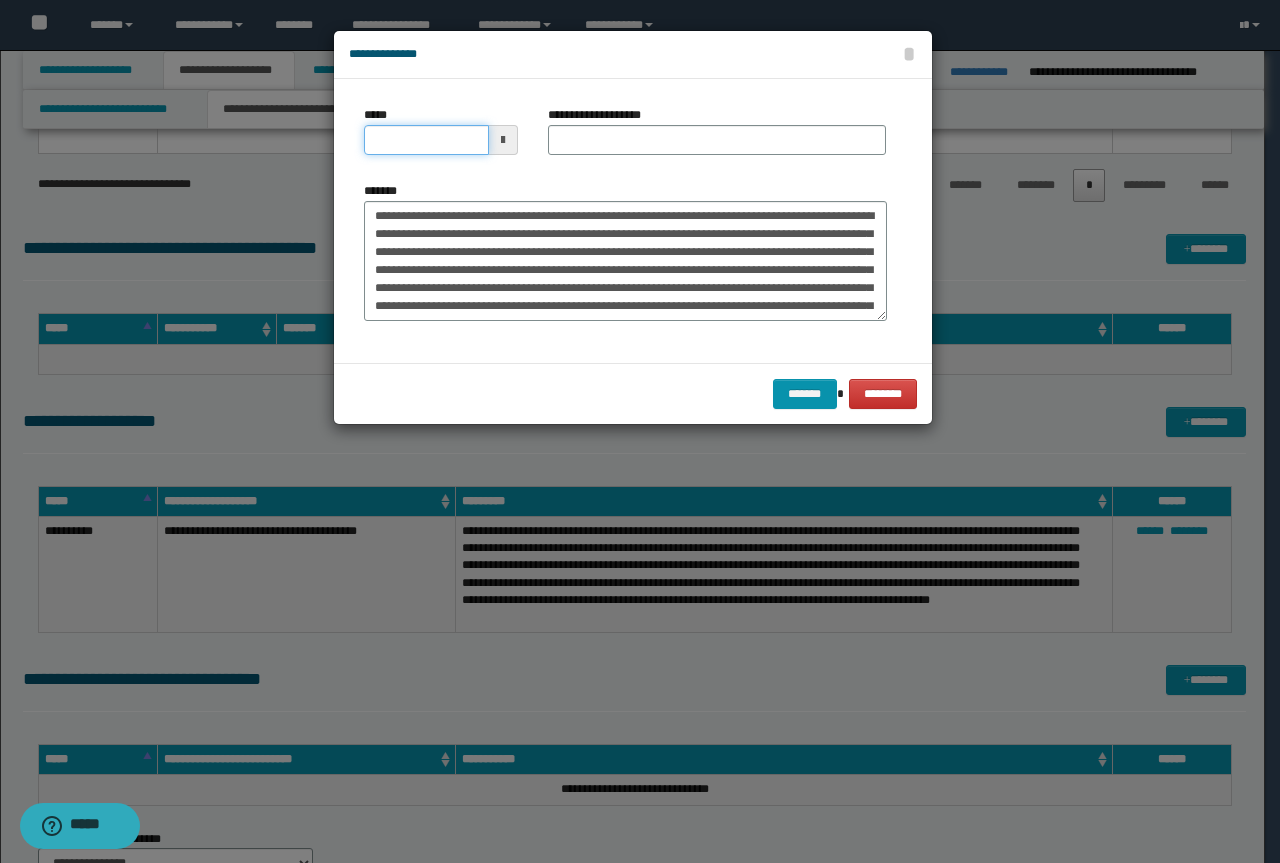 click on "*****" at bounding box center [426, 140] 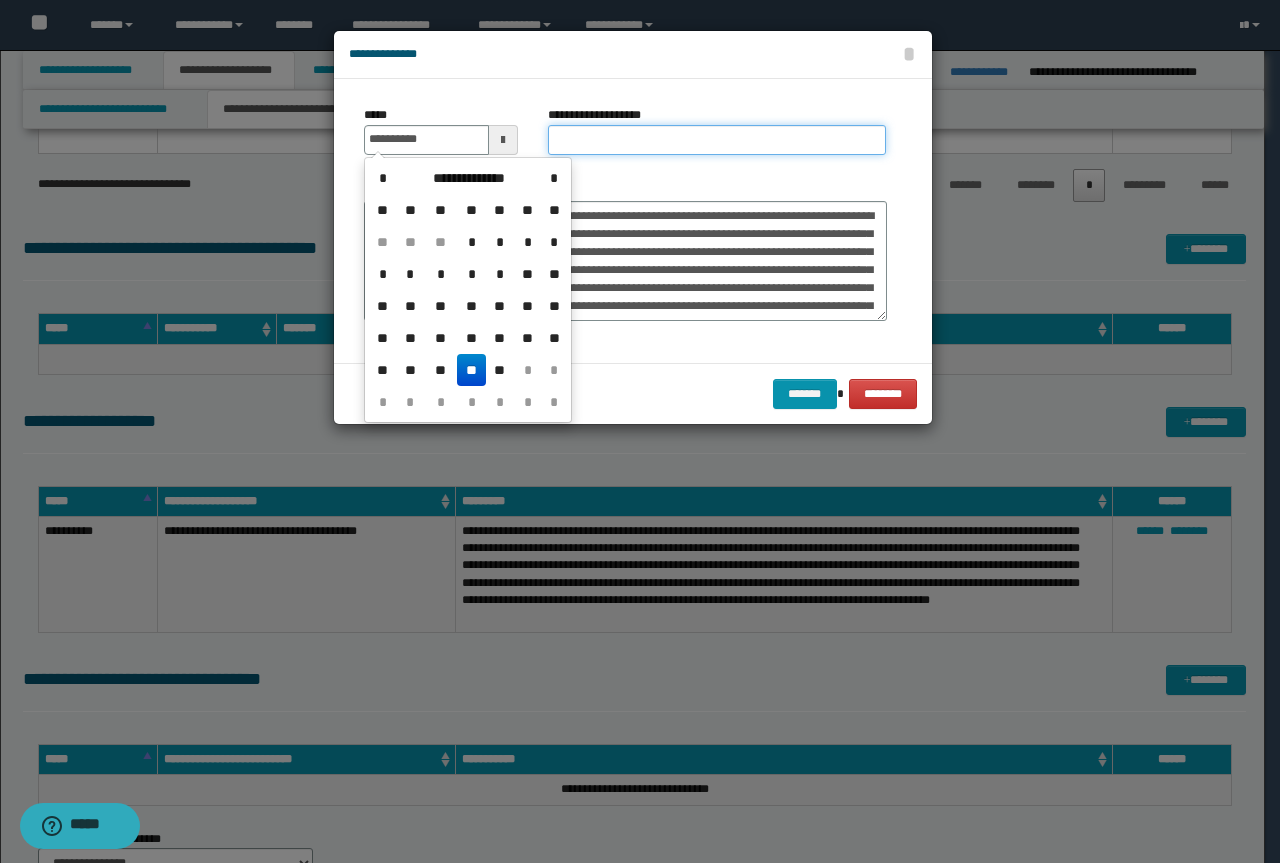 type on "**********" 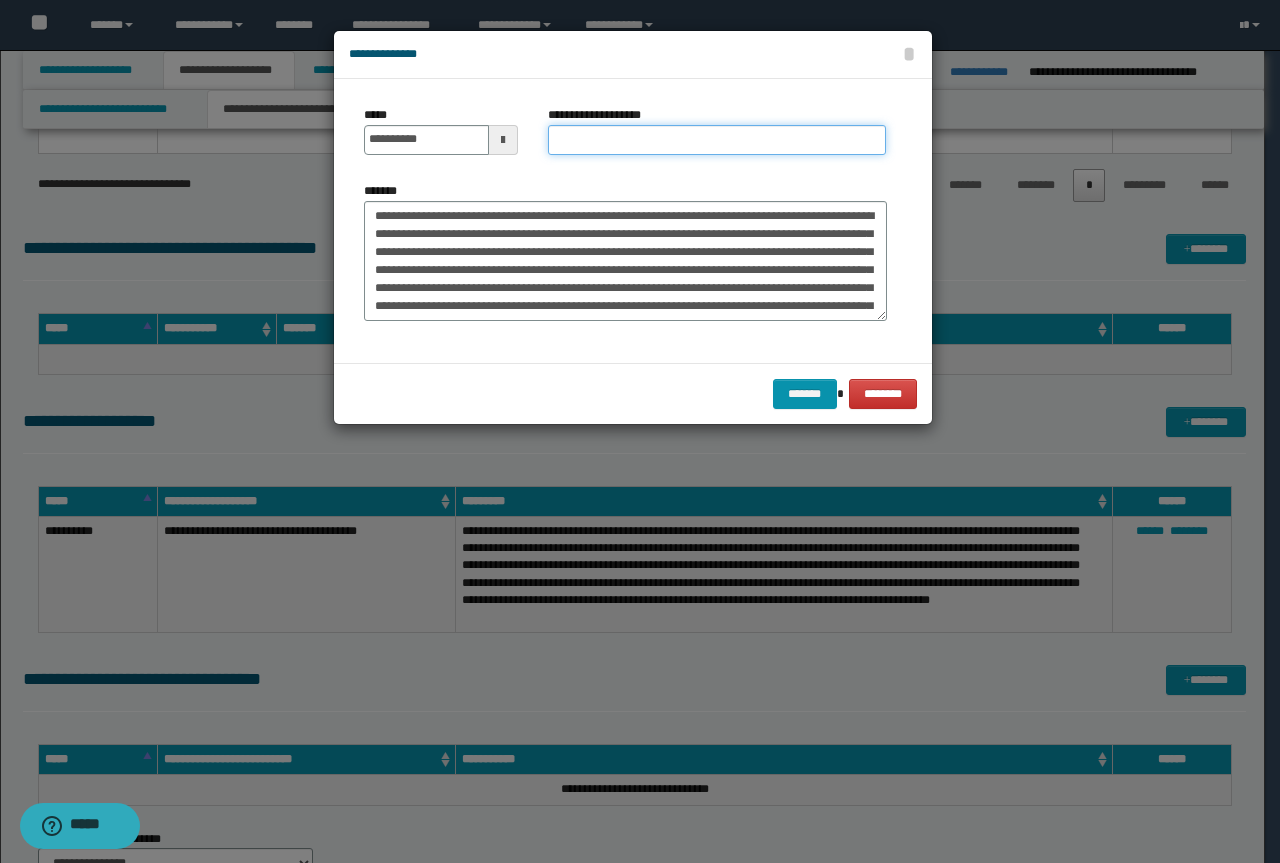 click on "**********" at bounding box center (717, 140) 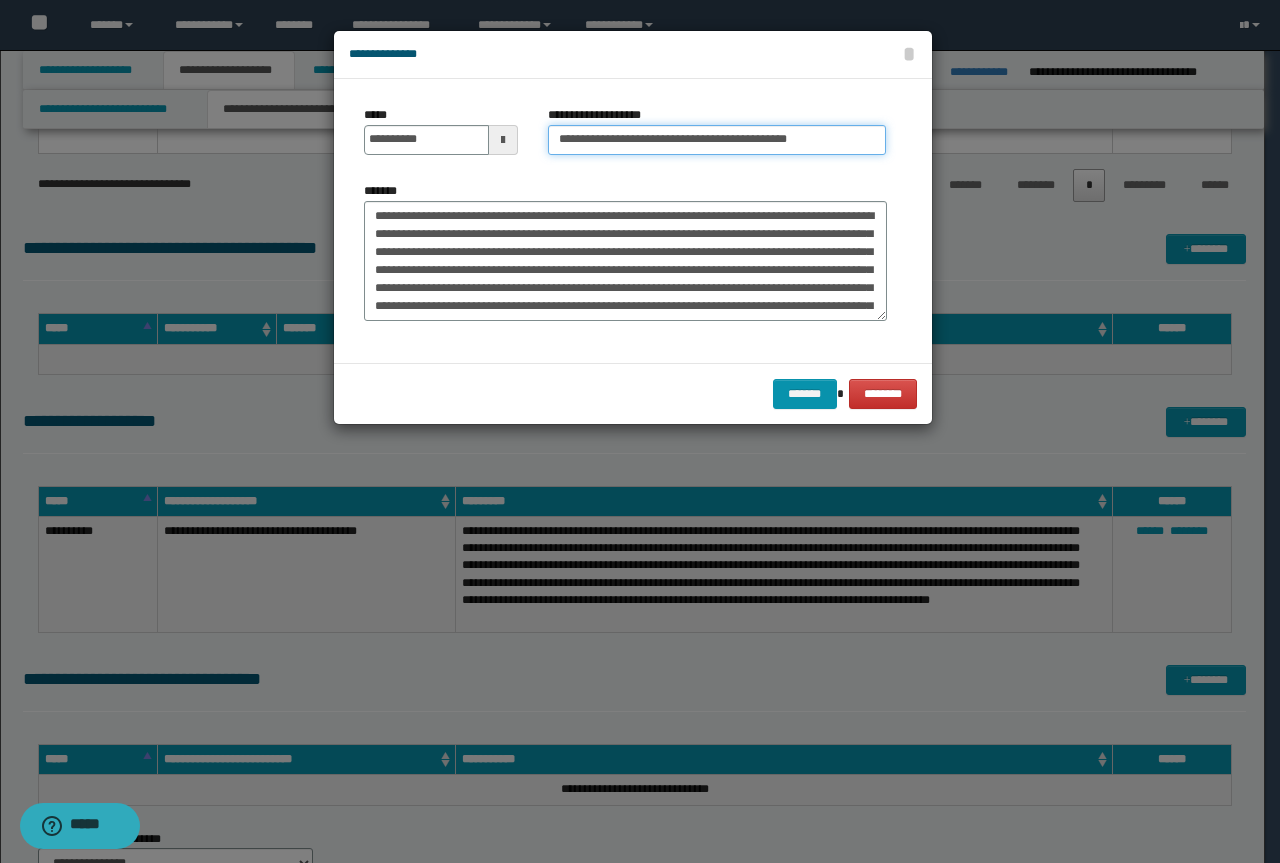 drag, startPoint x: 625, startPoint y: 143, endPoint x: 479, endPoint y: 144, distance: 146.00342 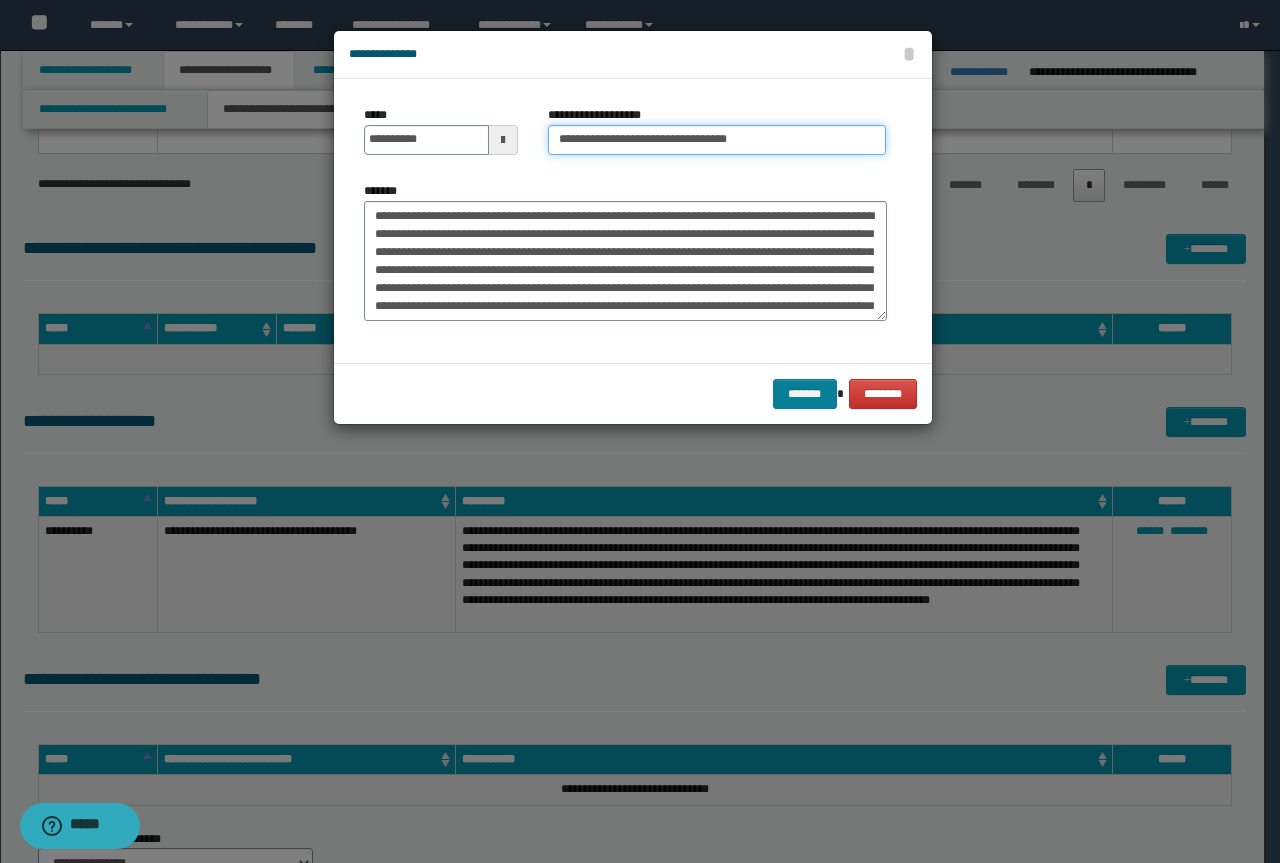 type on "**********" 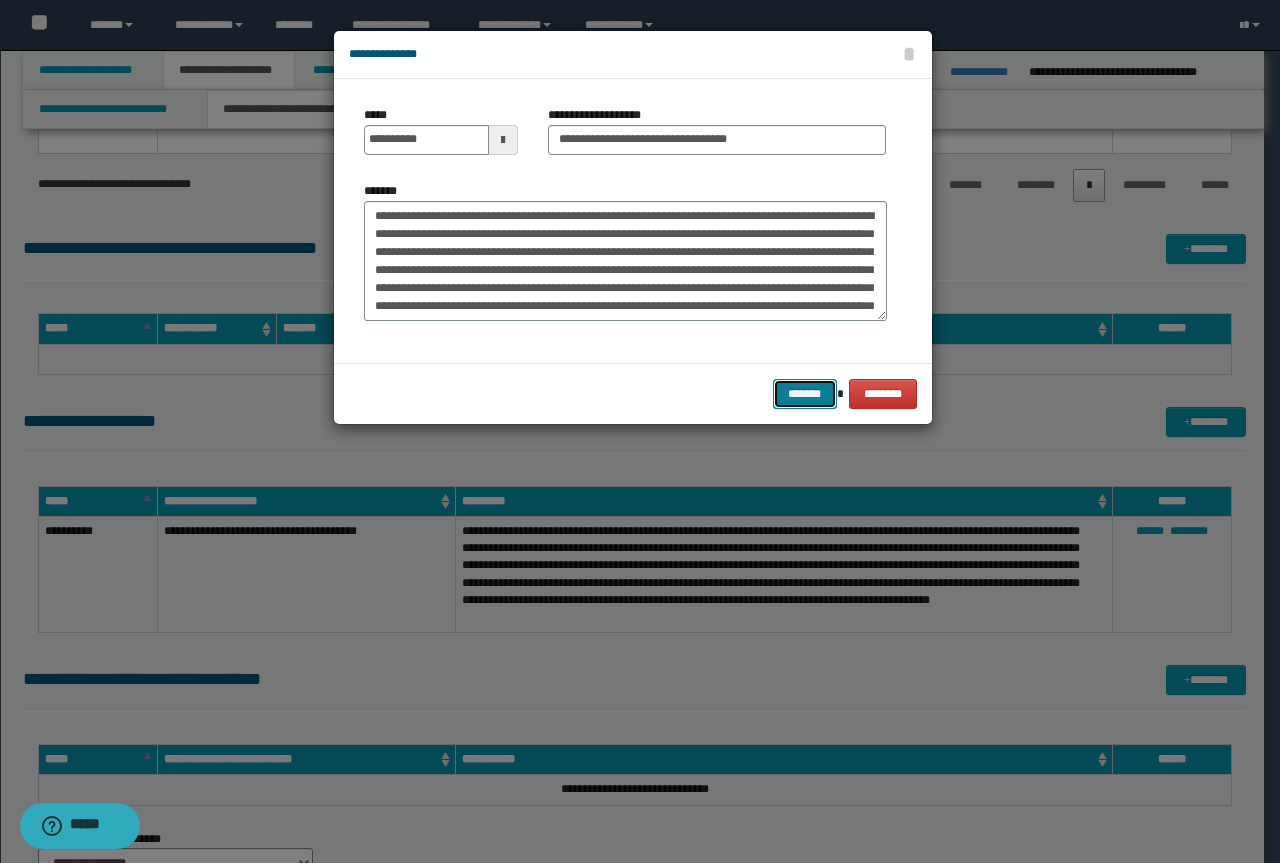 click on "*******" at bounding box center (805, 394) 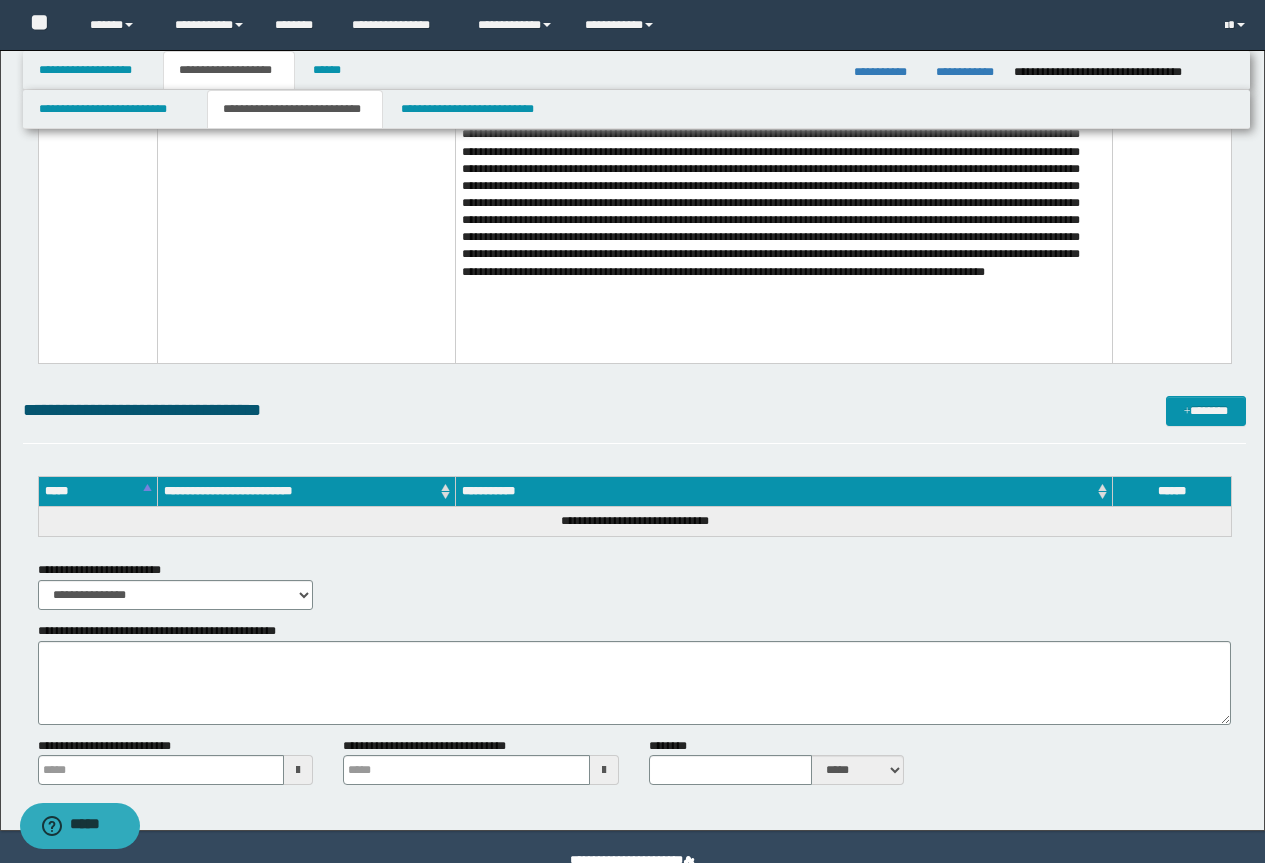 scroll, scrollTop: 3300, scrollLeft: 0, axis: vertical 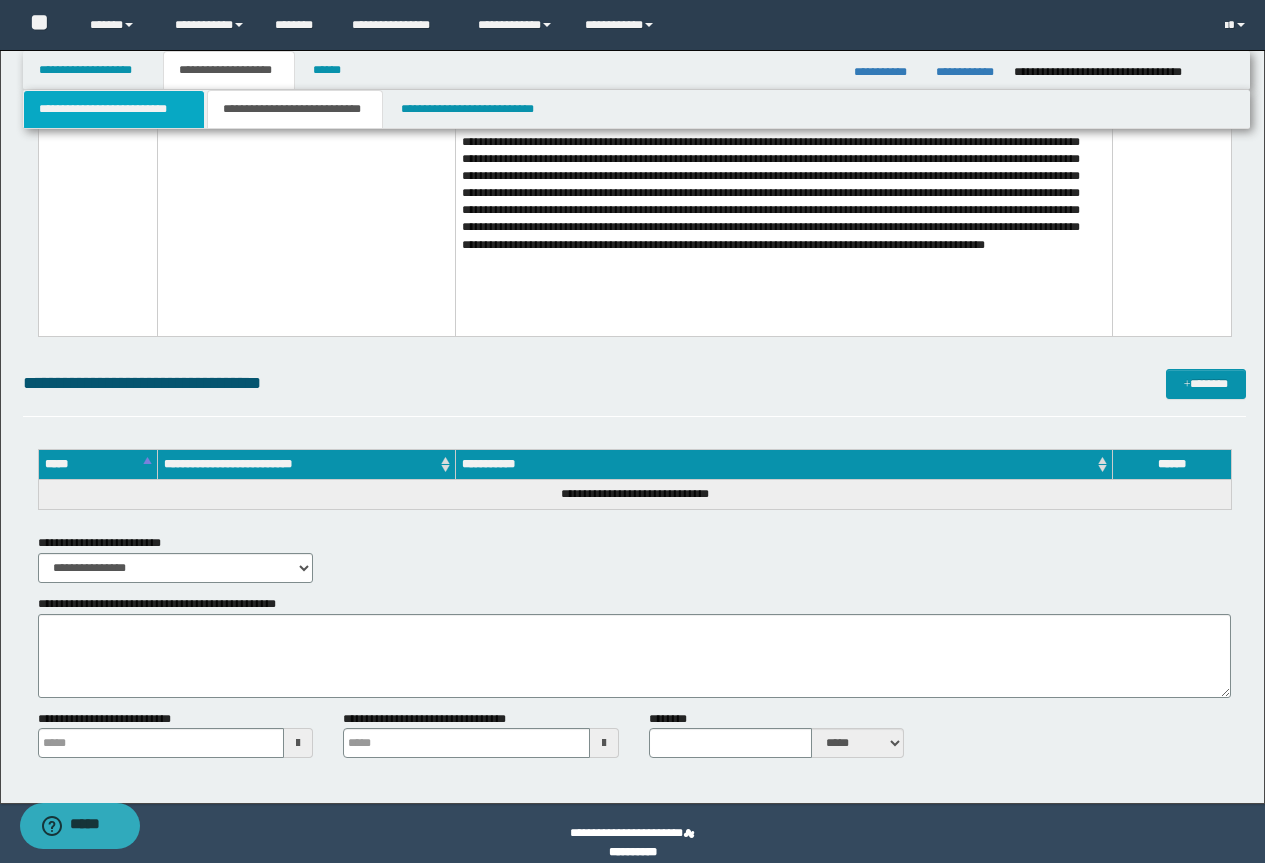 click on "**********" at bounding box center (114, 109) 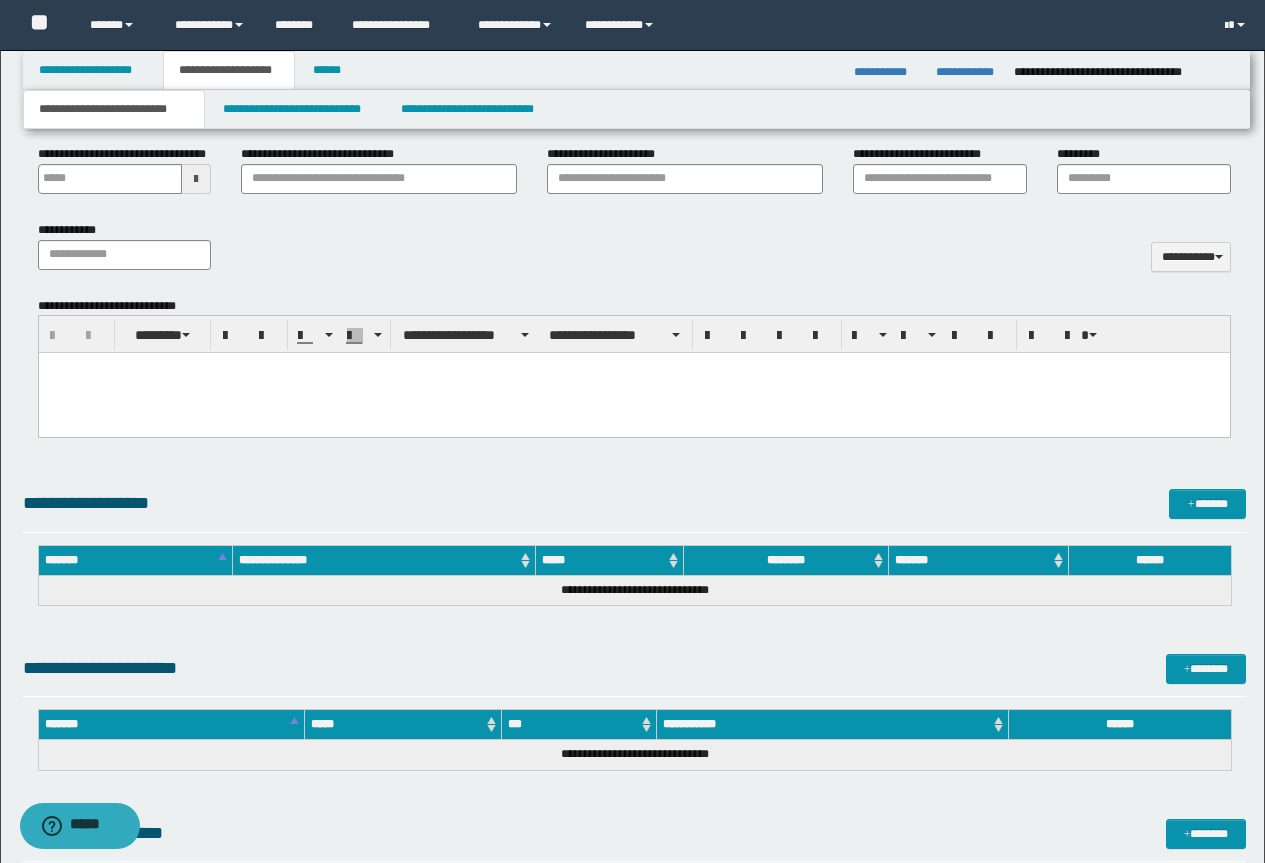 scroll, scrollTop: 673, scrollLeft: 0, axis: vertical 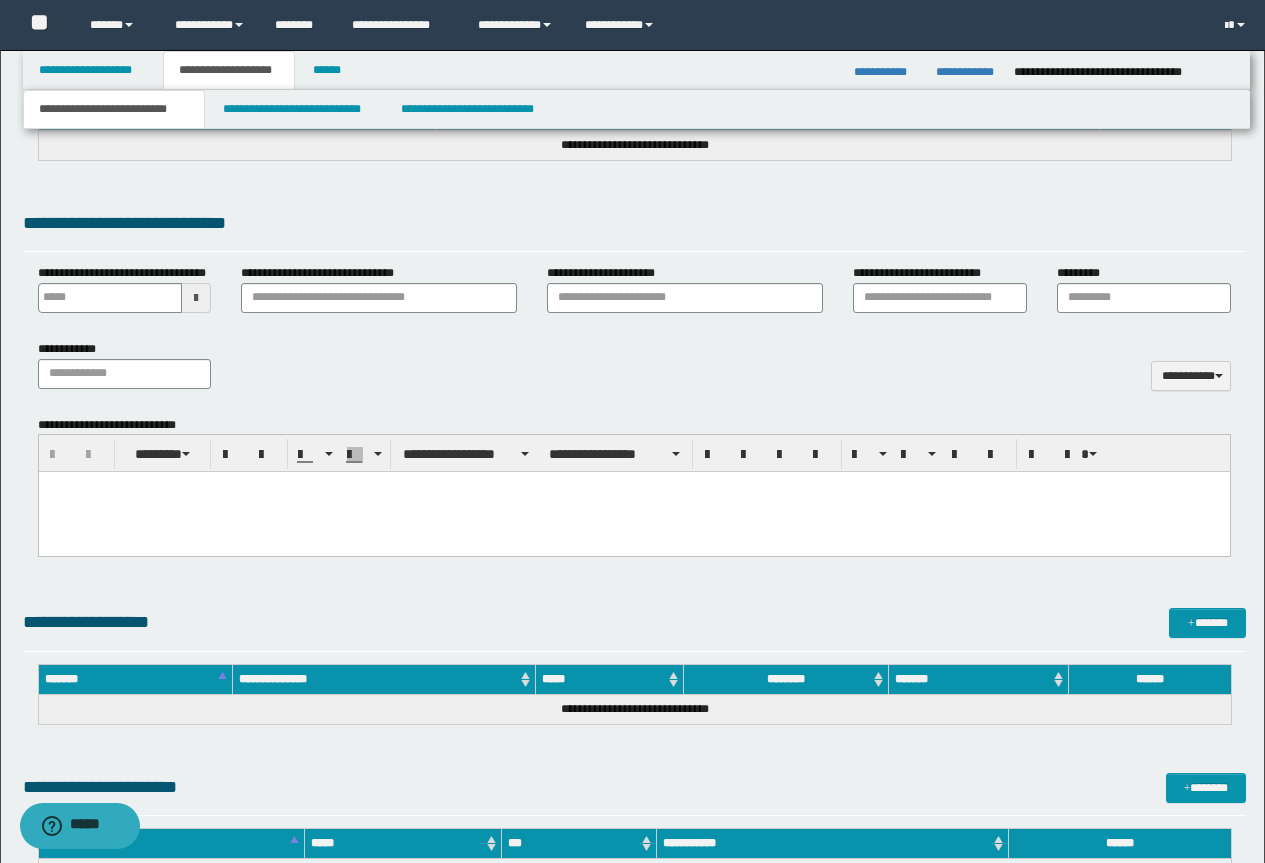 click at bounding box center [633, 512] 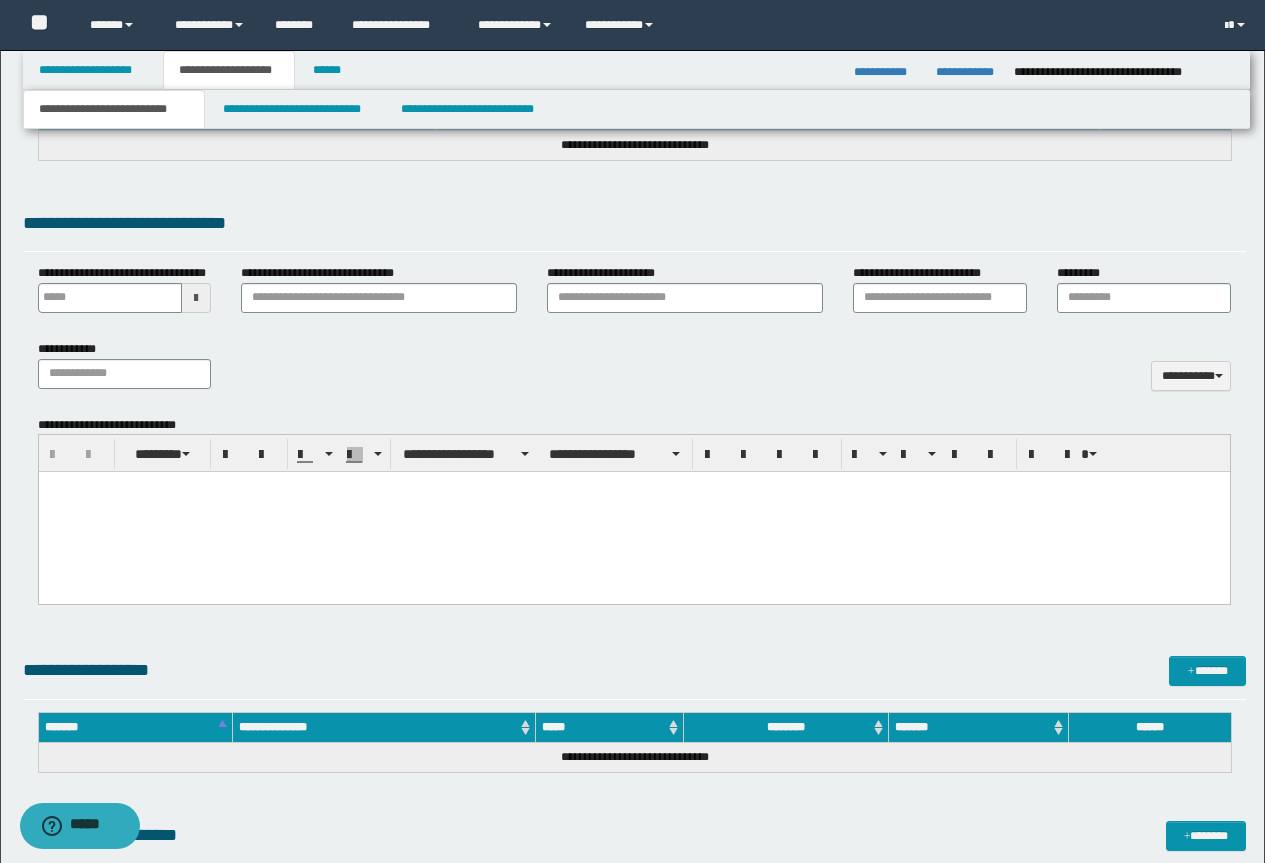 type 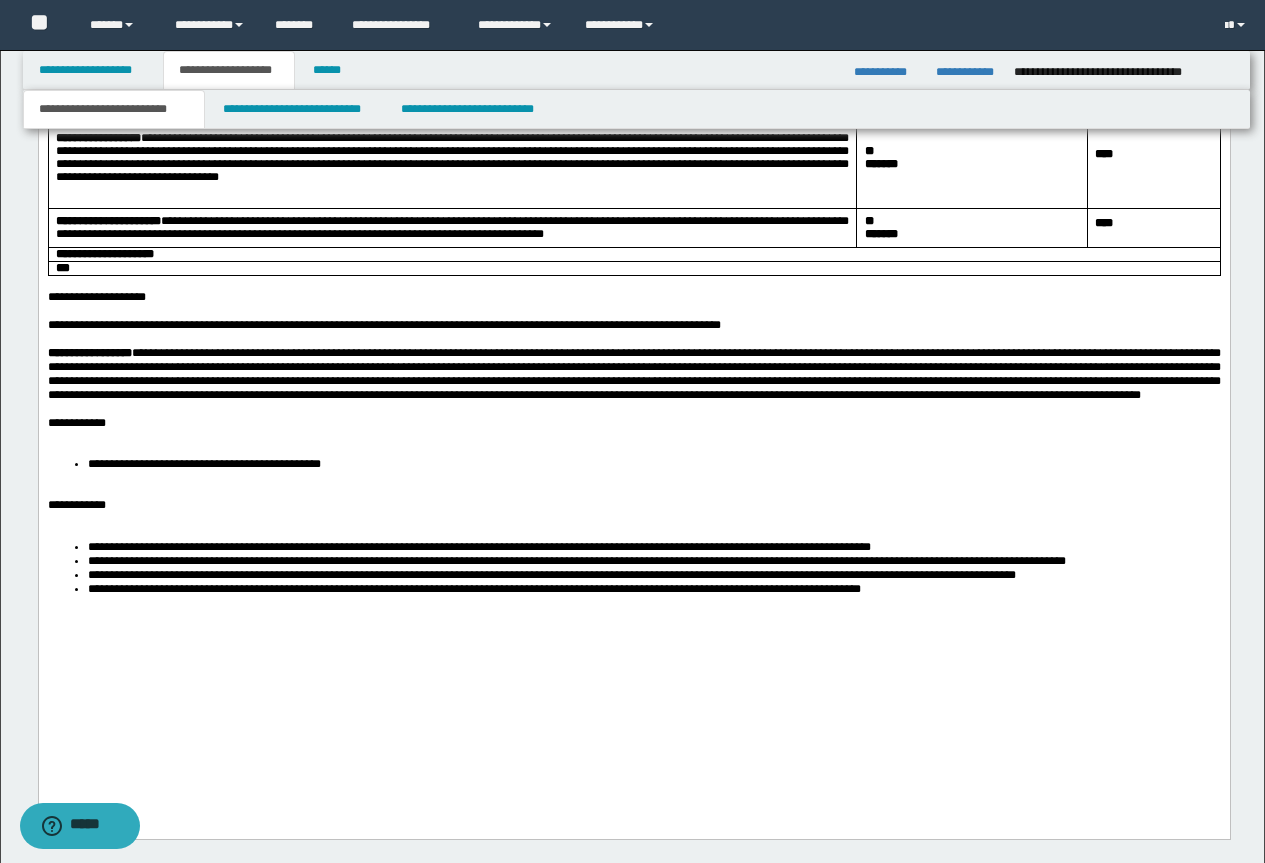 scroll, scrollTop: 2573, scrollLeft: 0, axis: vertical 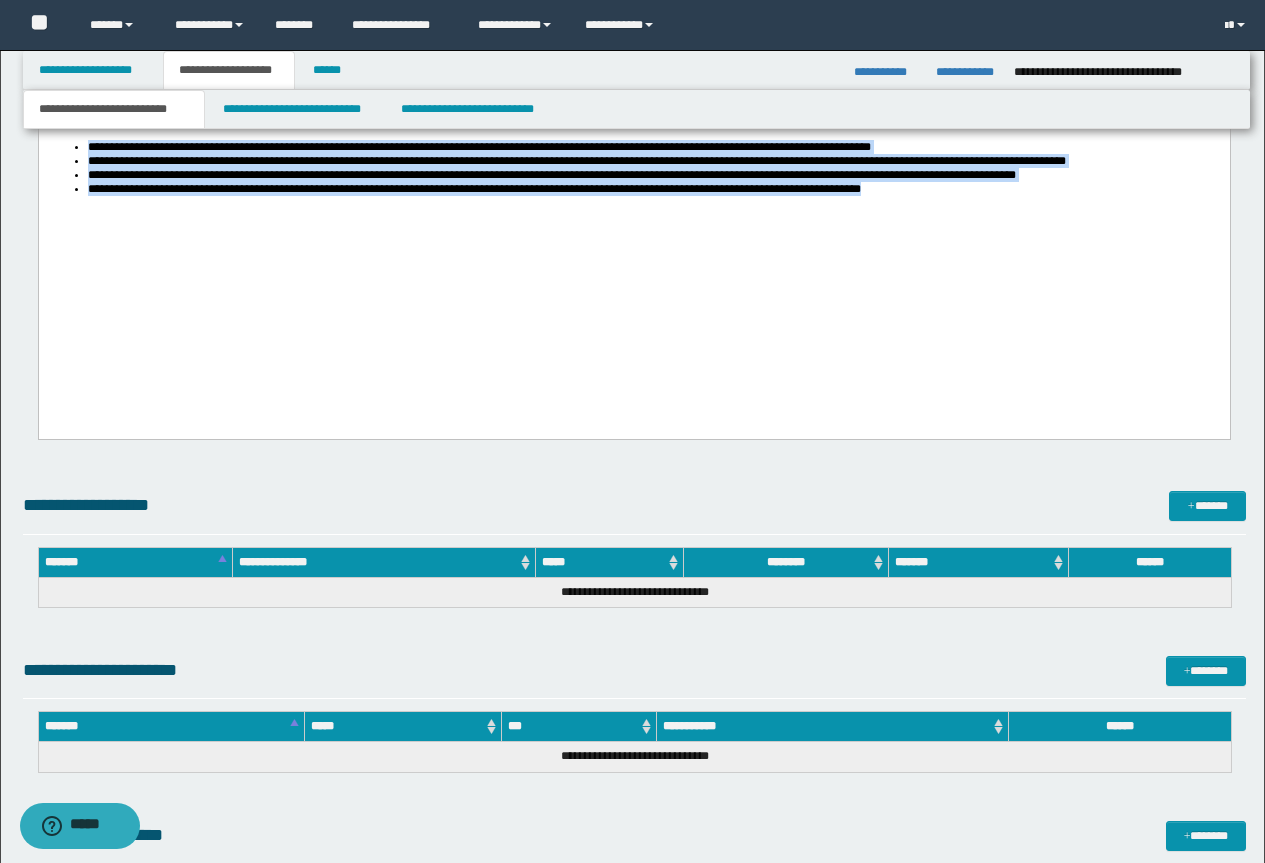 drag, startPoint x: 50, startPoint y: -1413, endPoint x: 1041, endPoint y: 385, distance: 2053.0186 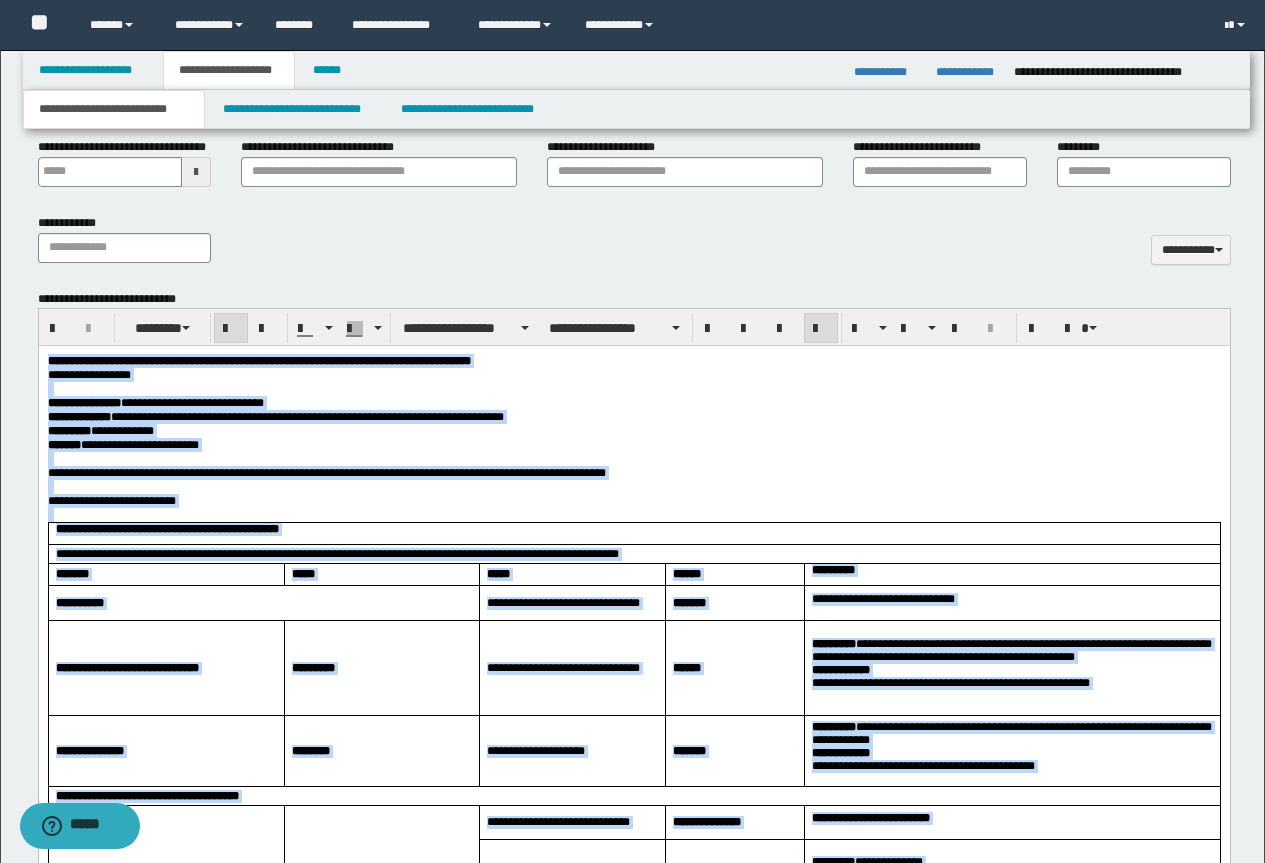 scroll, scrollTop: 673, scrollLeft: 0, axis: vertical 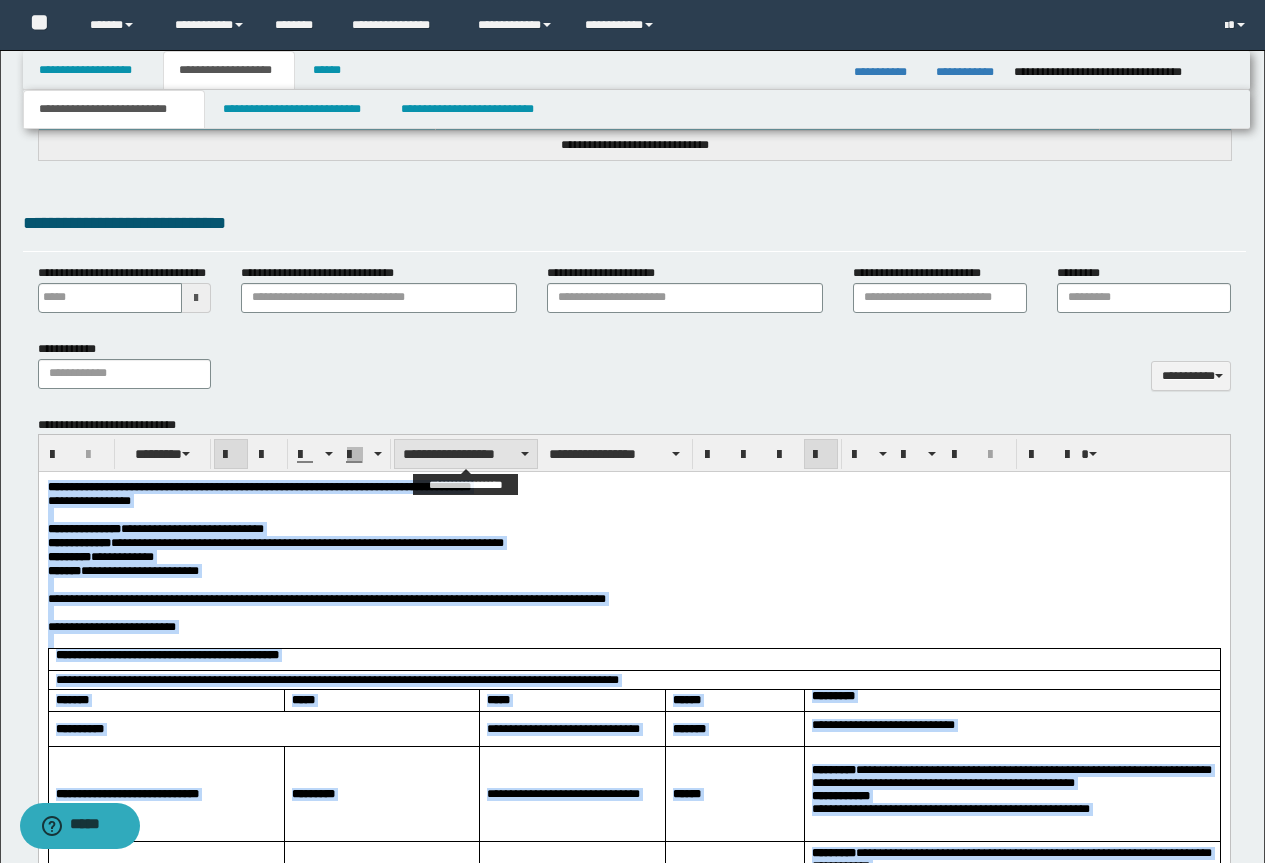click on "**********" at bounding box center [466, 454] 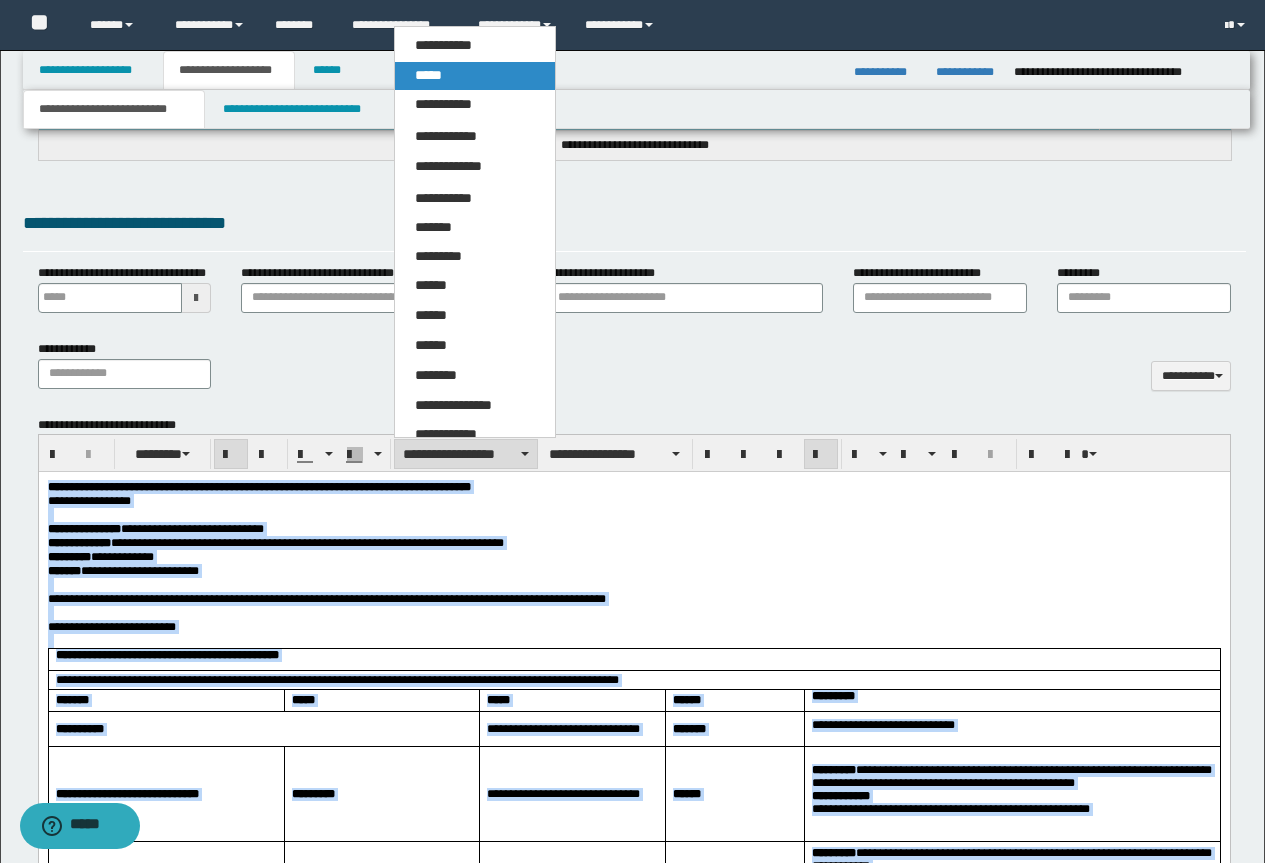 click on "*****" at bounding box center [428, 75] 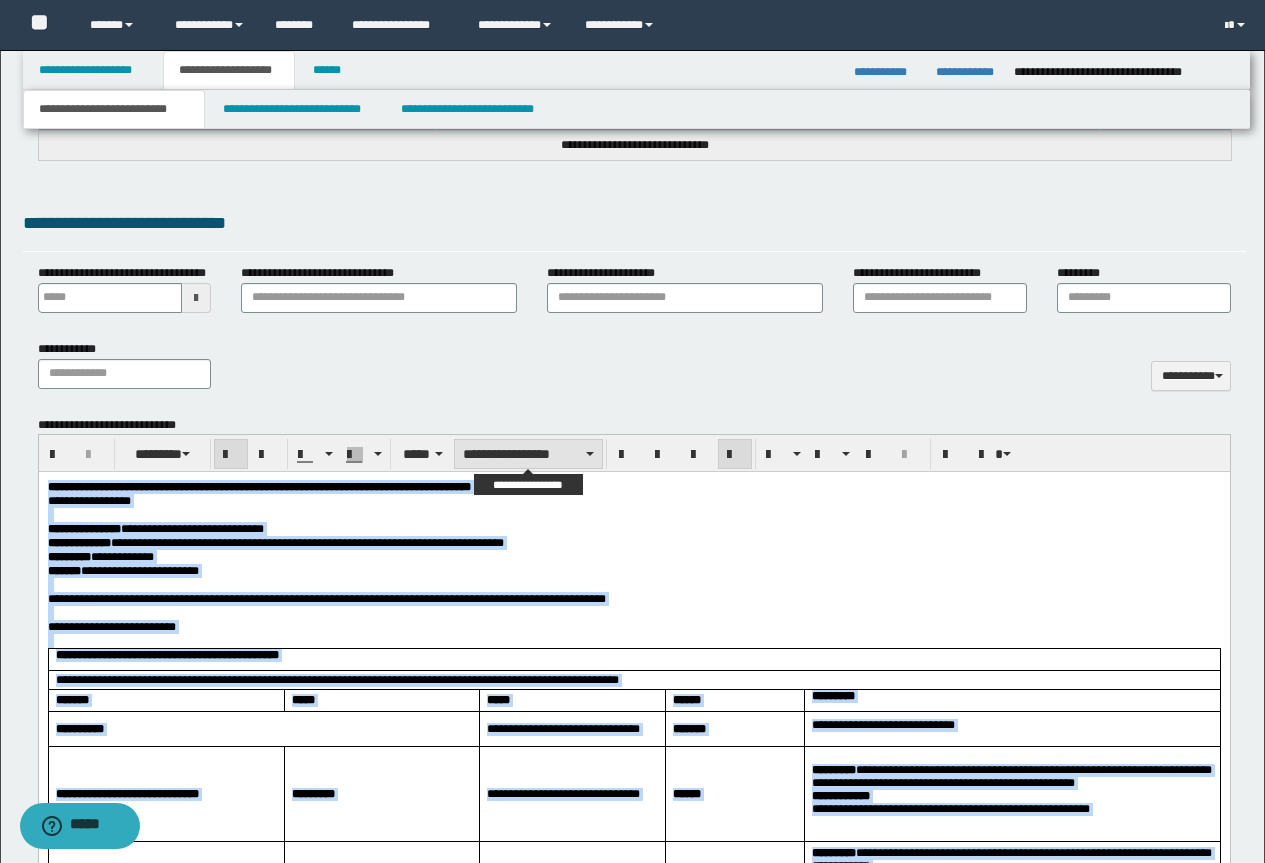 click on "**********" at bounding box center [528, 454] 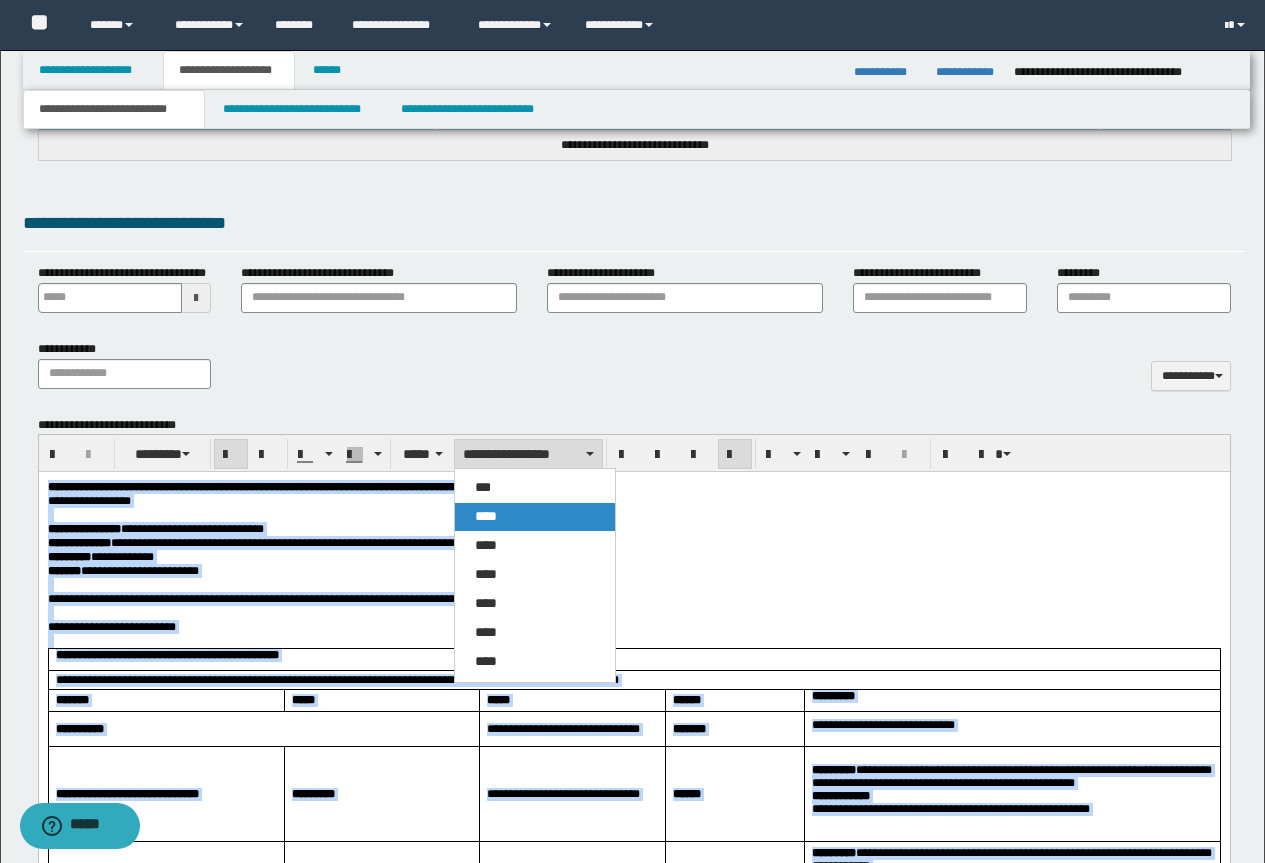 drag, startPoint x: 480, startPoint y: 41, endPoint x: 519, endPoint y: 514, distance: 474.6051 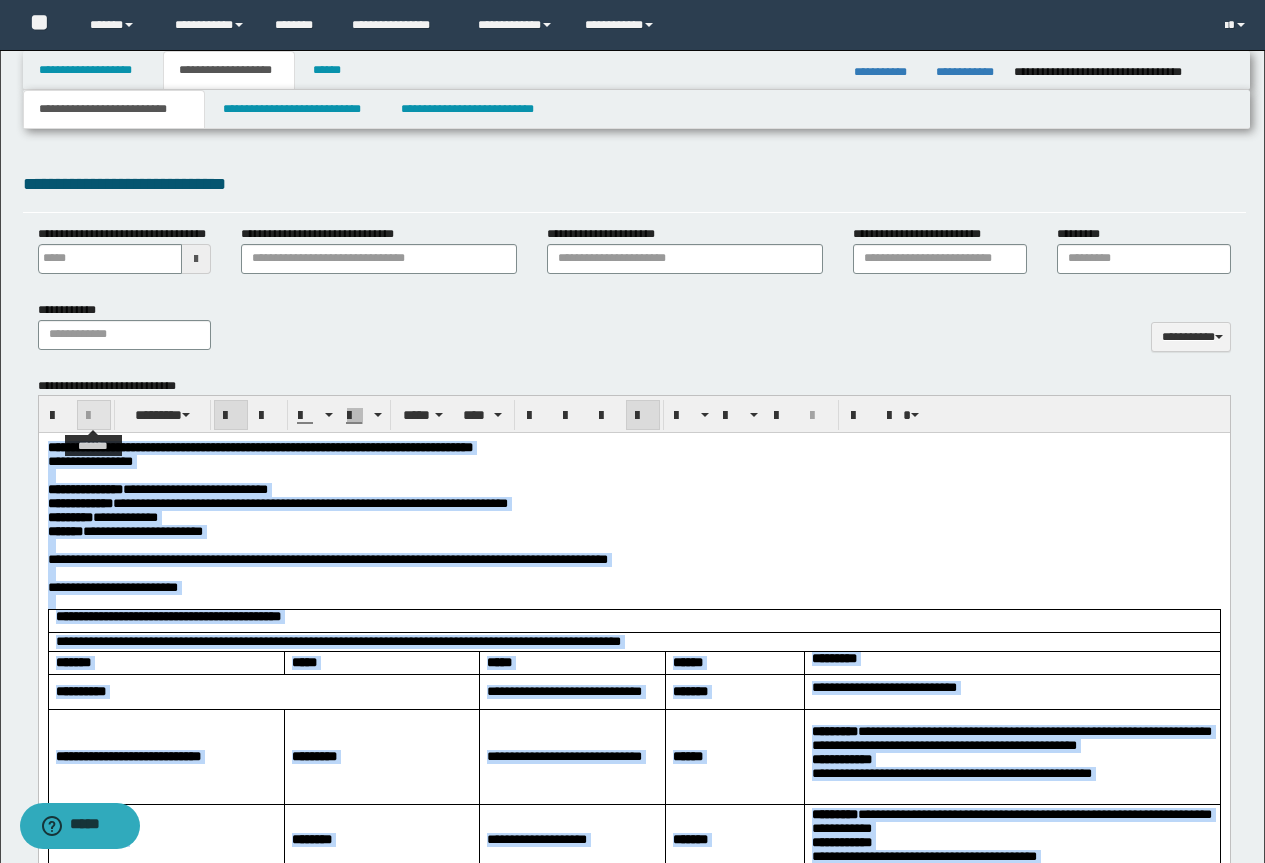 scroll, scrollTop: 773, scrollLeft: 0, axis: vertical 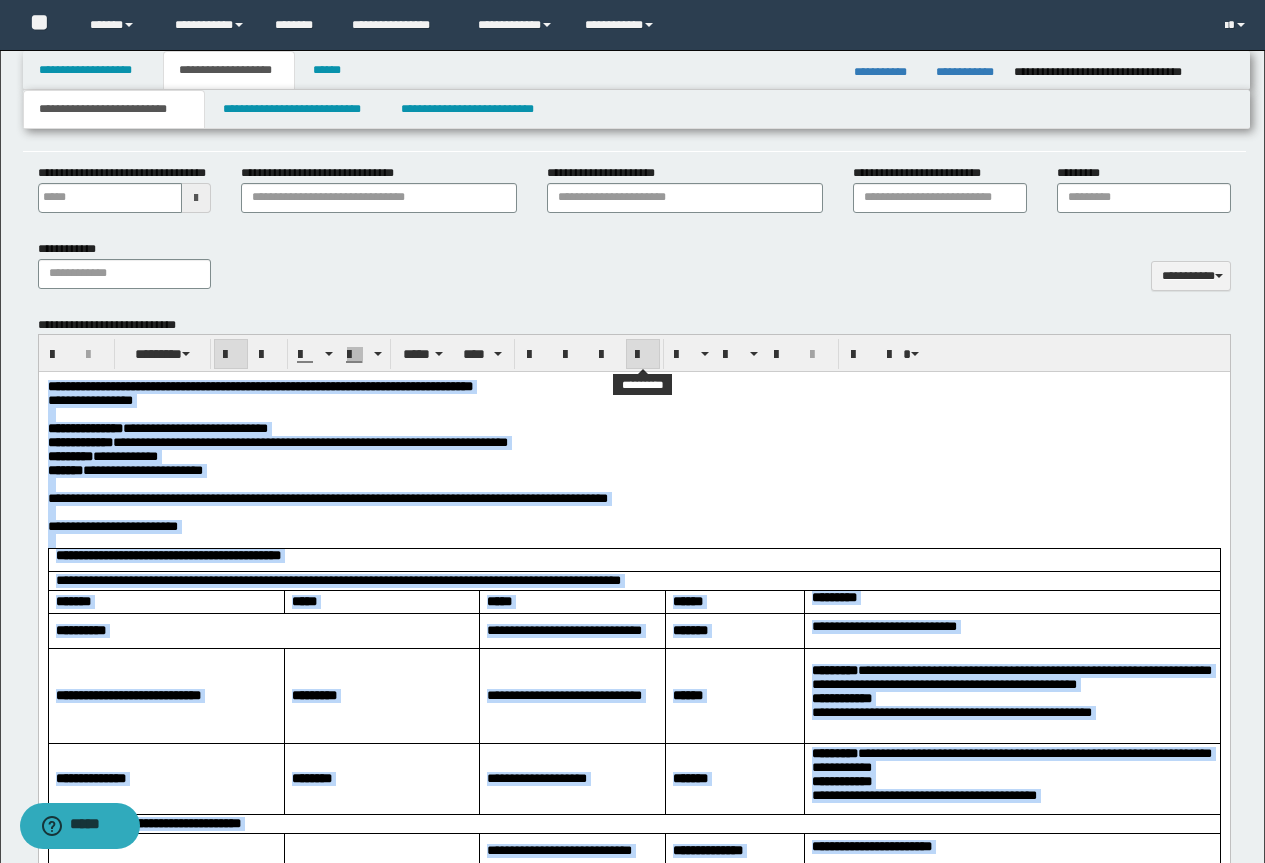 click at bounding box center (643, 355) 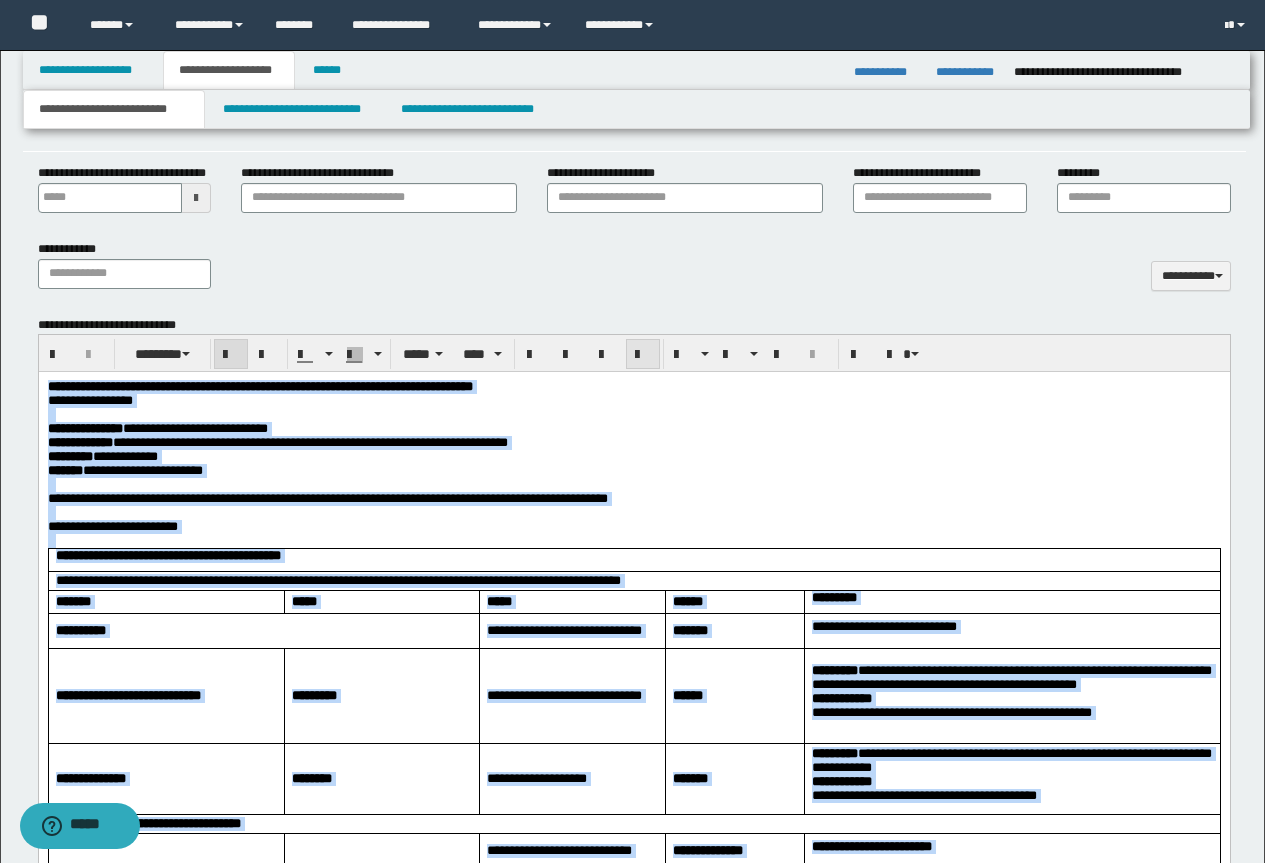 click at bounding box center [643, 355] 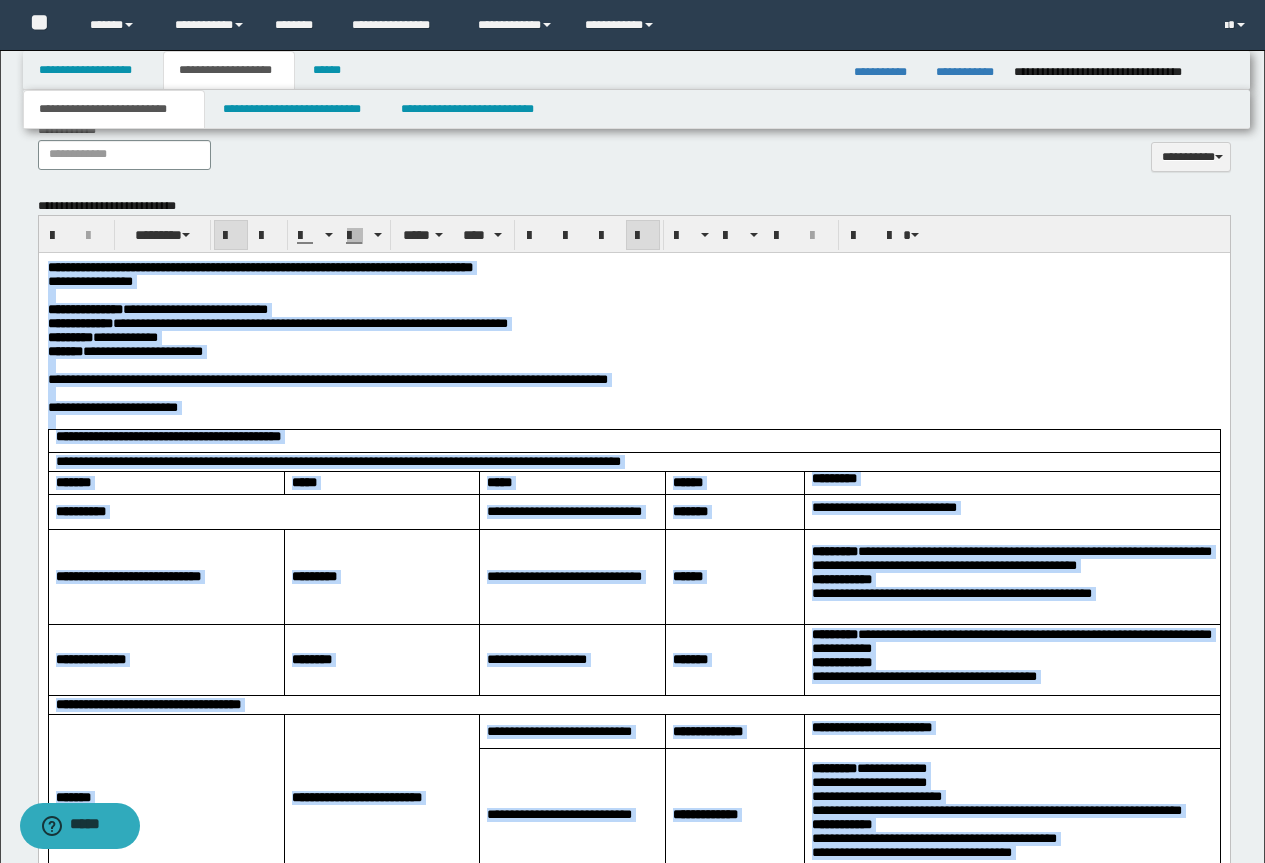 scroll, scrollTop: 873, scrollLeft: 0, axis: vertical 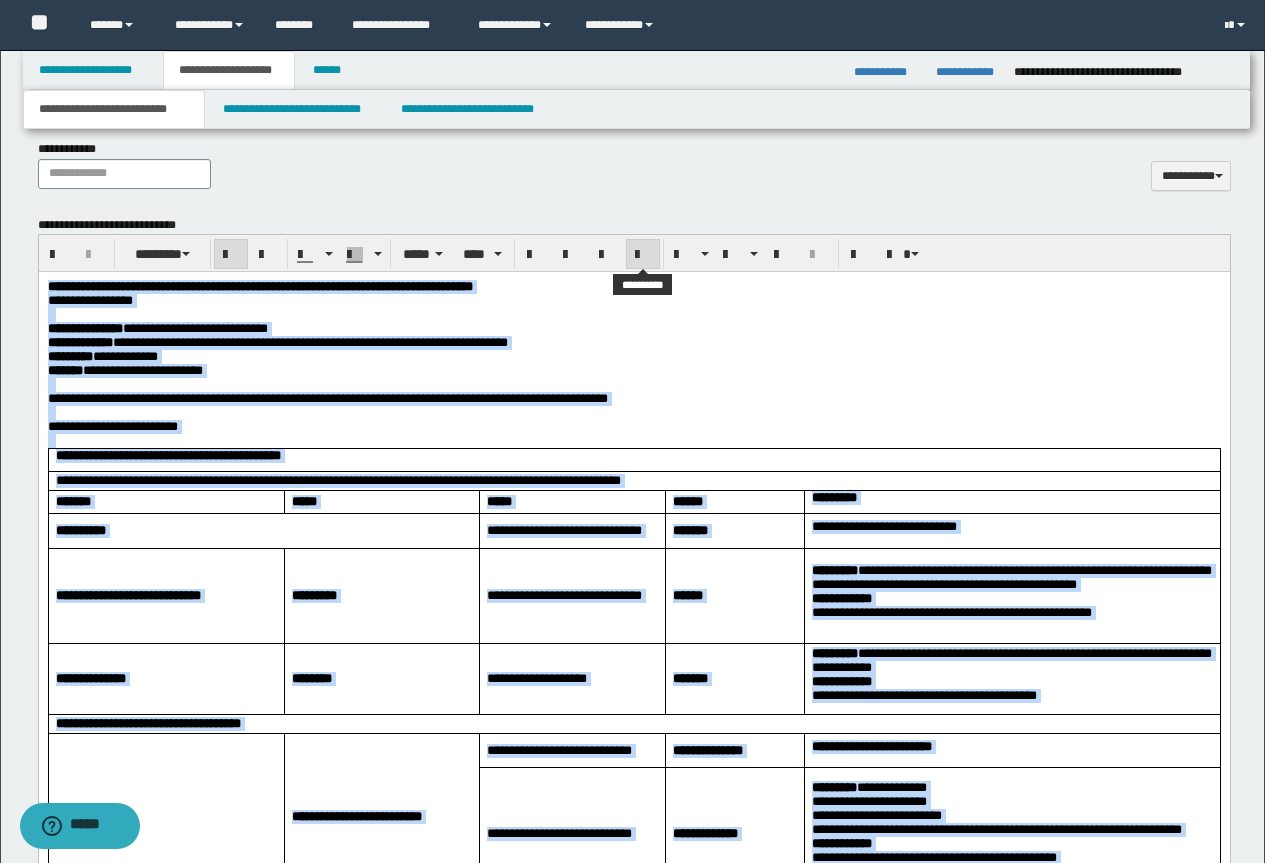 click at bounding box center [643, 255] 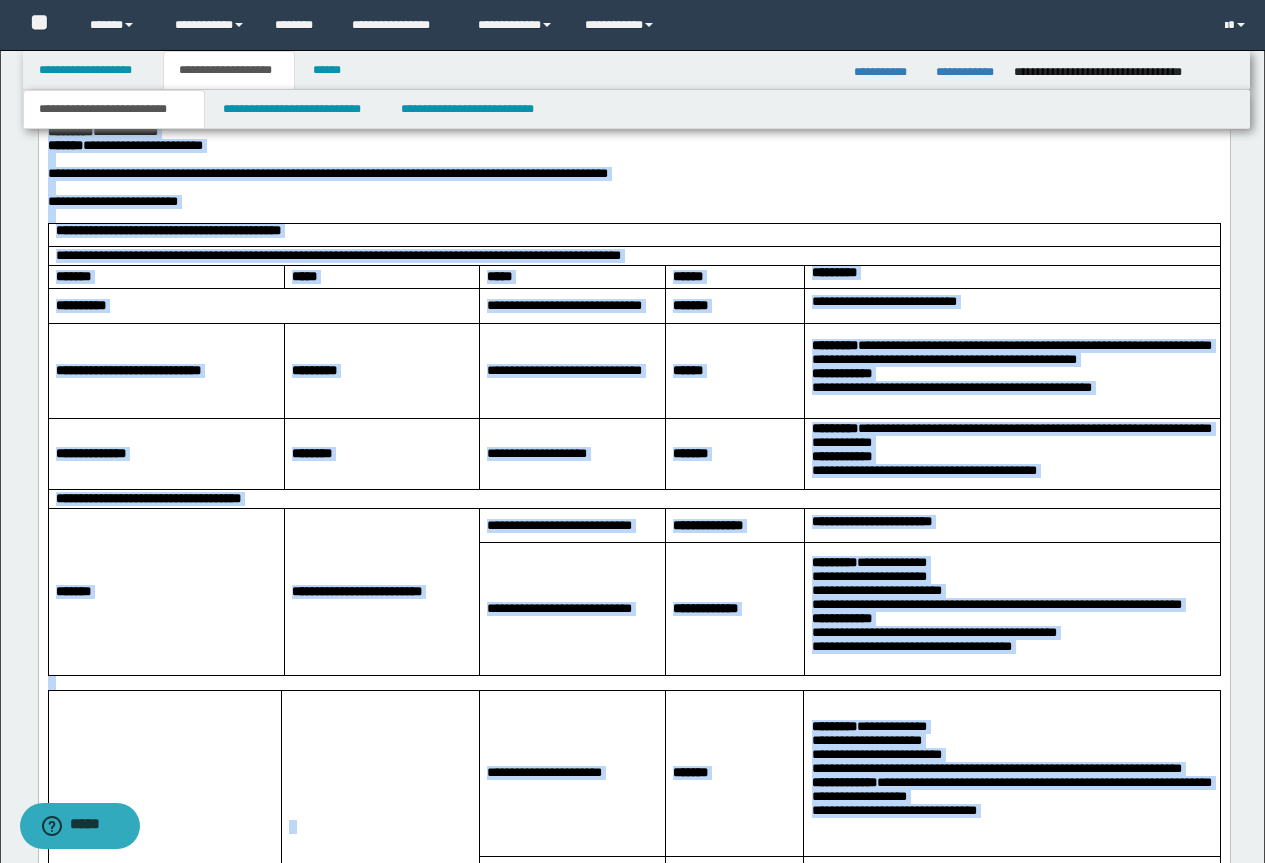 scroll, scrollTop: 973, scrollLeft: 0, axis: vertical 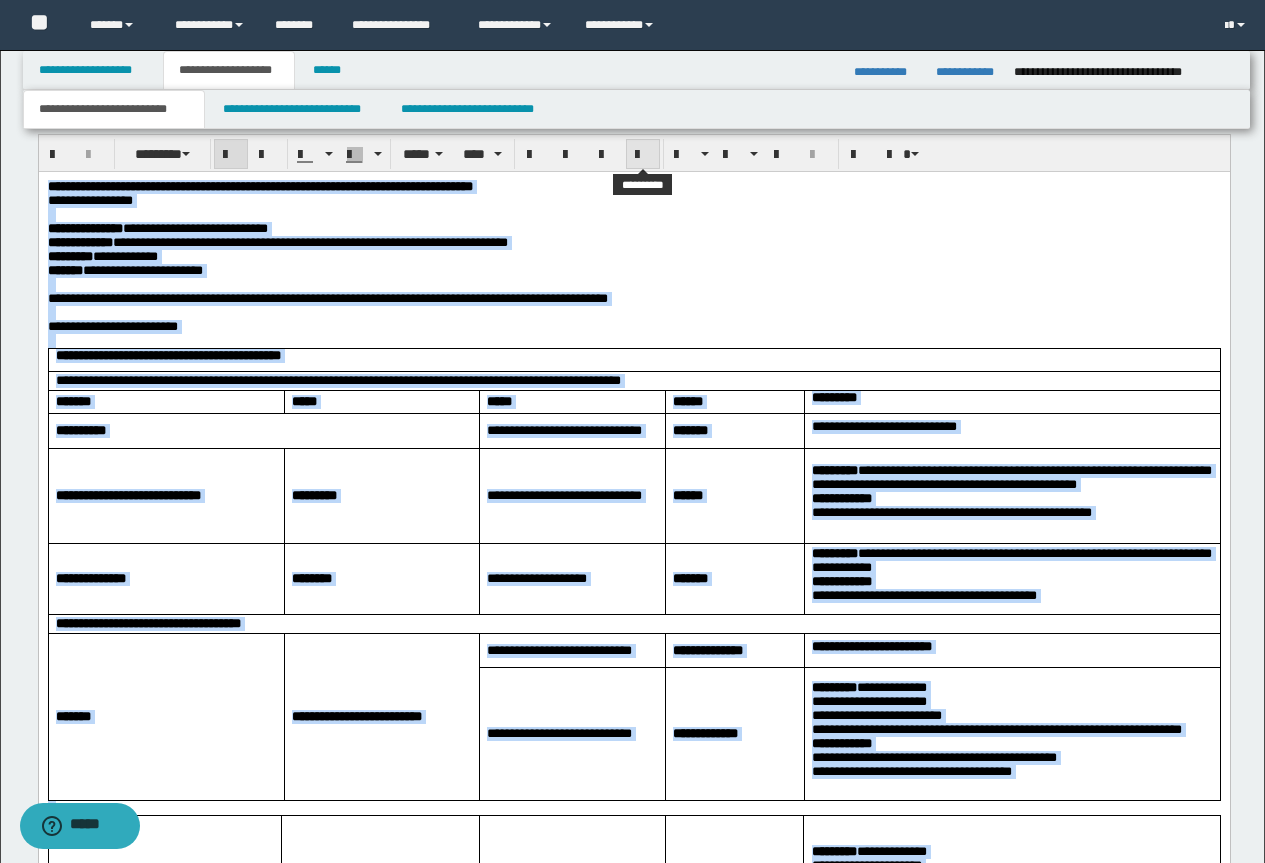 click at bounding box center (643, 155) 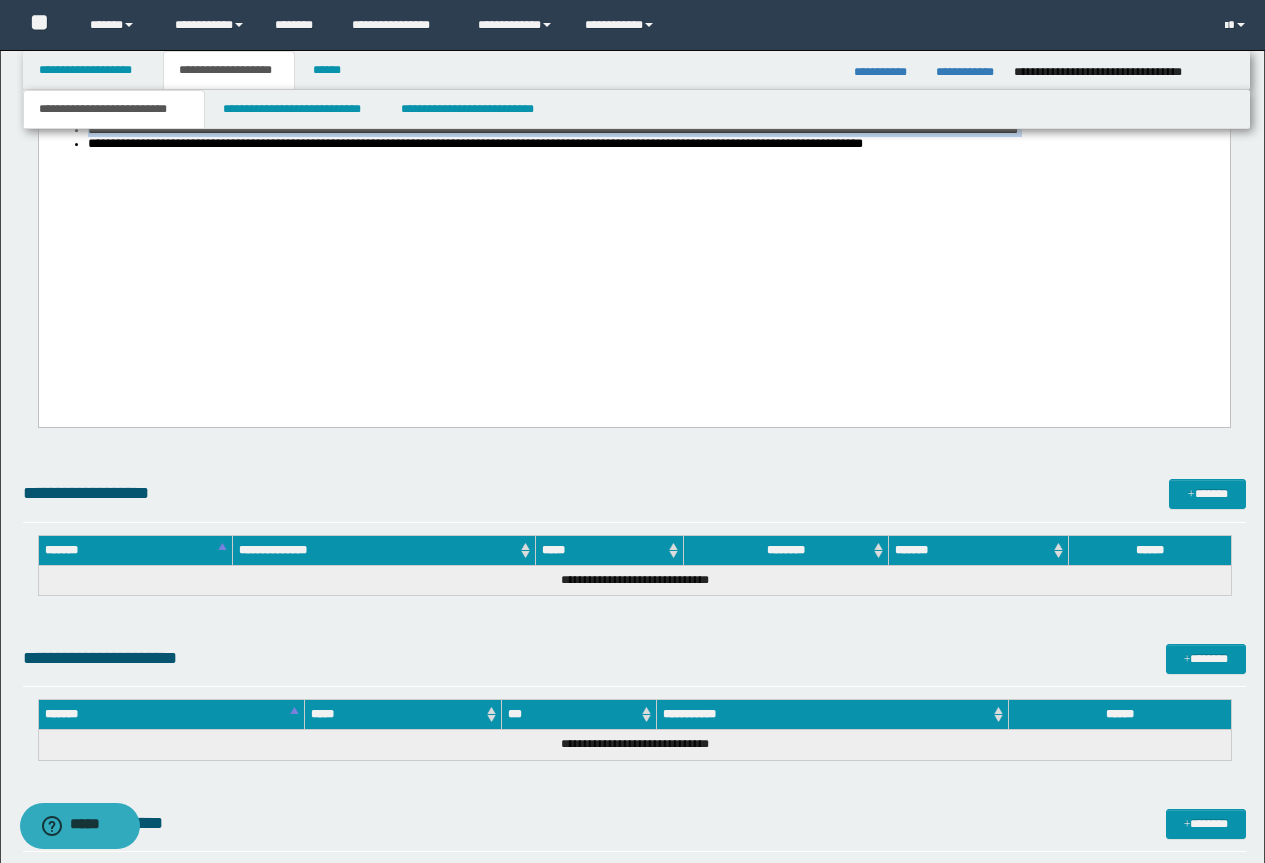 scroll, scrollTop: 2673, scrollLeft: 0, axis: vertical 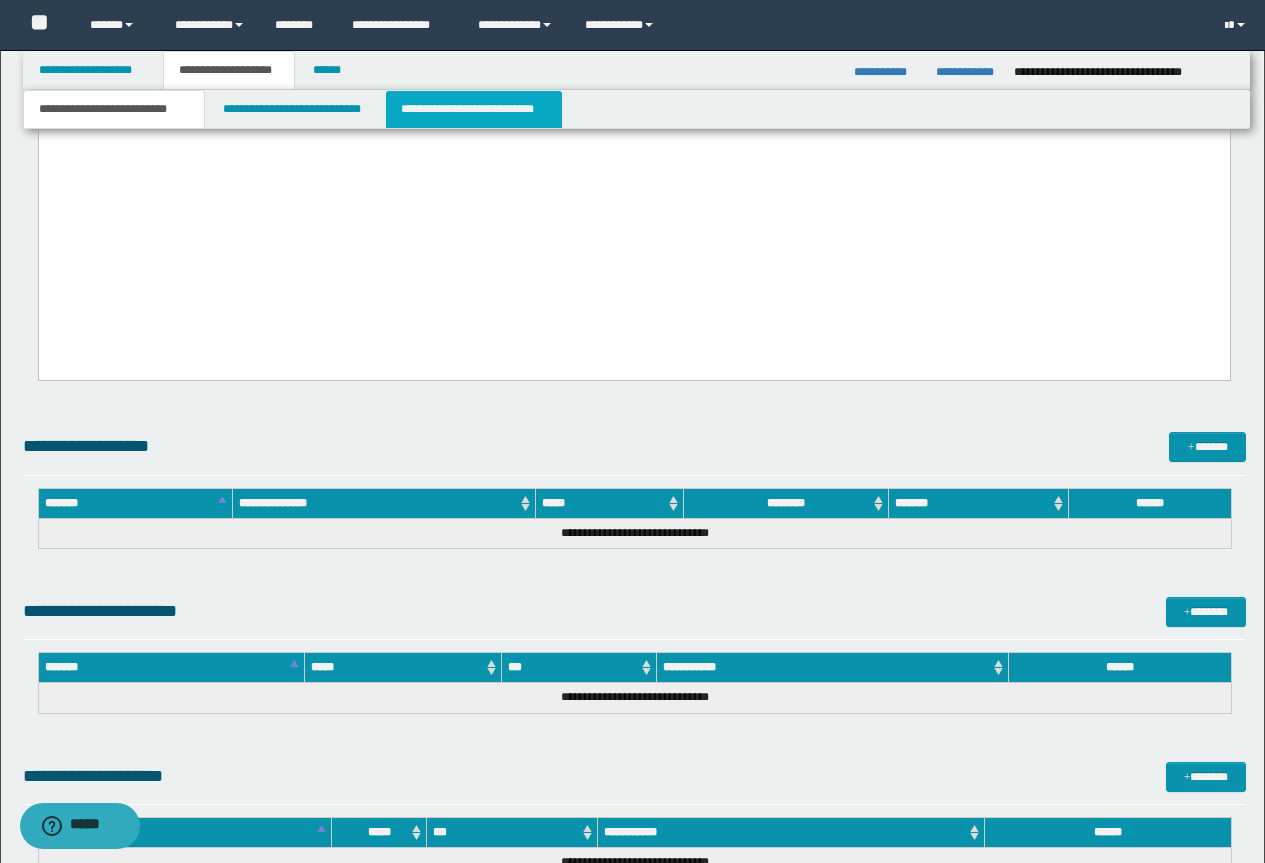 click on "**********" at bounding box center (474, 109) 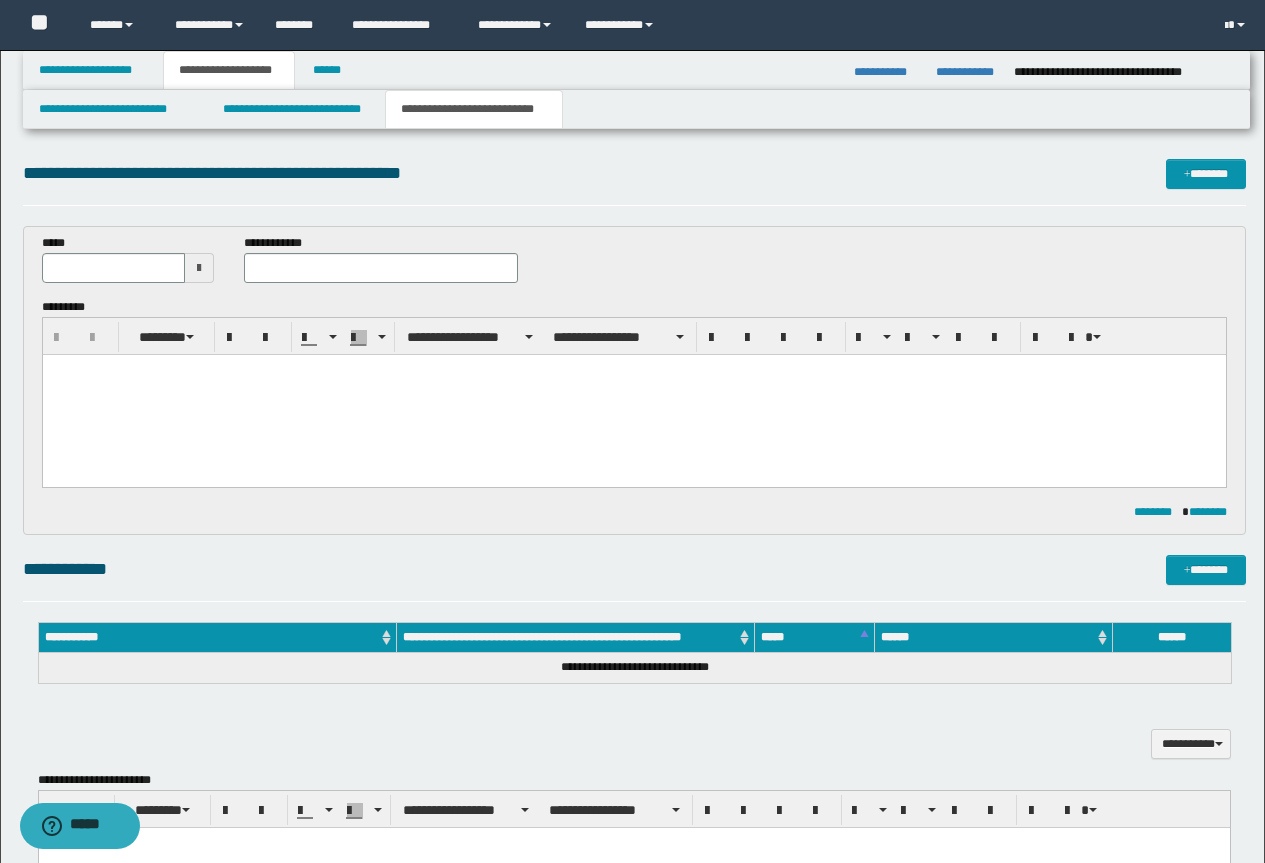 scroll, scrollTop: 0, scrollLeft: 0, axis: both 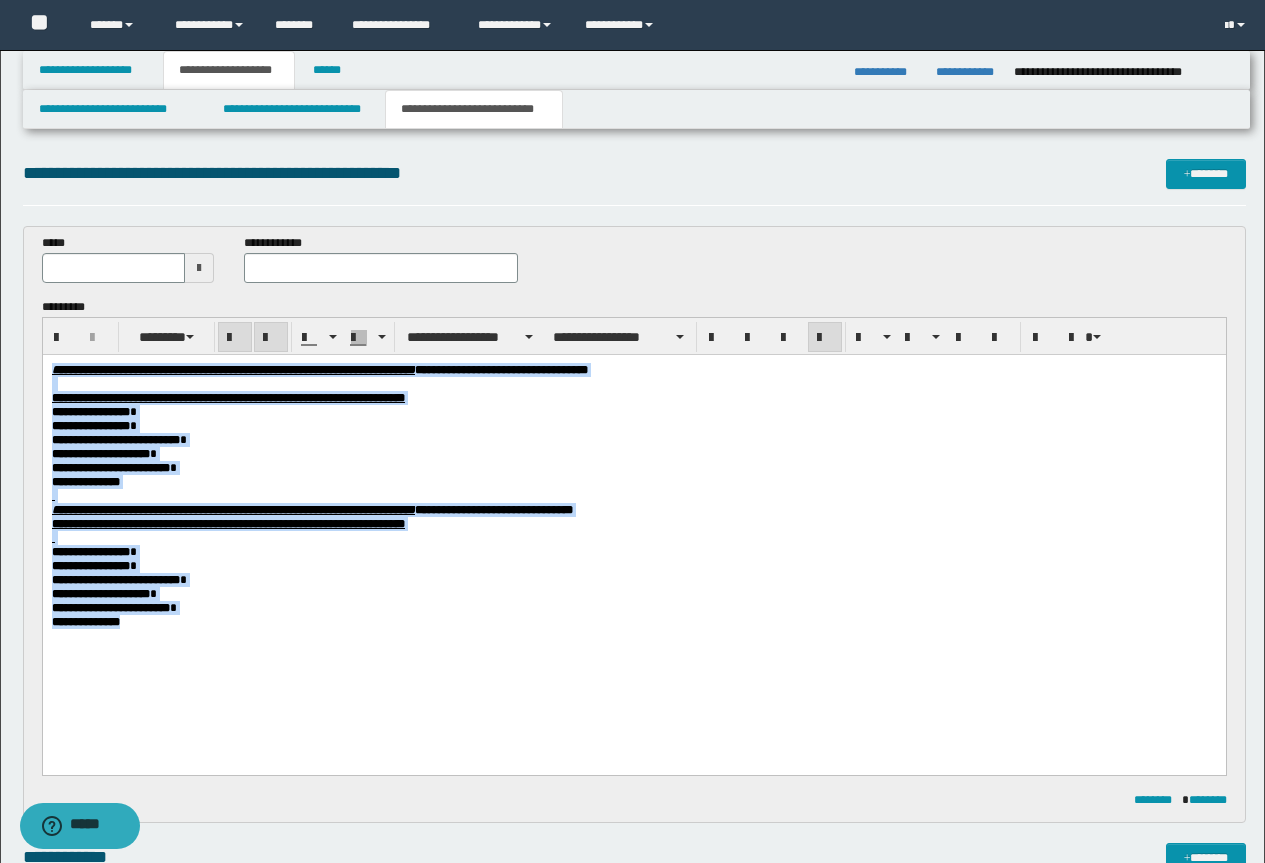 drag, startPoint x: 144, startPoint y: 661, endPoint x: 25, endPoint y: 340, distance: 342.34778 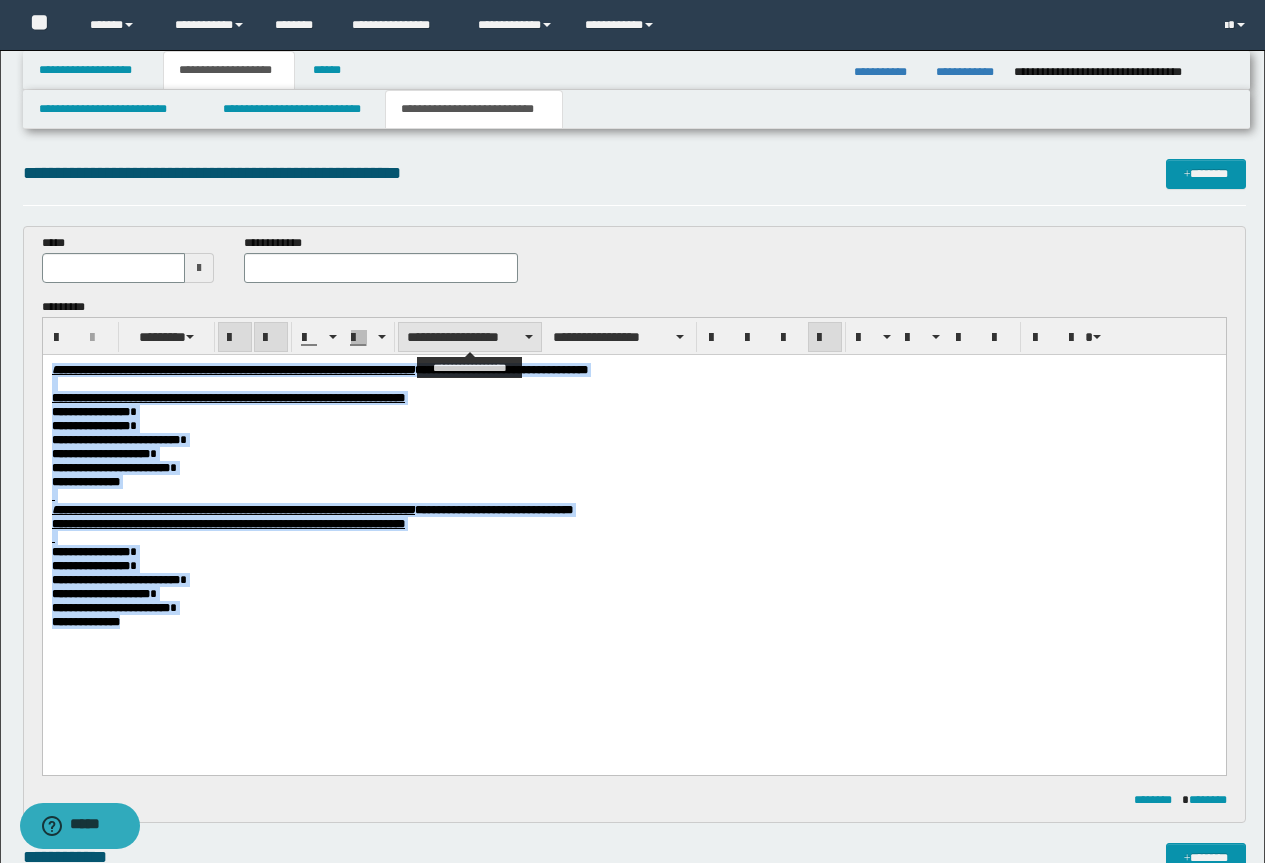 click on "**********" at bounding box center (470, 337) 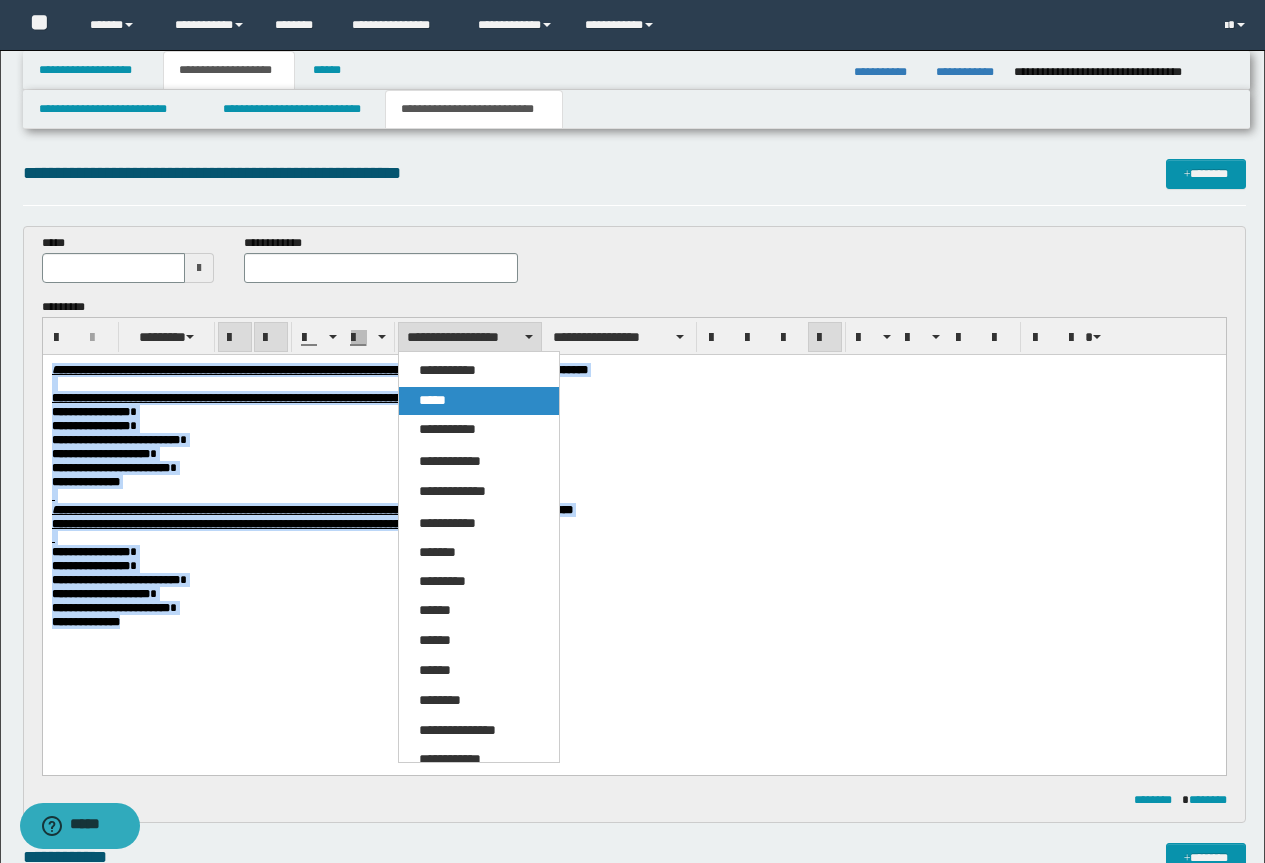 click on "*****" at bounding box center (432, 400) 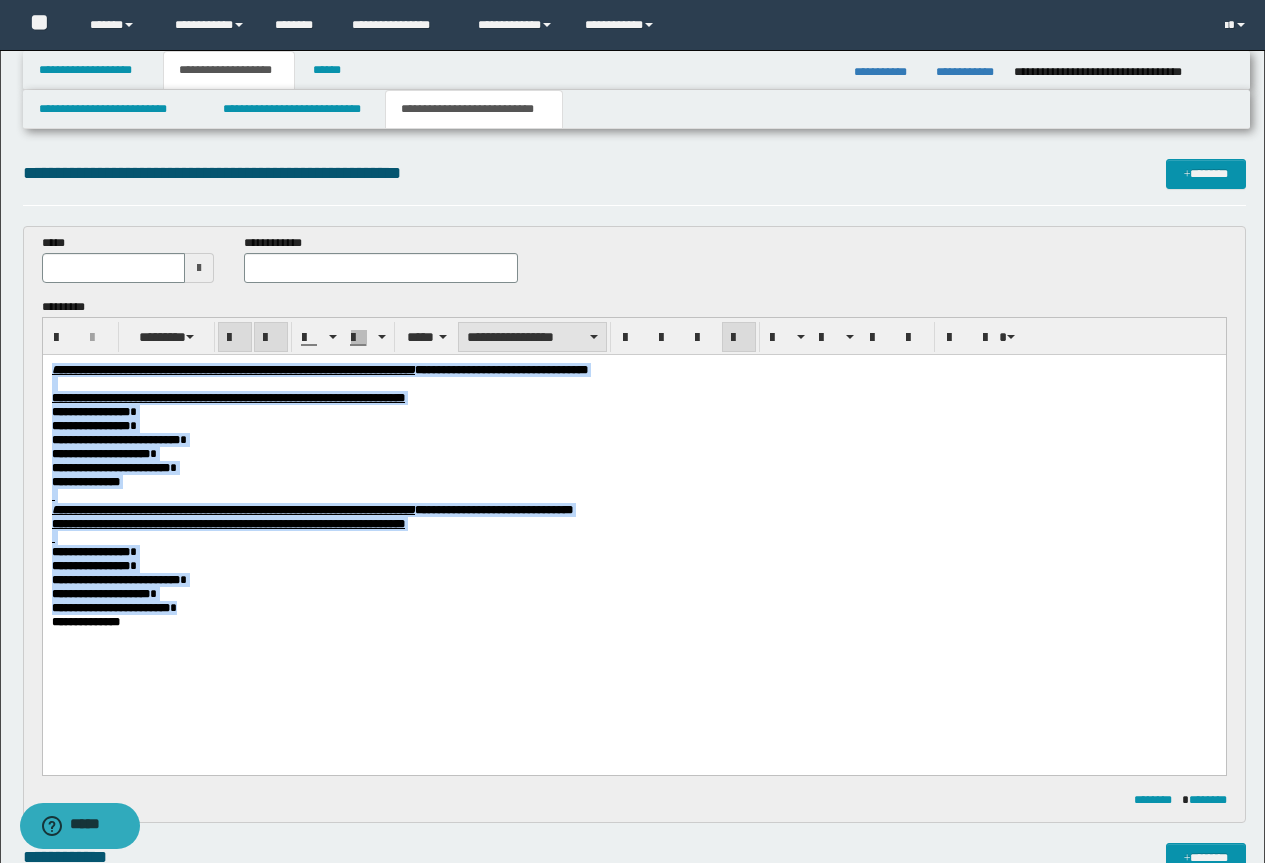 click on "**********" at bounding box center [532, 337] 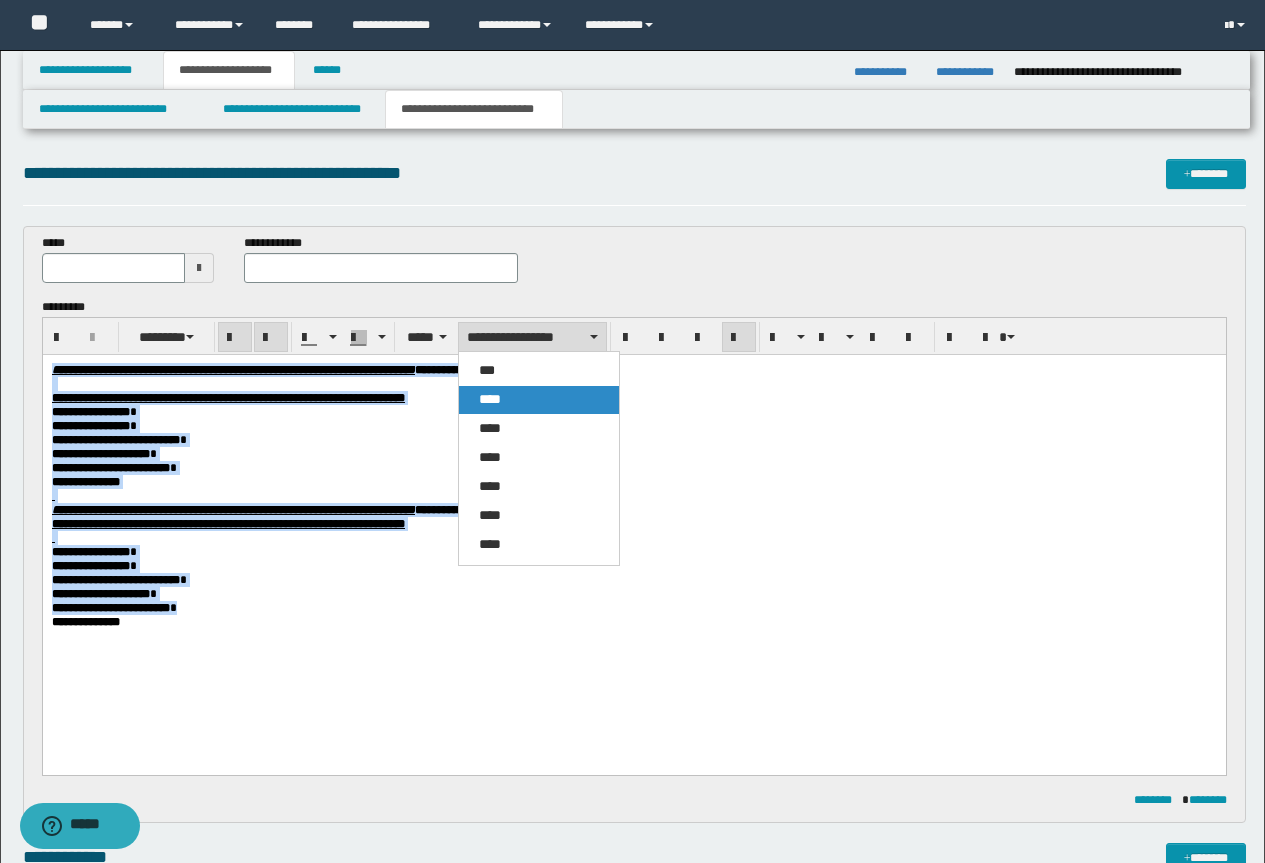 click on "****" at bounding box center [539, 400] 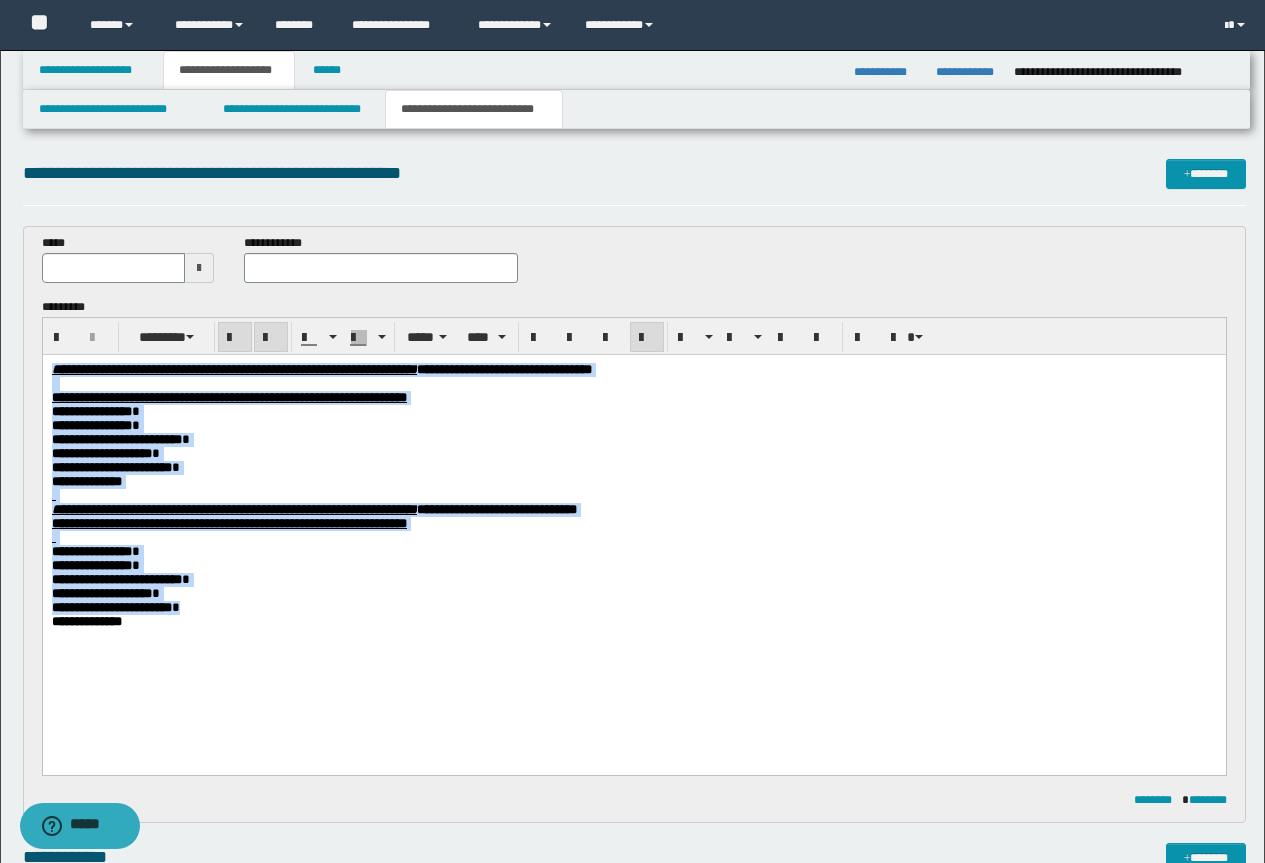 click on "**********" at bounding box center [633, 412] 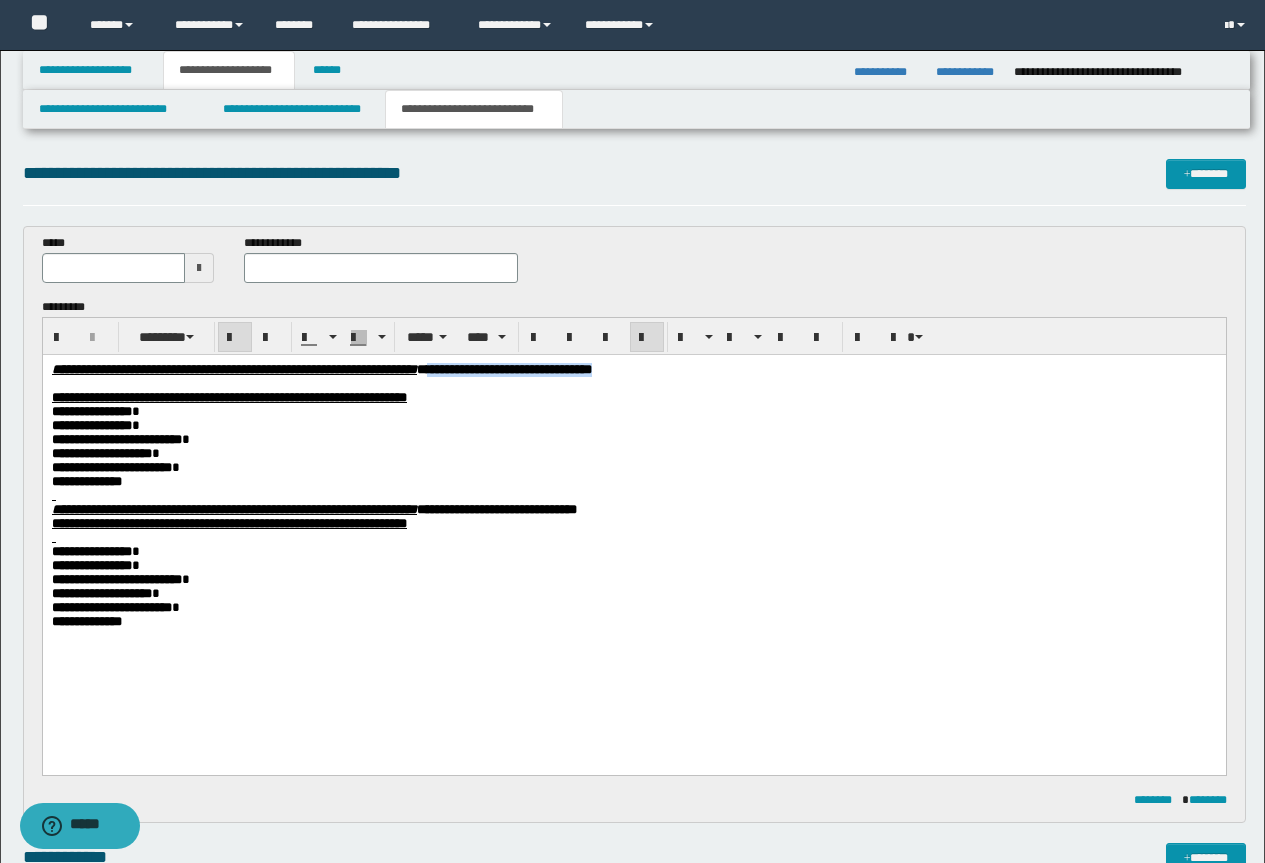 drag, startPoint x: 755, startPoint y: 372, endPoint x: 628, endPoint y: 370, distance: 127.01575 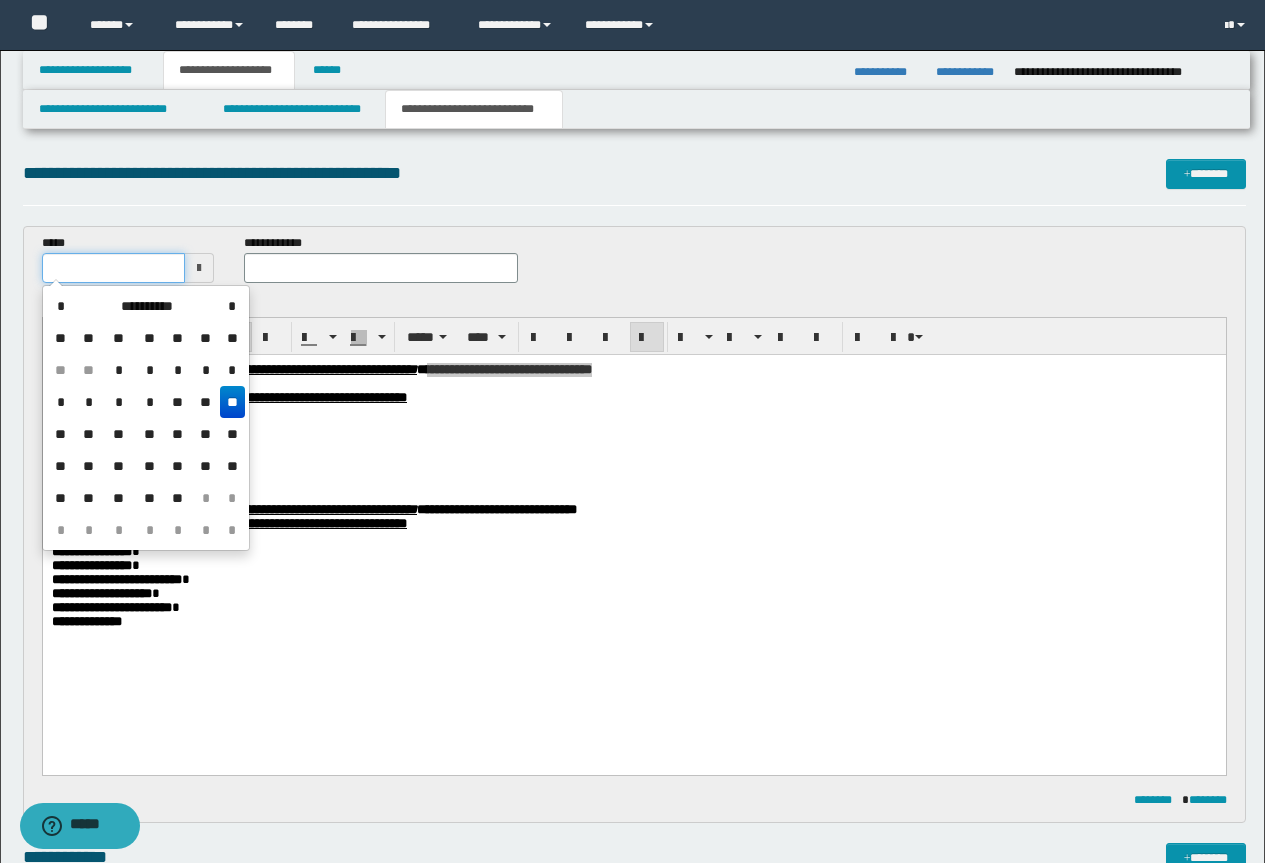 click at bounding box center (114, 268) 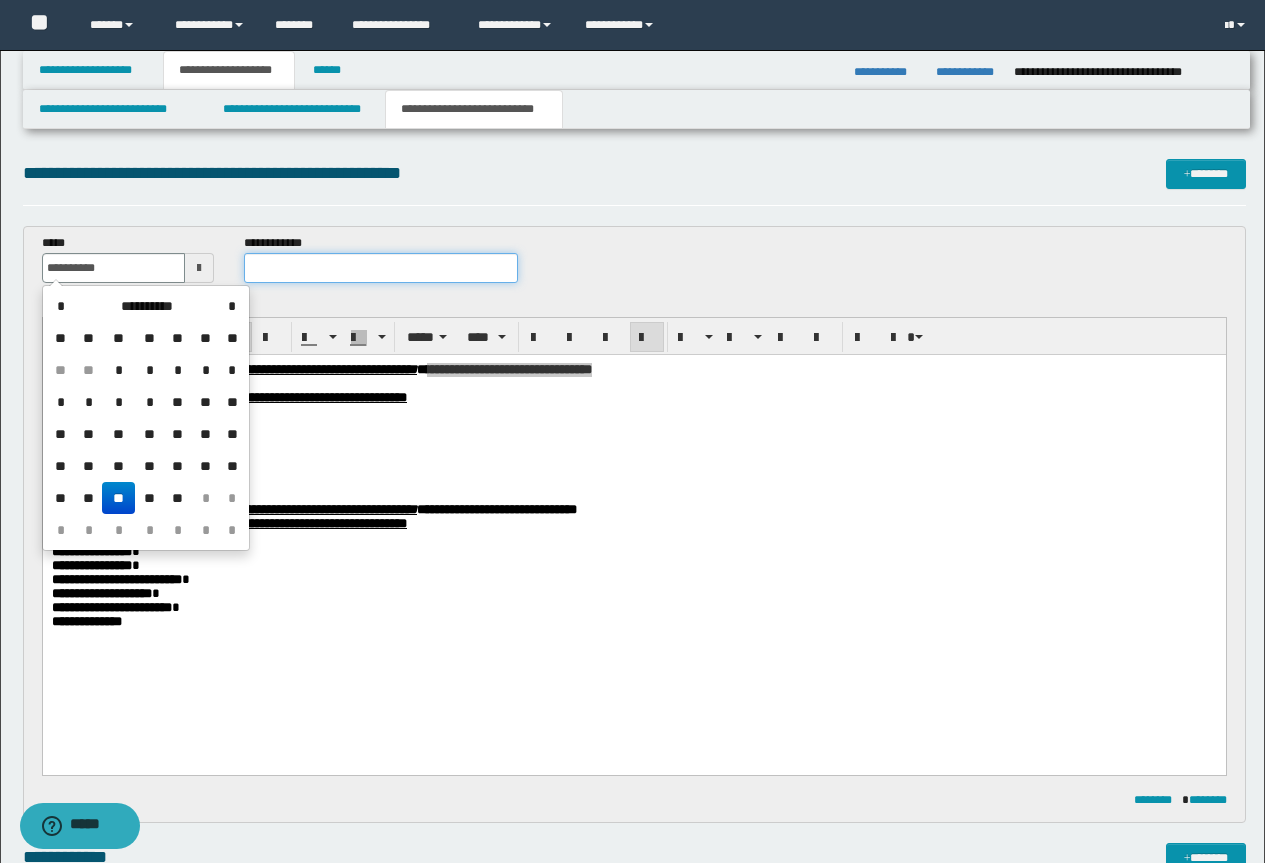 type on "**********" 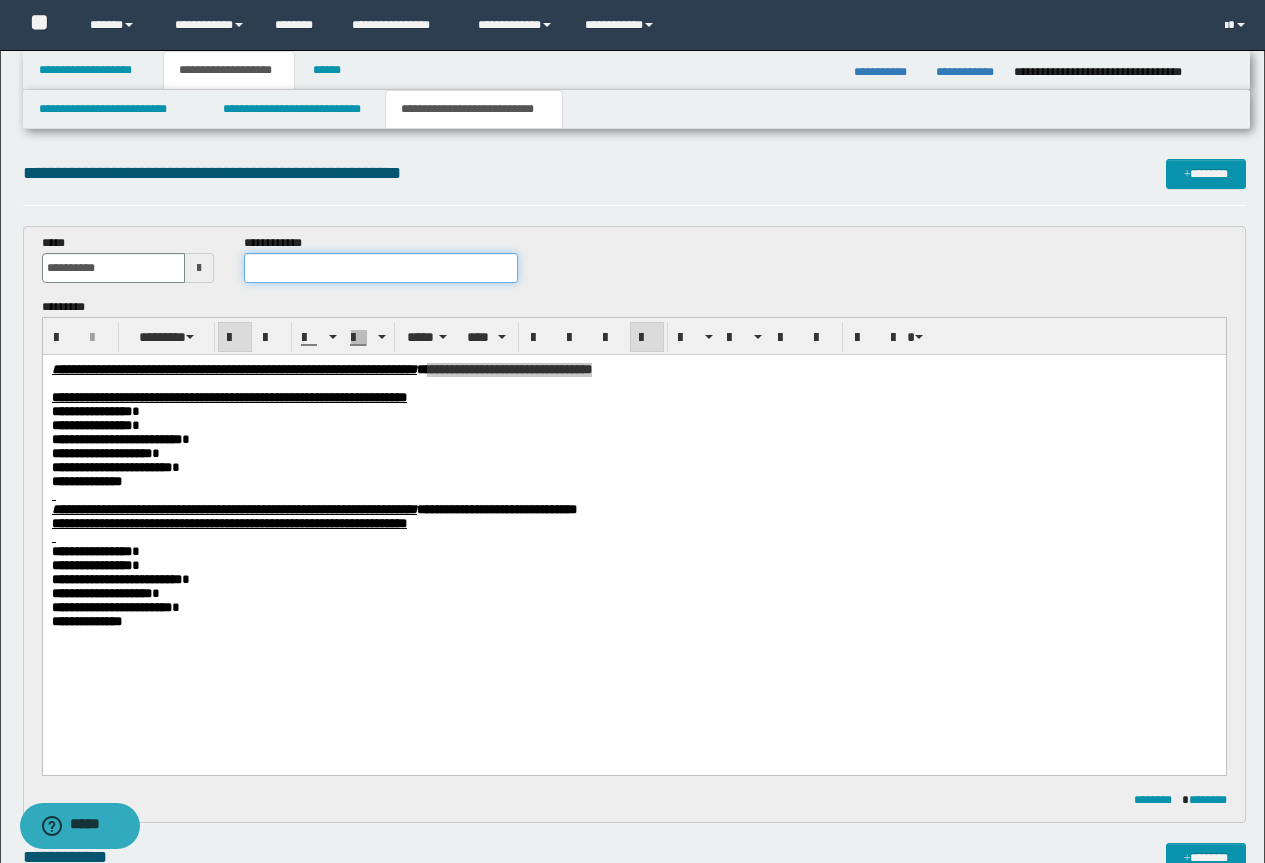 click at bounding box center (381, 268) 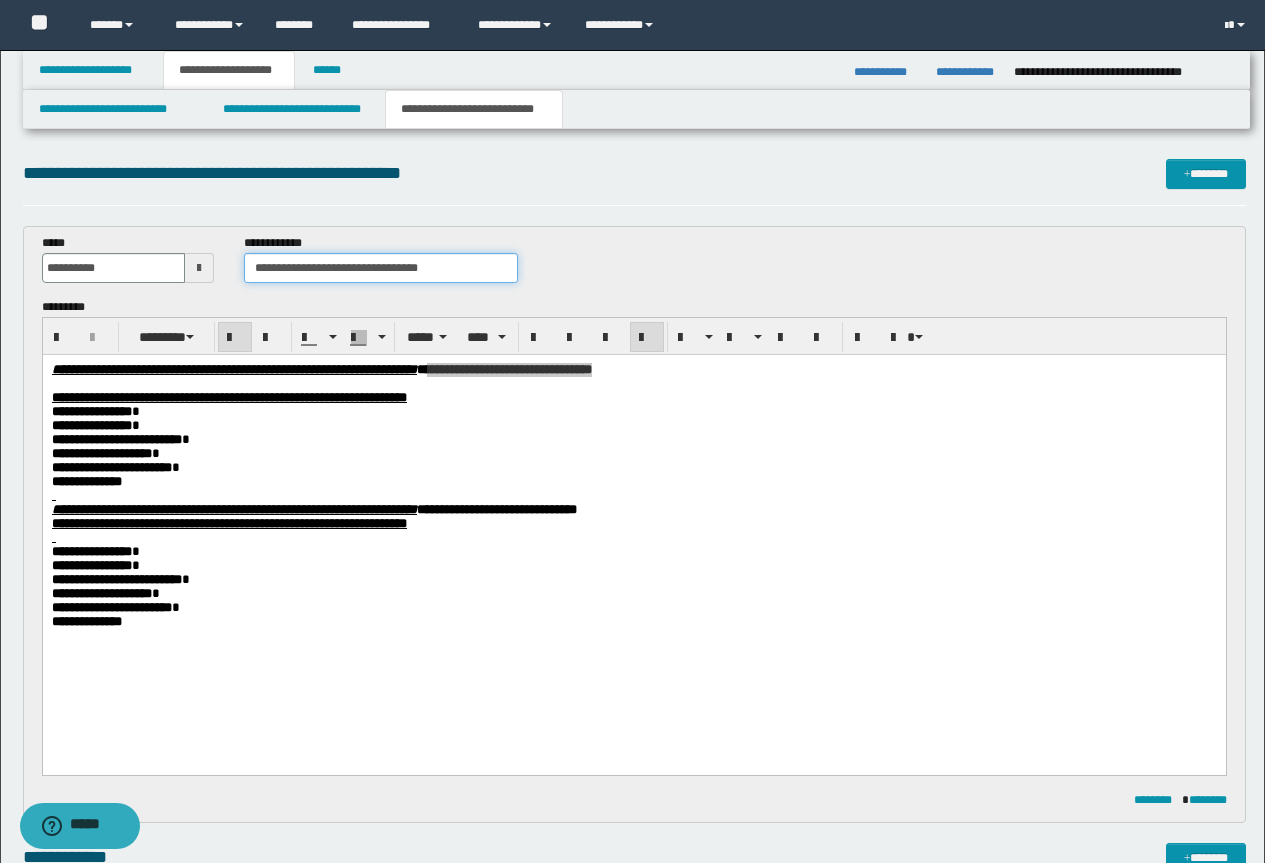 drag, startPoint x: 457, startPoint y: 268, endPoint x: 363, endPoint y: 275, distance: 94.26028 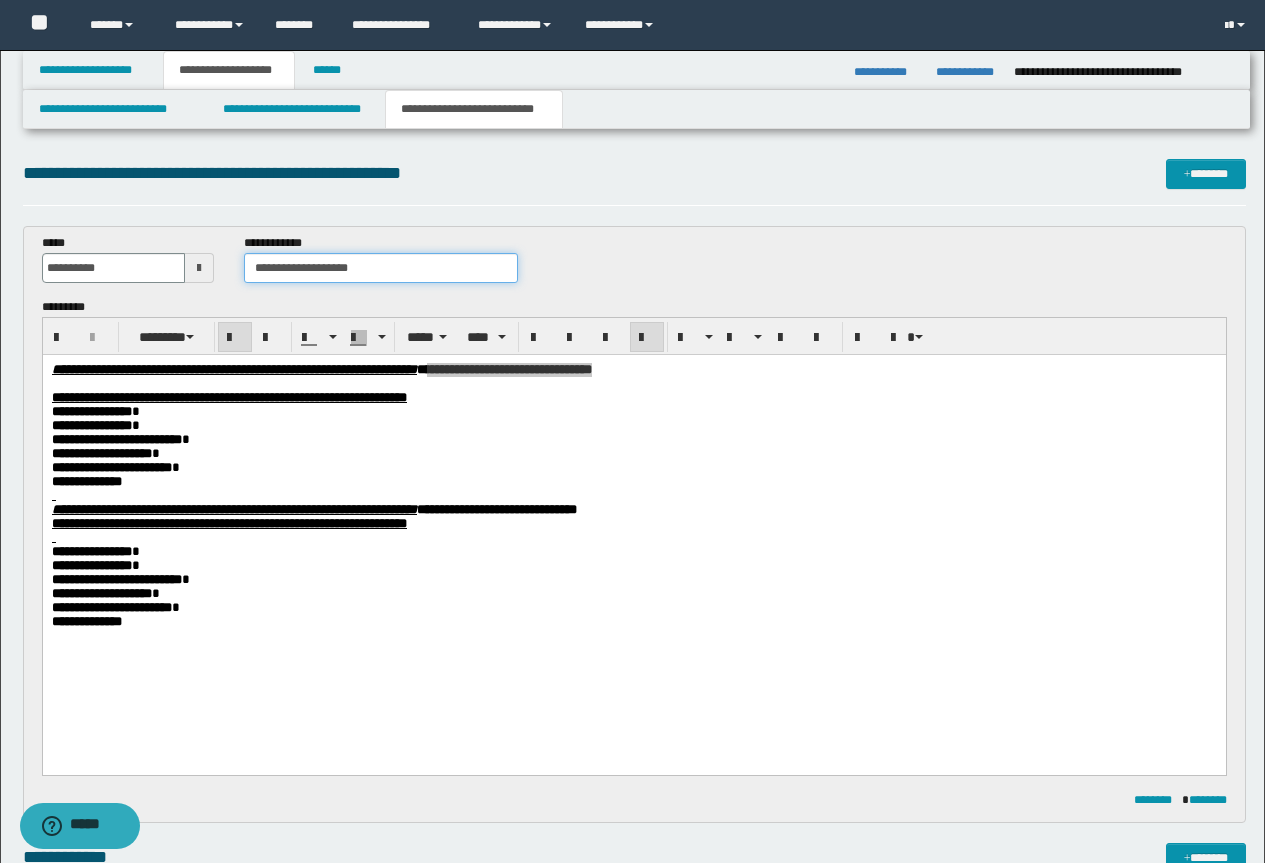 type on "**********" 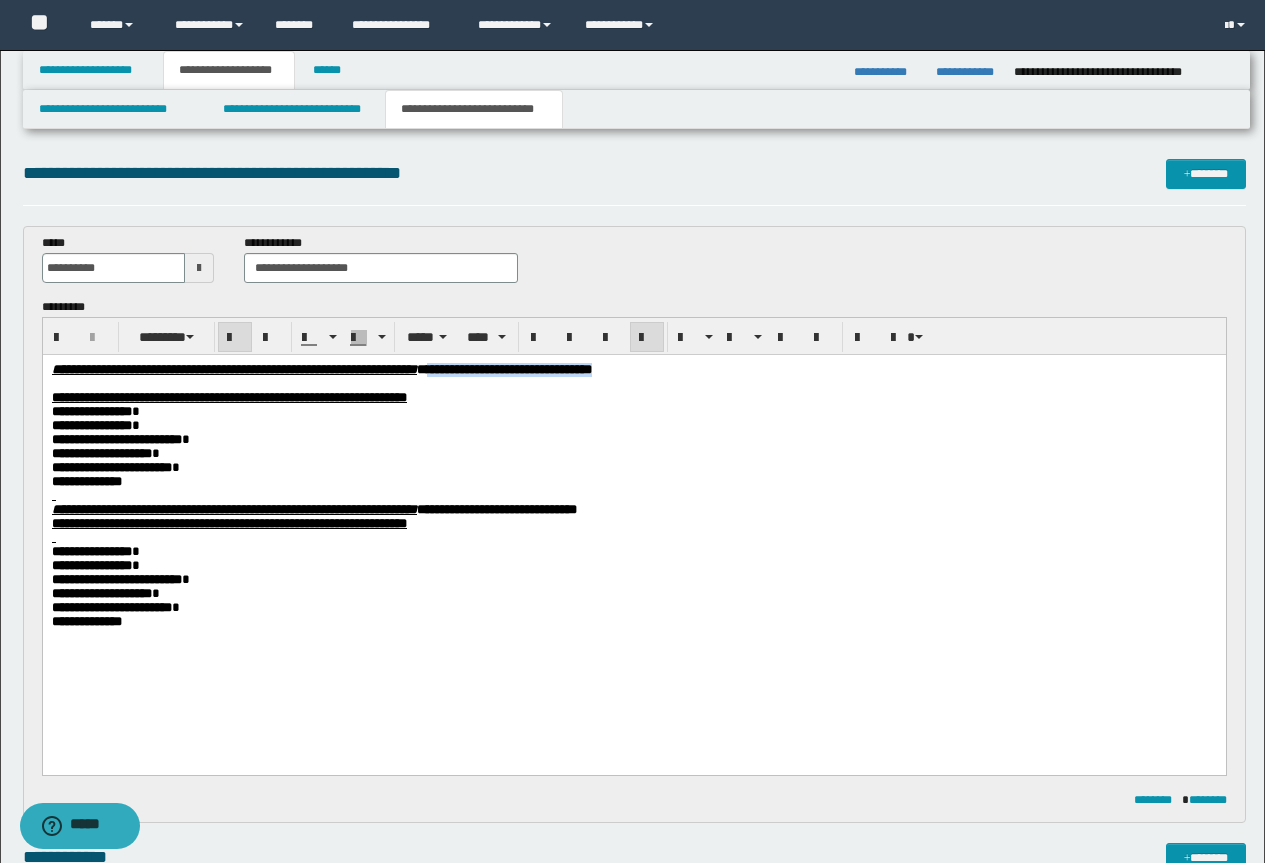 click on "**********" at bounding box center (633, 622) 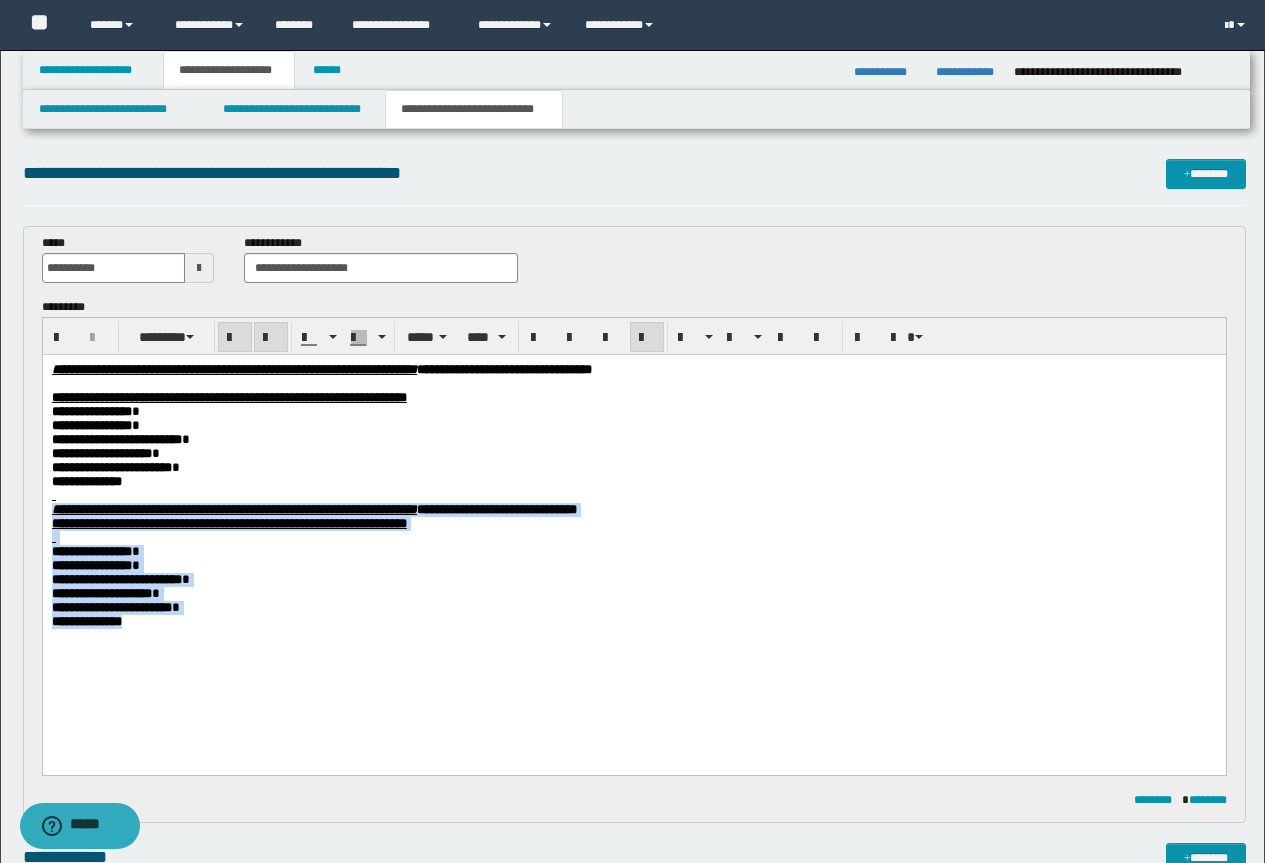 drag, startPoint x: 151, startPoint y: 660, endPoint x: 53, endPoint y: 524, distance: 167.63054 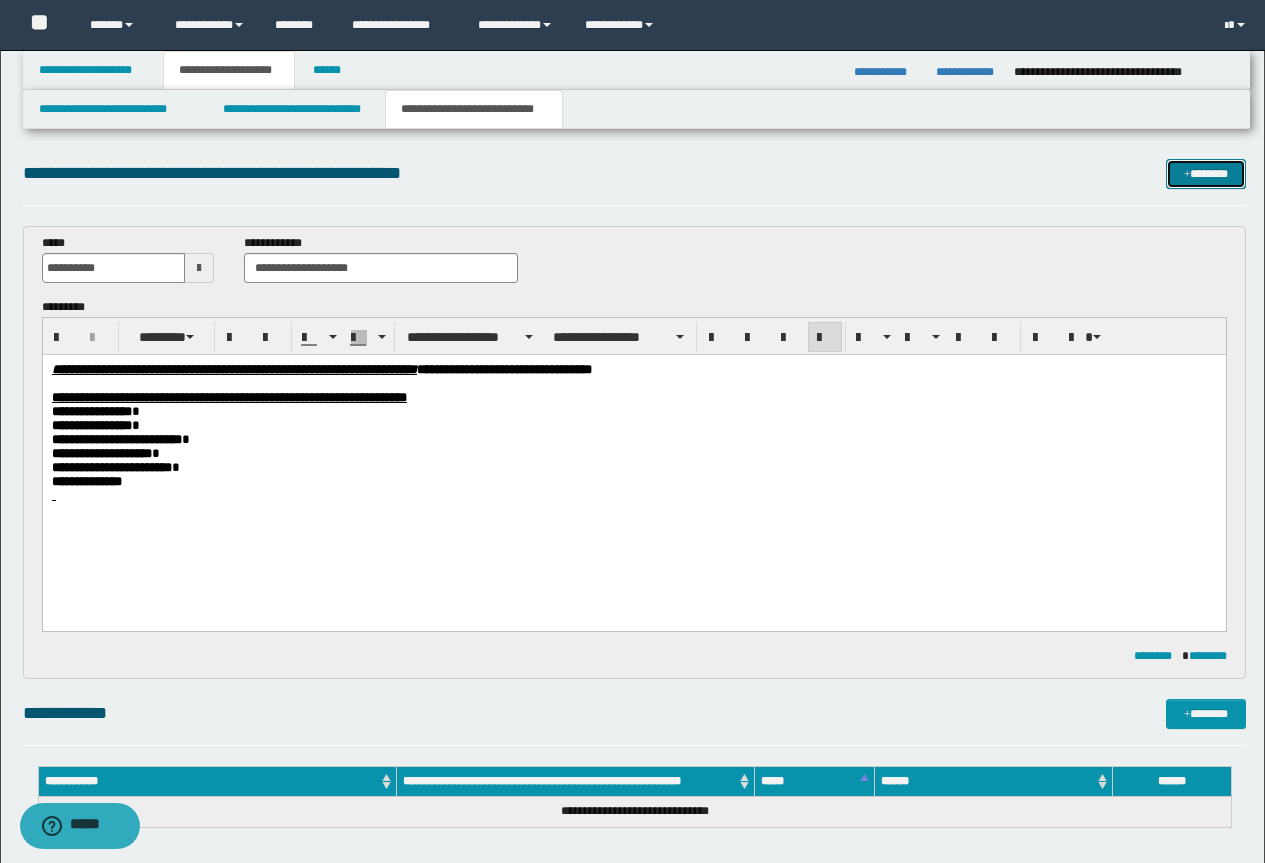 click on "*******" at bounding box center (1206, 174) 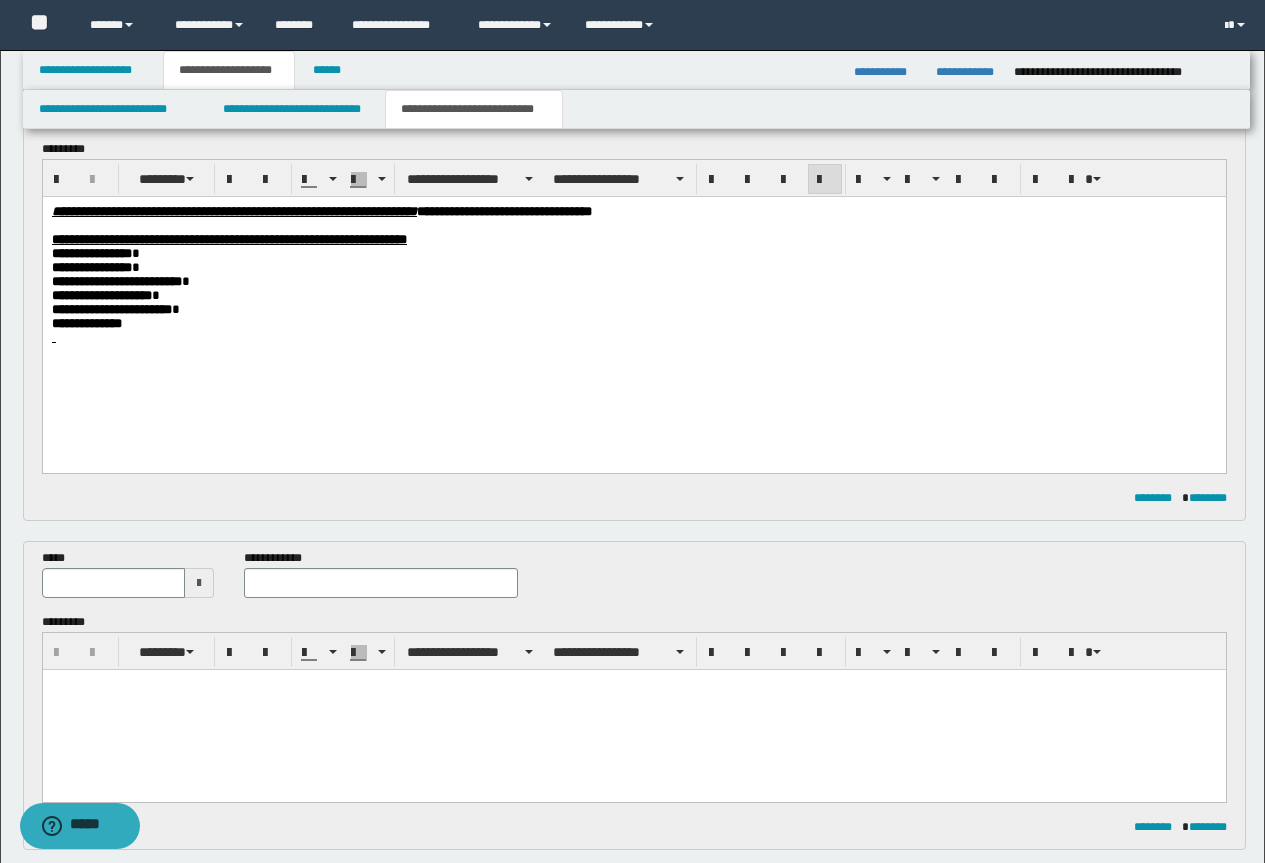 scroll, scrollTop: 300, scrollLeft: 0, axis: vertical 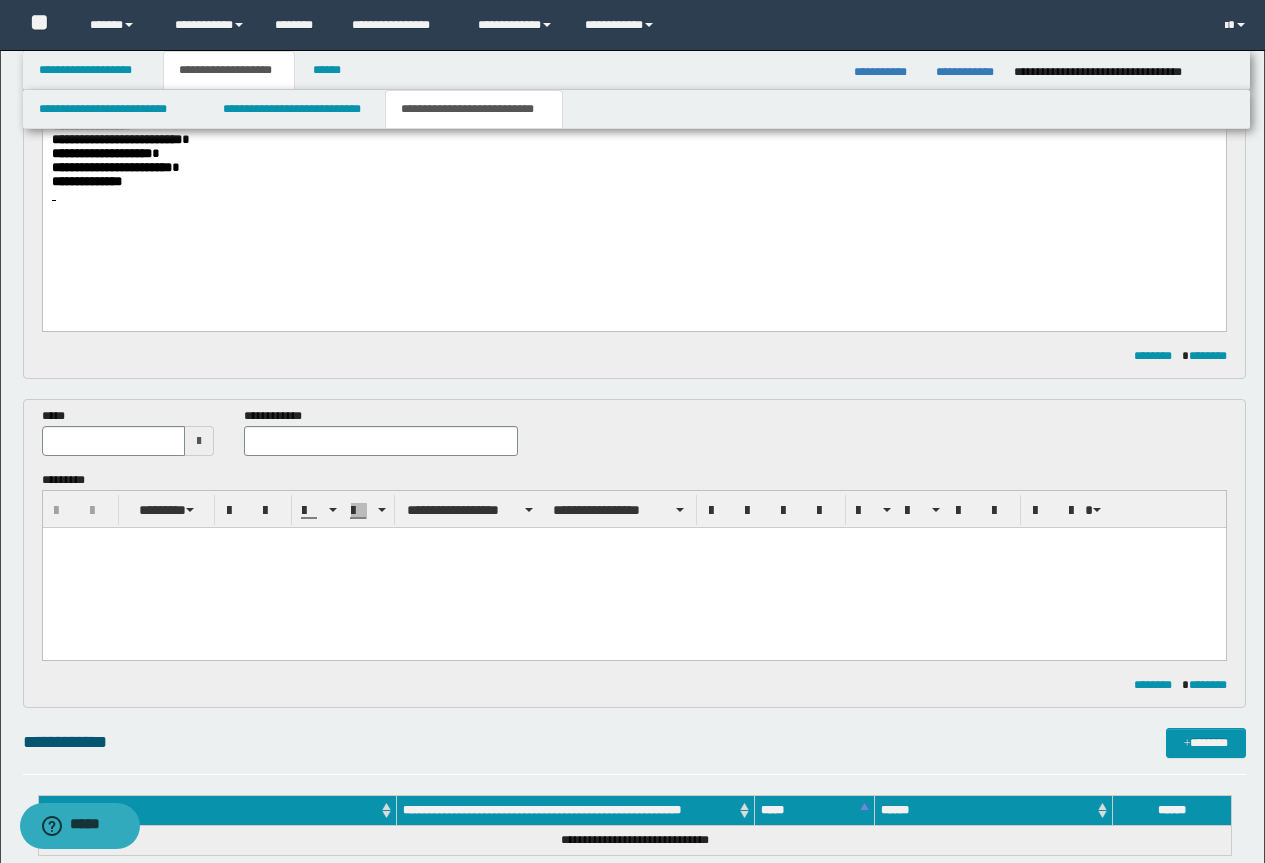 click at bounding box center [633, 567] 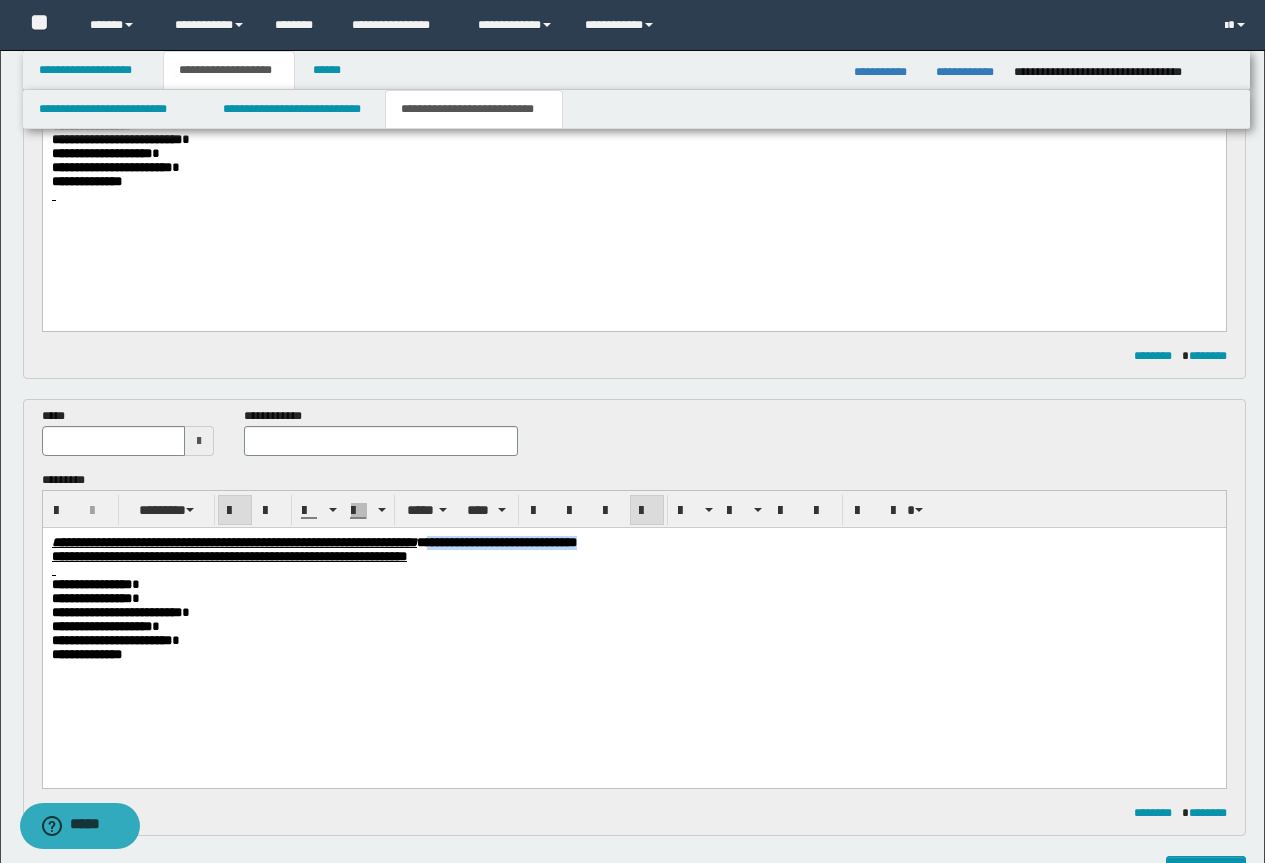 drag, startPoint x: 826, startPoint y: 544, endPoint x: 629, endPoint y: 541, distance: 197.02284 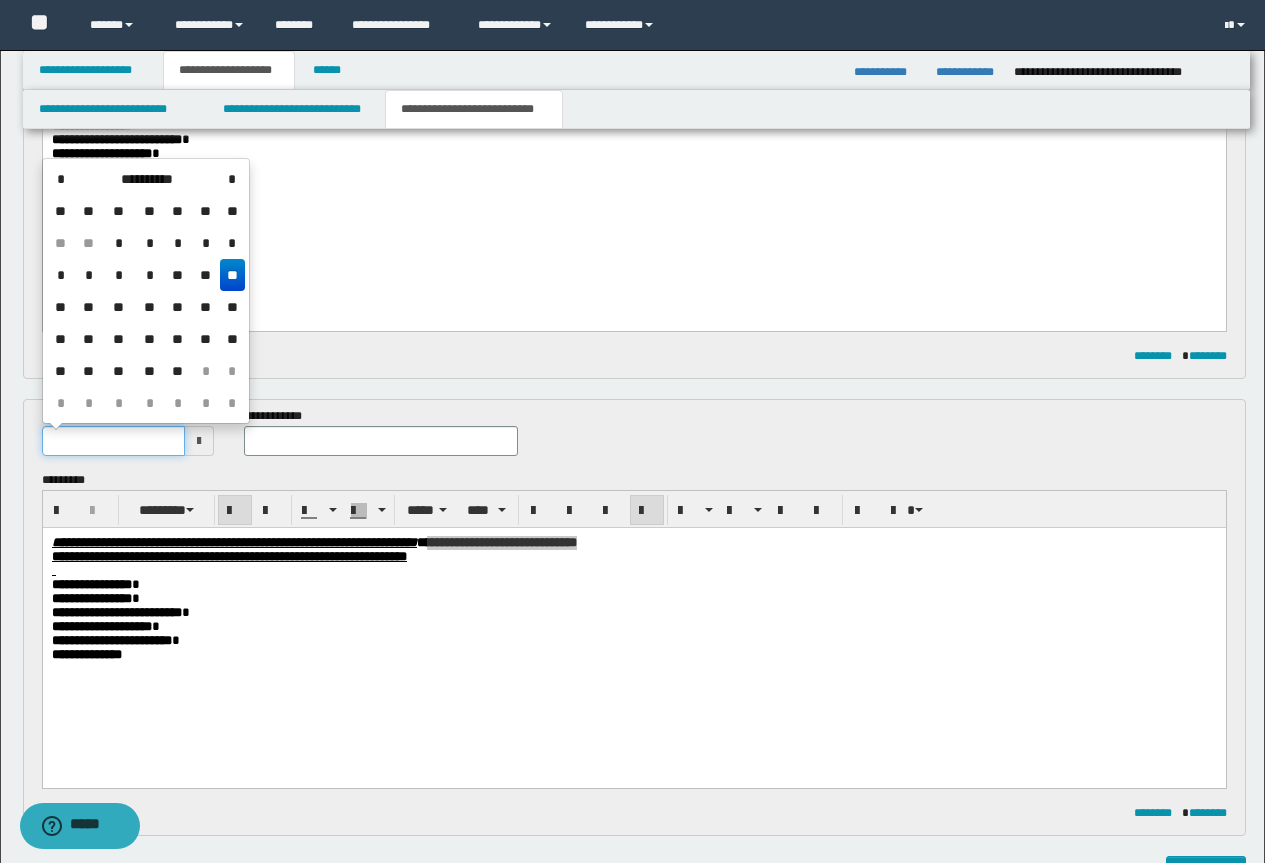 click at bounding box center (114, 441) 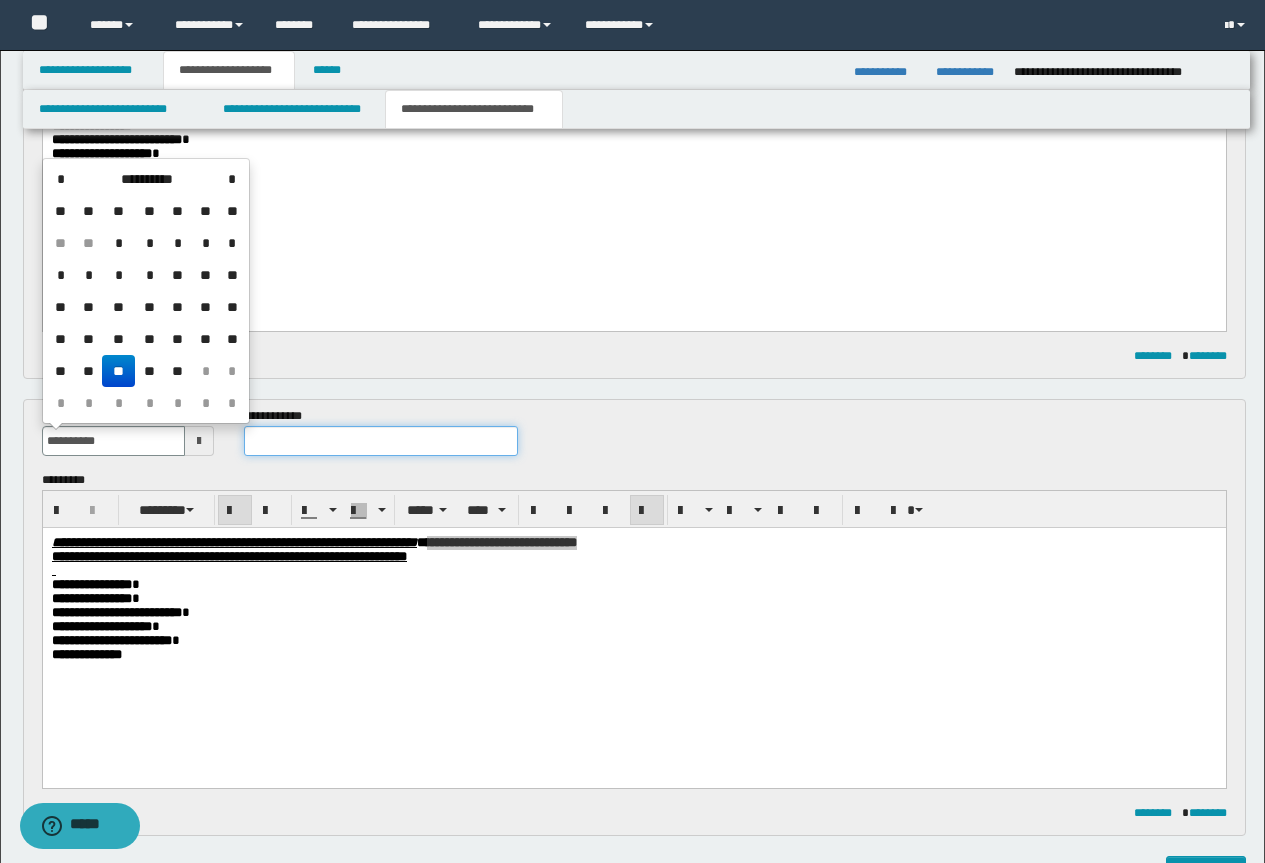 type on "**********" 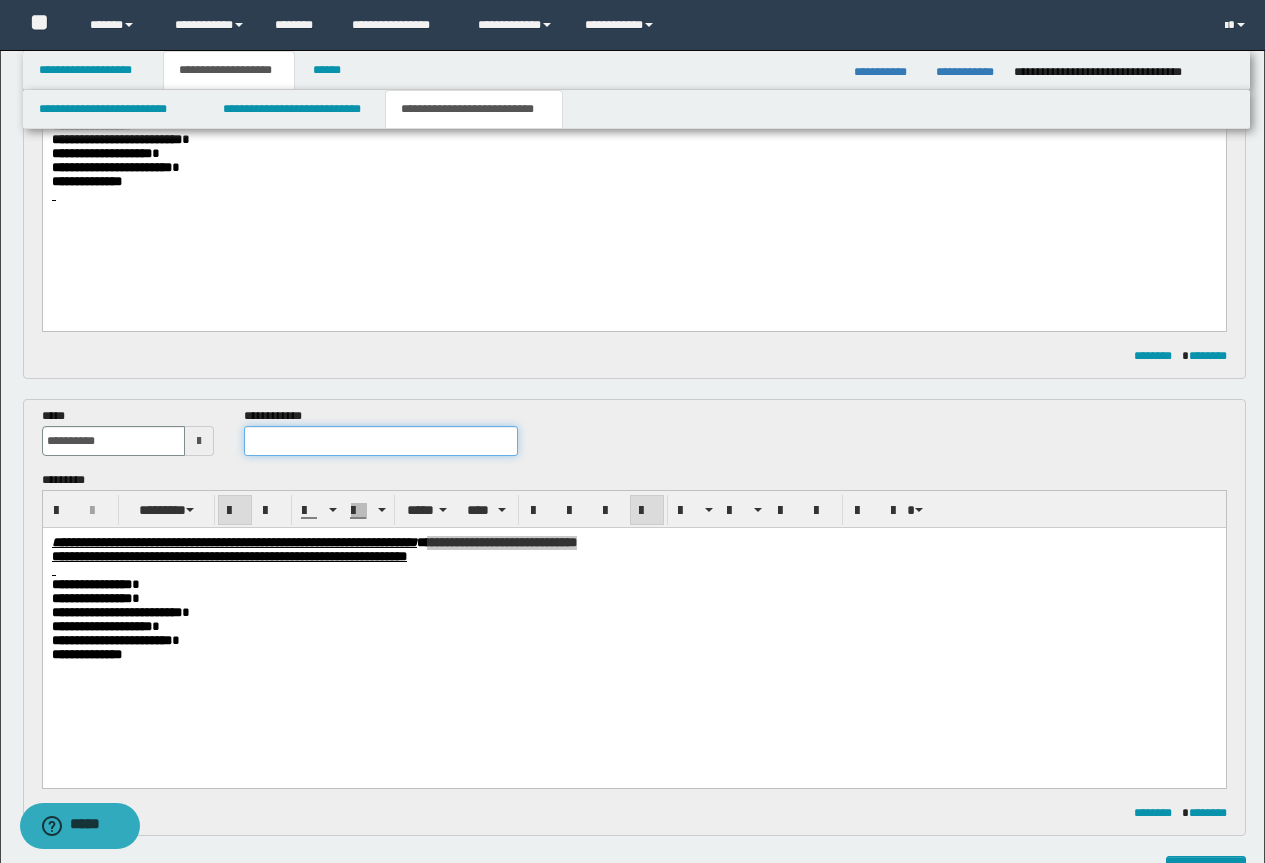 click at bounding box center [381, 441] 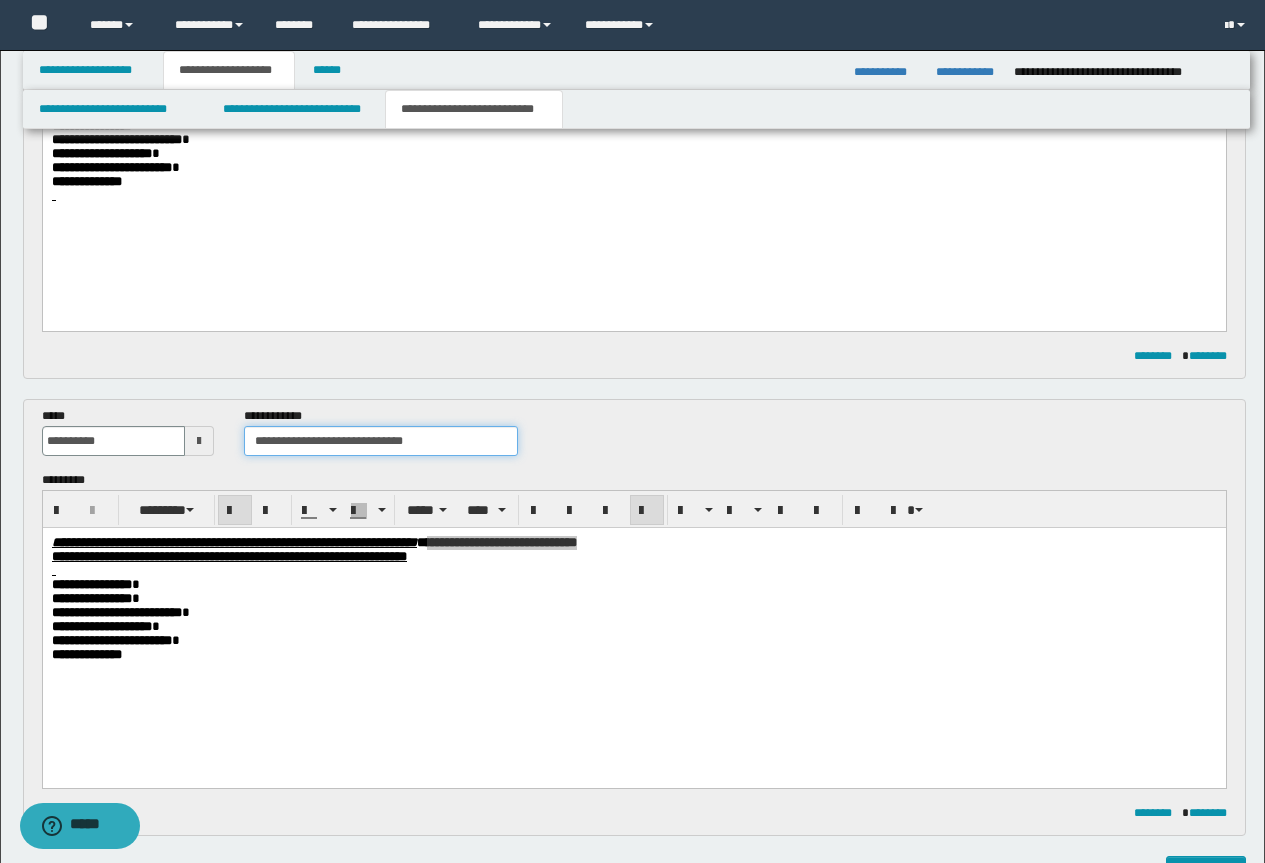 drag, startPoint x: 433, startPoint y: 433, endPoint x: 347, endPoint y: 440, distance: 86.28442 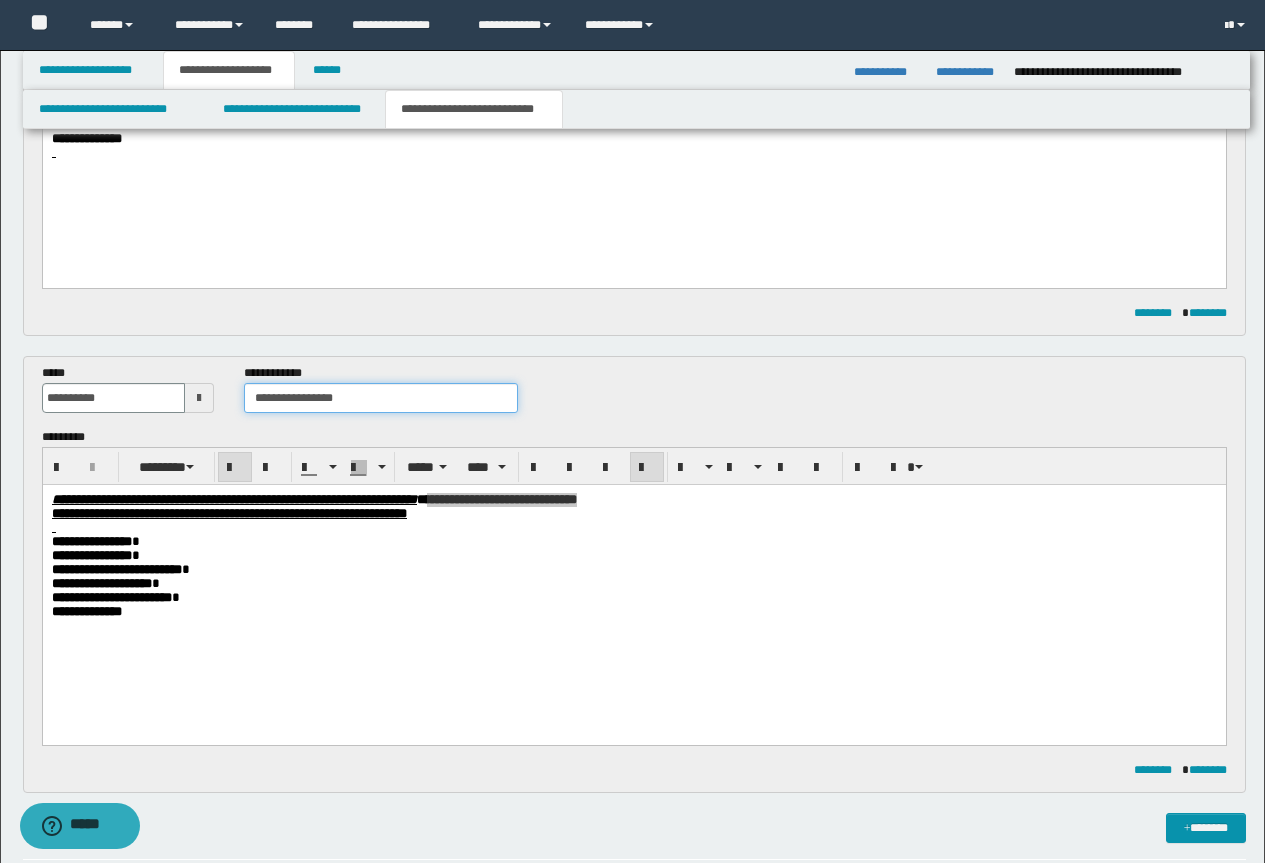 scroll, scrollTop: 900, scrollLeft: 0, axis: vertical 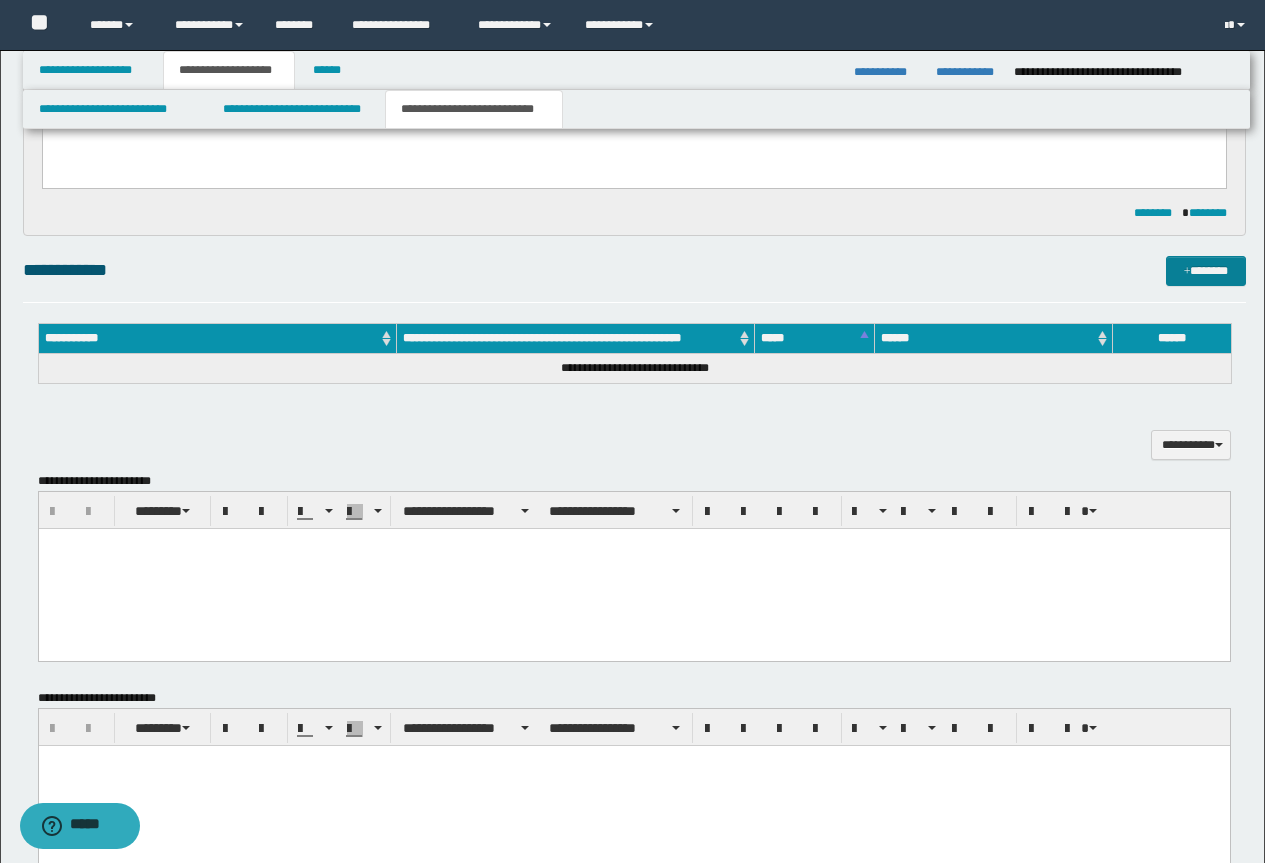 type on "**********" 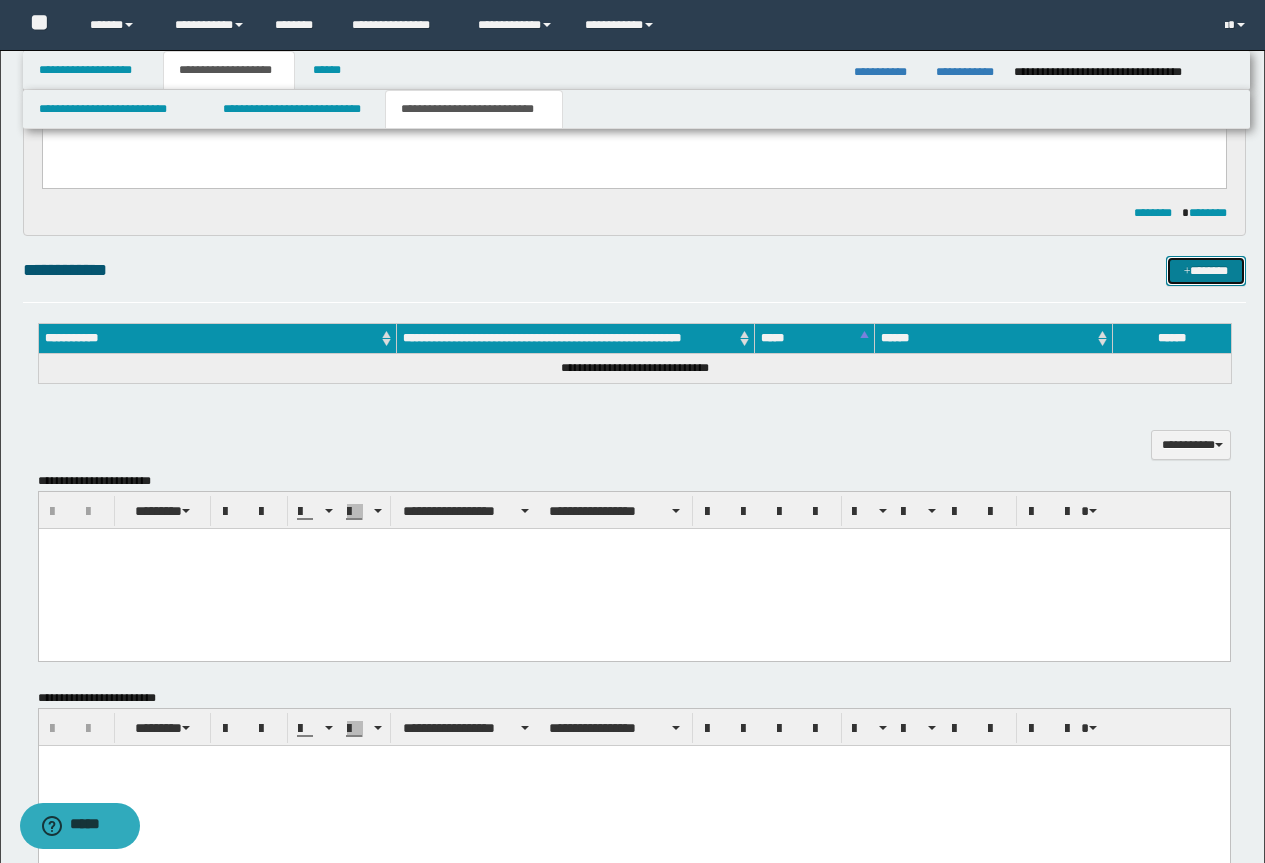 click on "*******" at bounding box center (1206, 271) 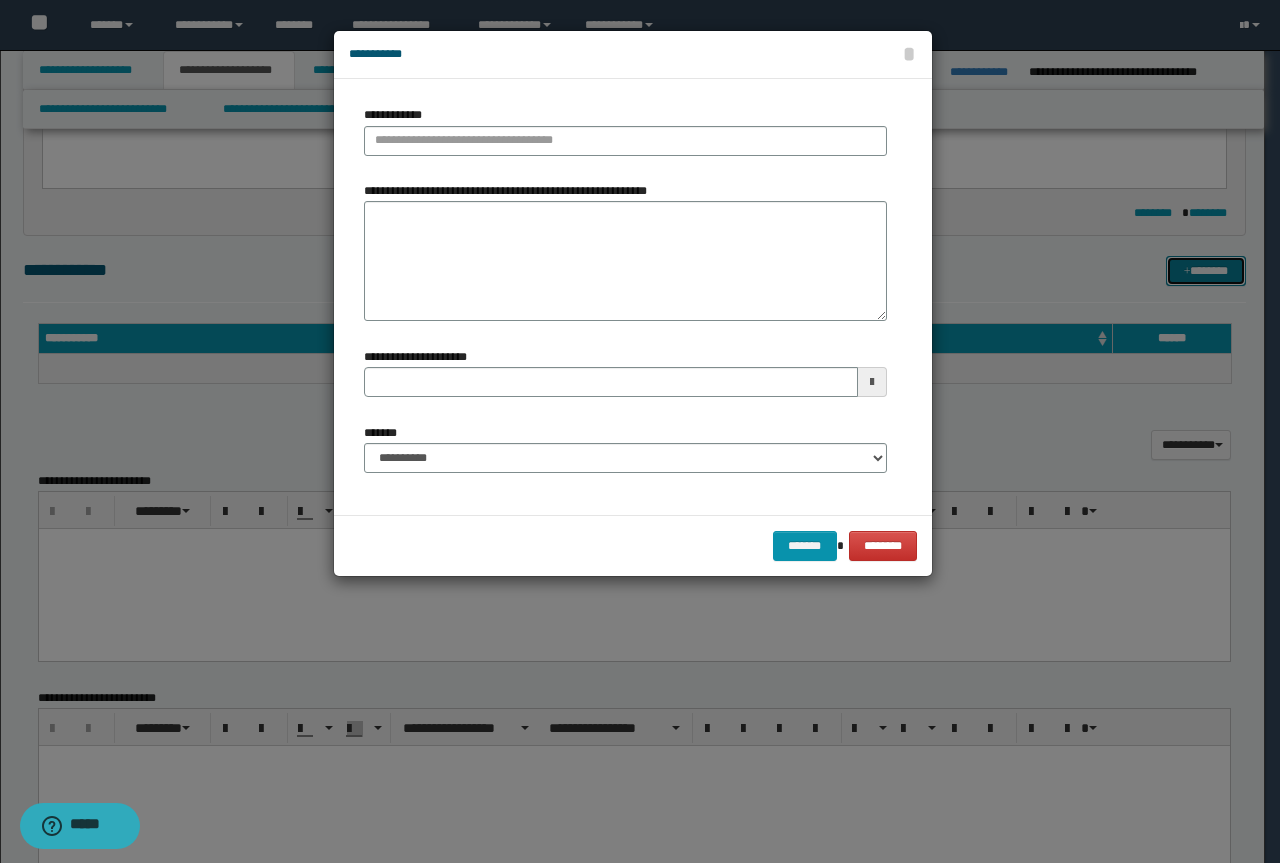 type 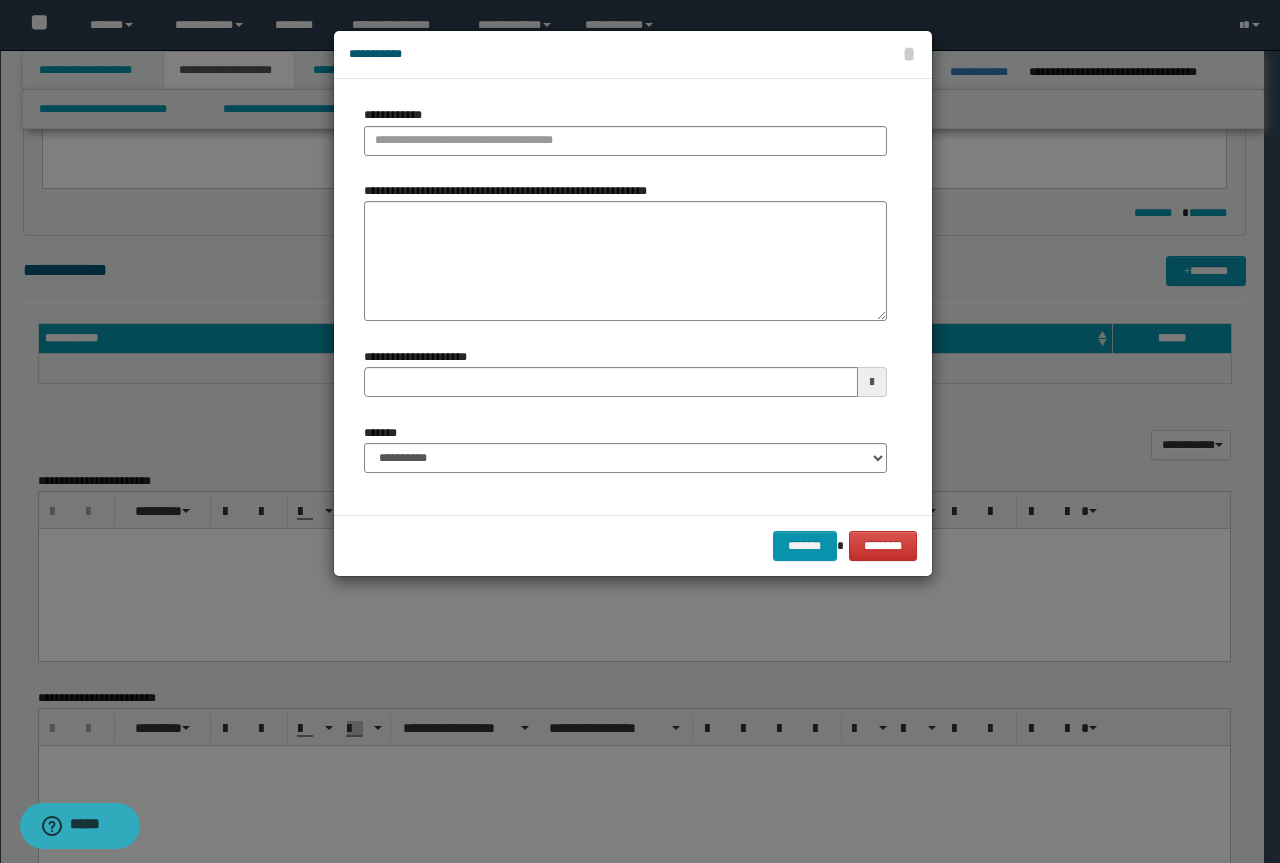 type 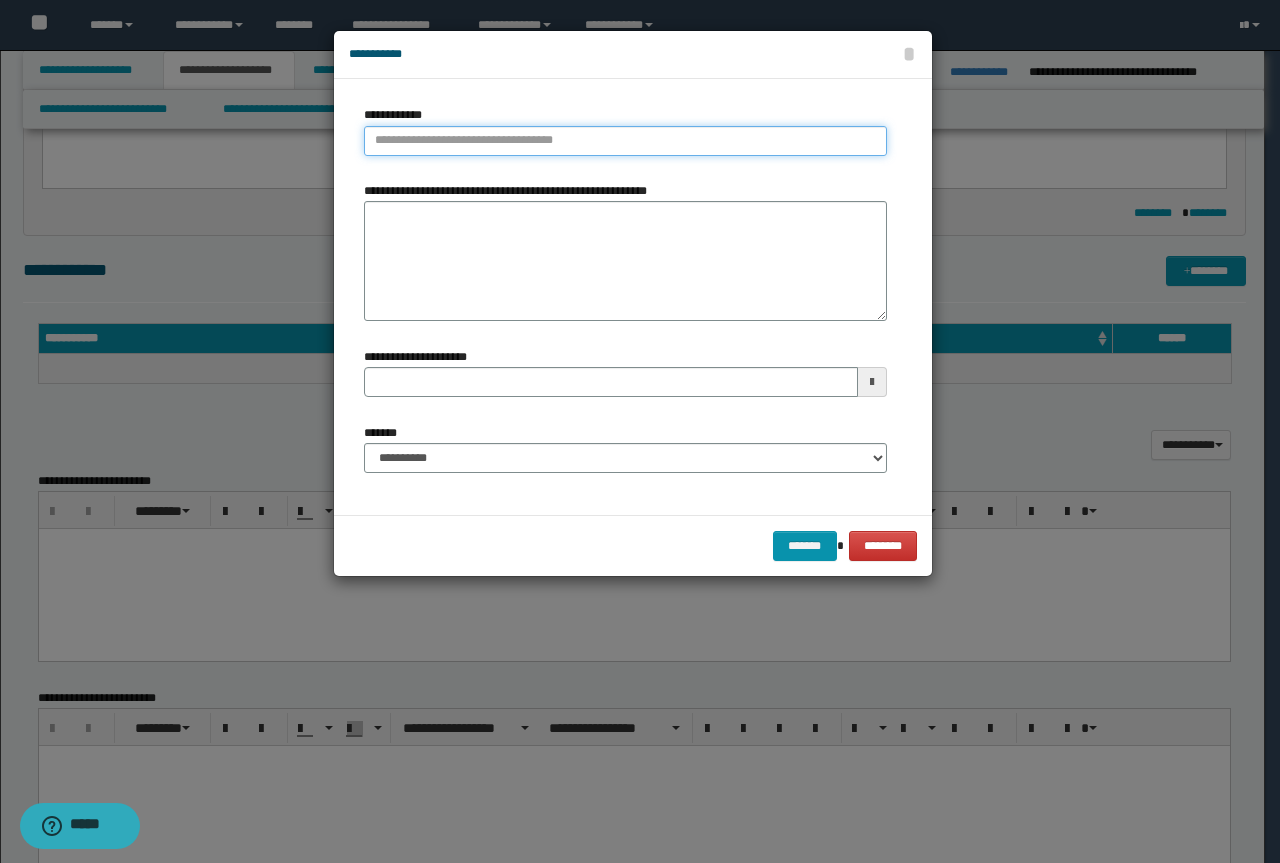click on "**********" at bounding box center [625, 141] 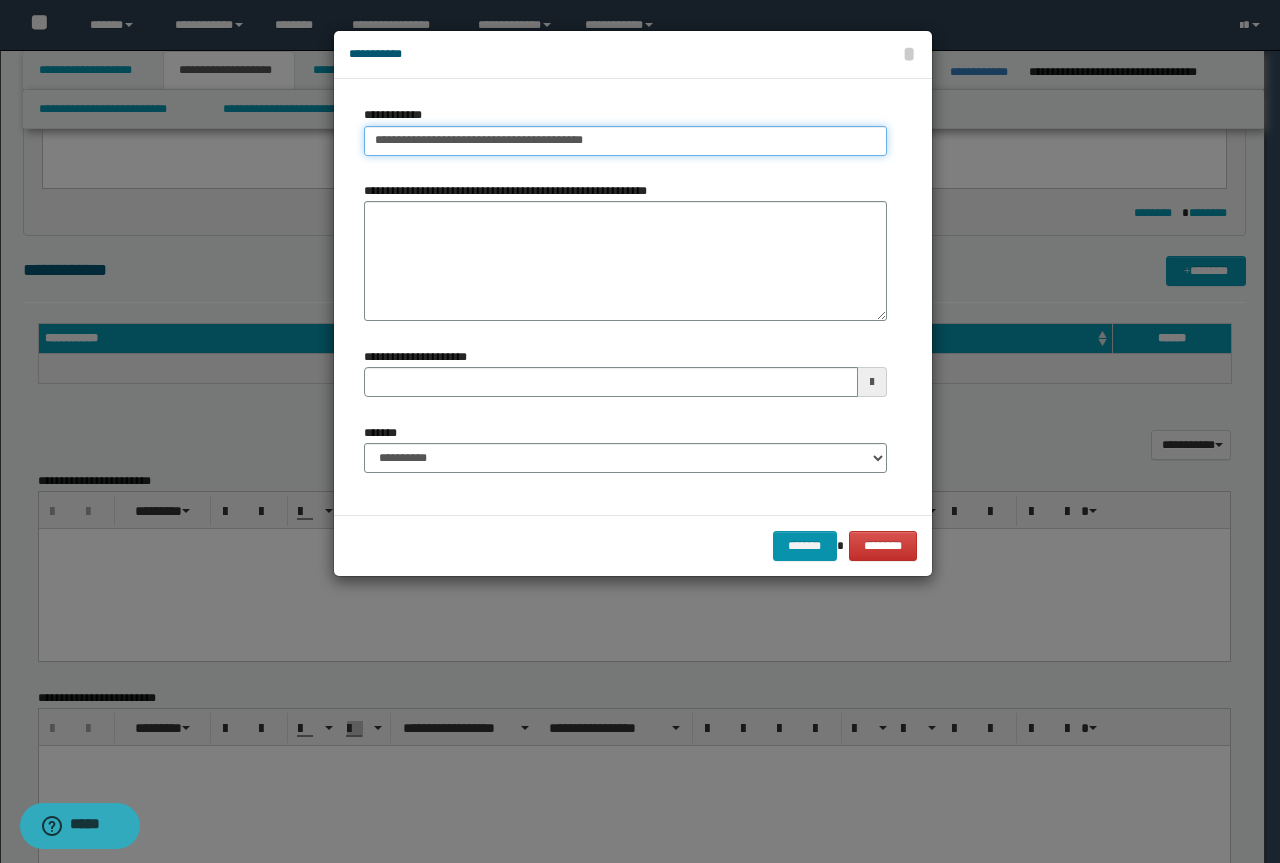 drag, startPoint x: 614, startPoint y: 149, endPoint x: 525, endPoint y: 147, distance: 89.02247 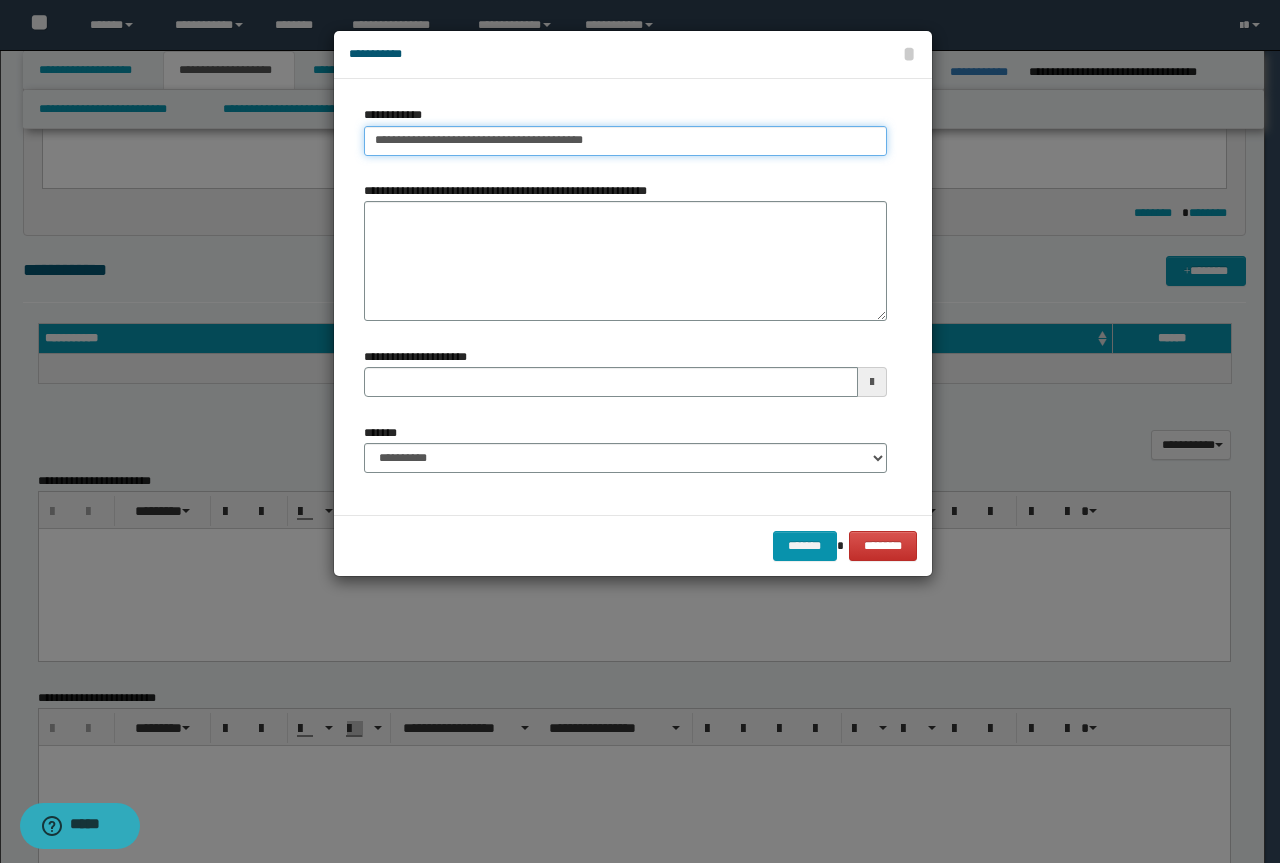 type on "**********" 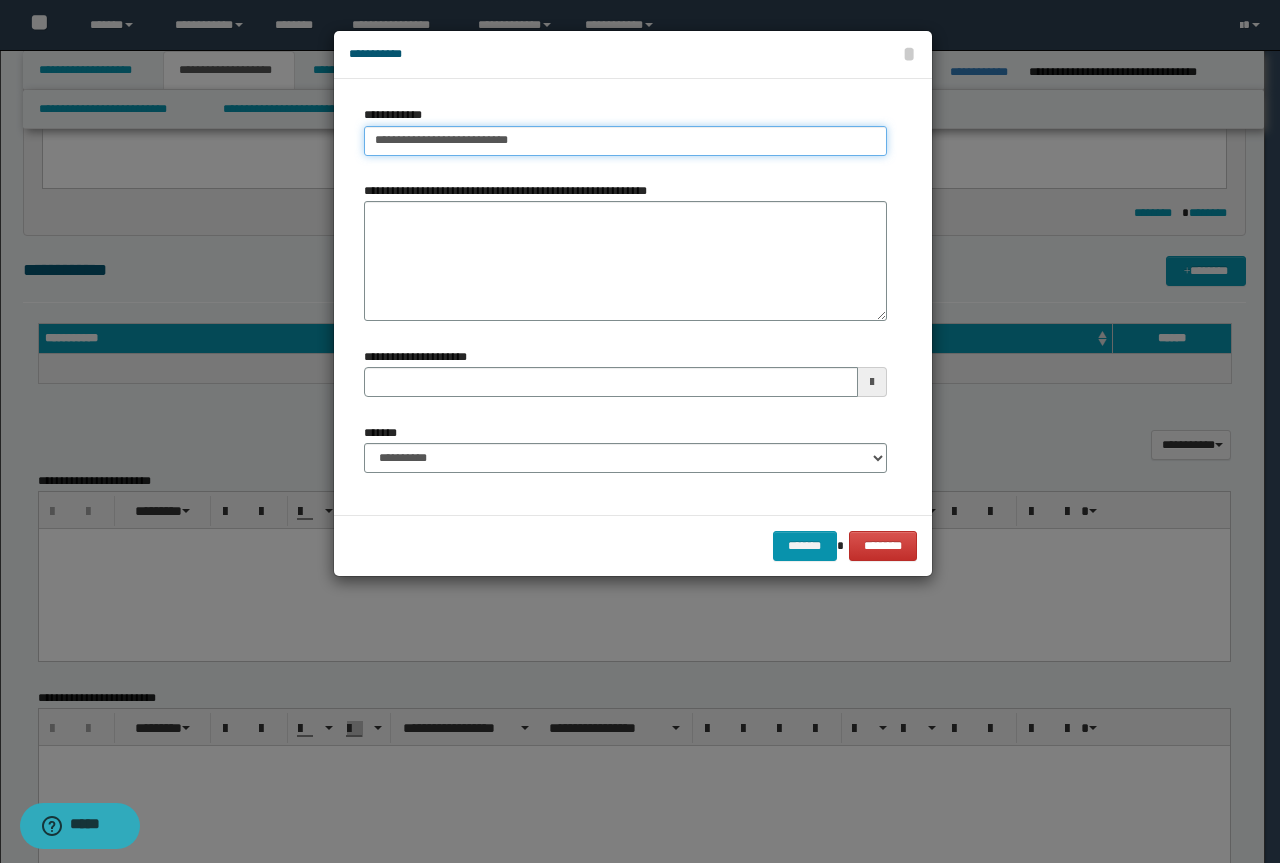 type on "**********" 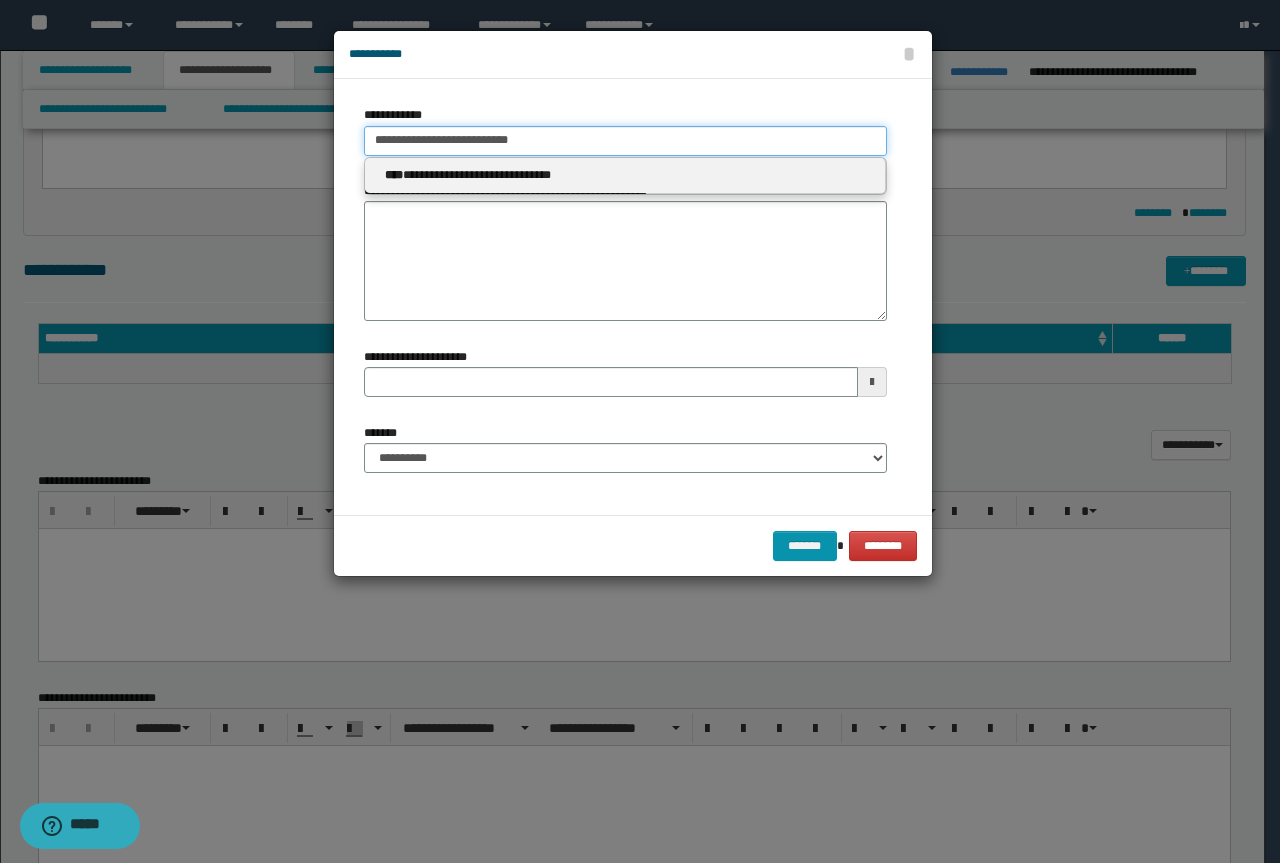 type on "**********" 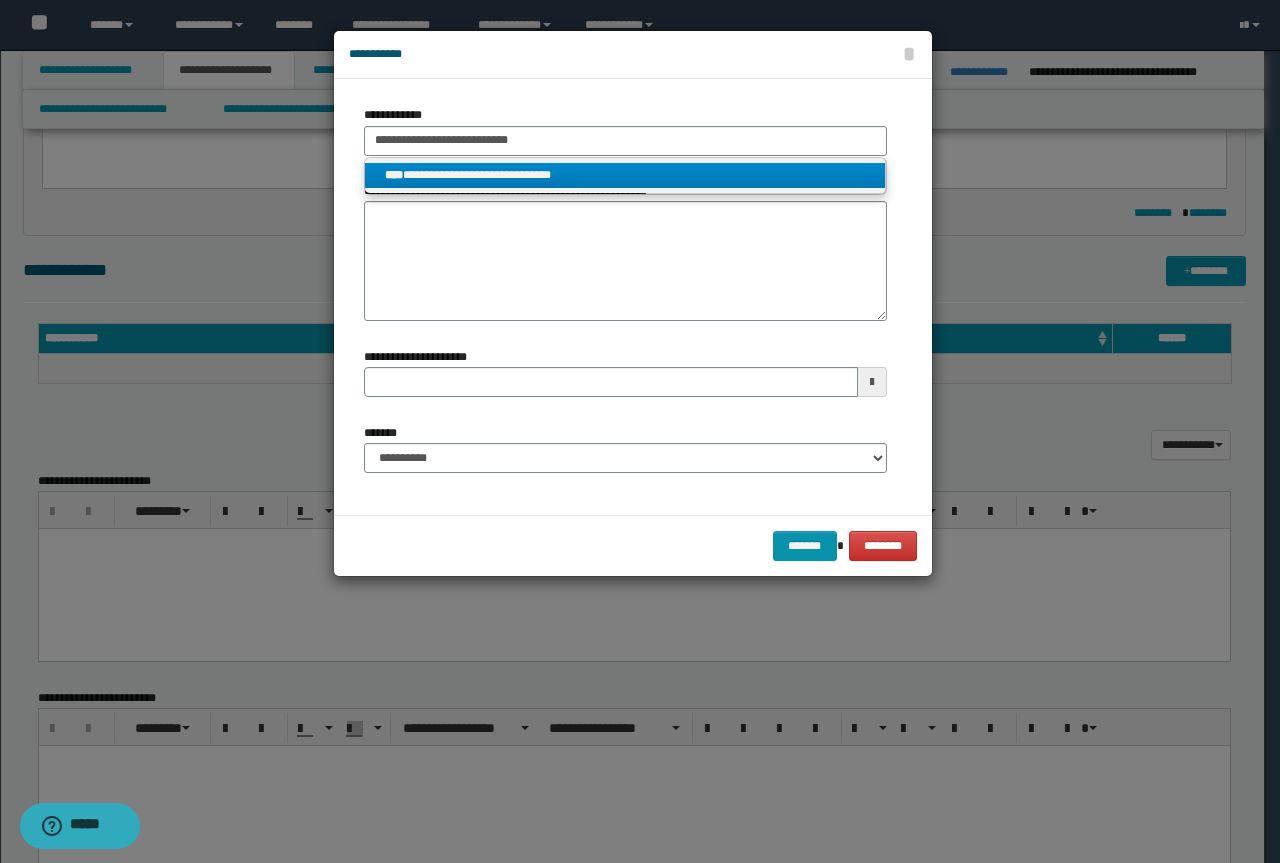 click on "**********" at bounding box center [625, 175] 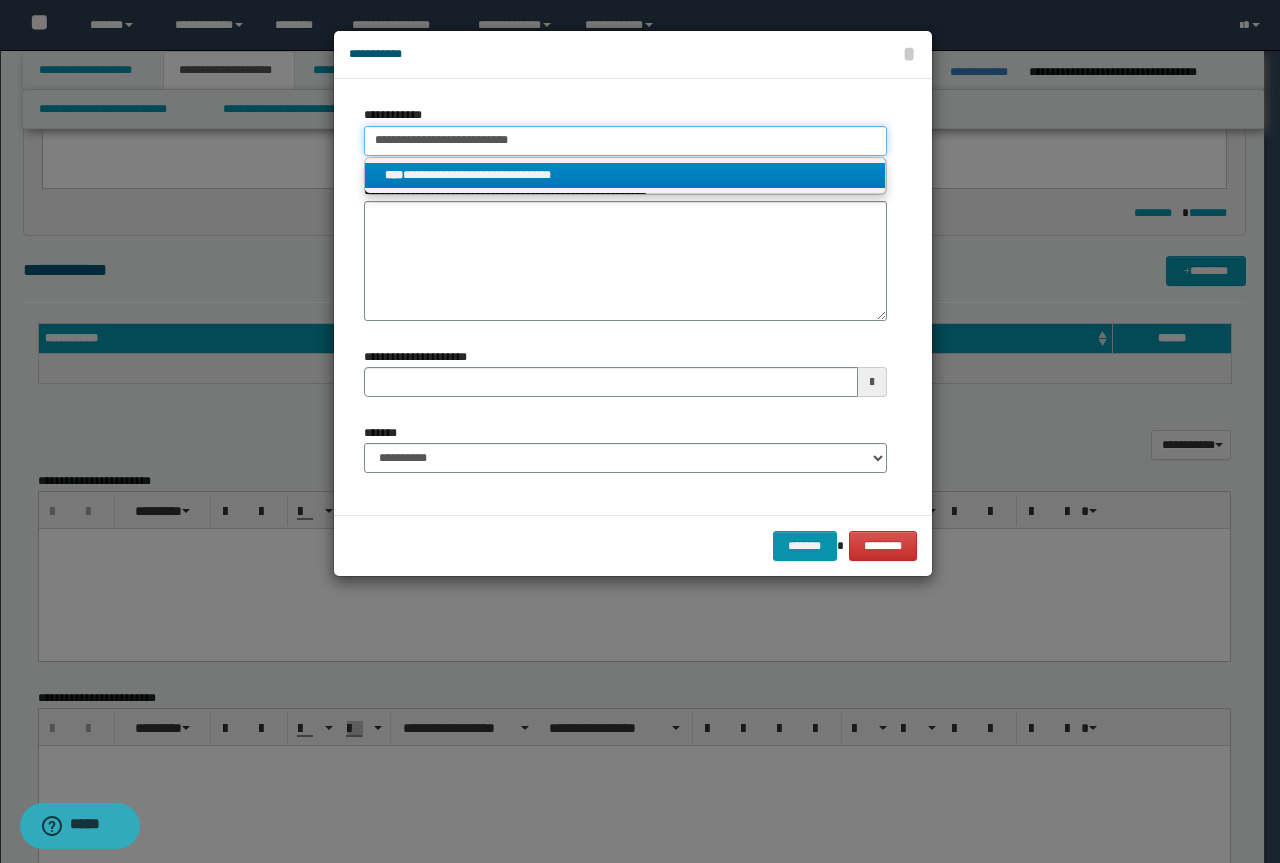 type 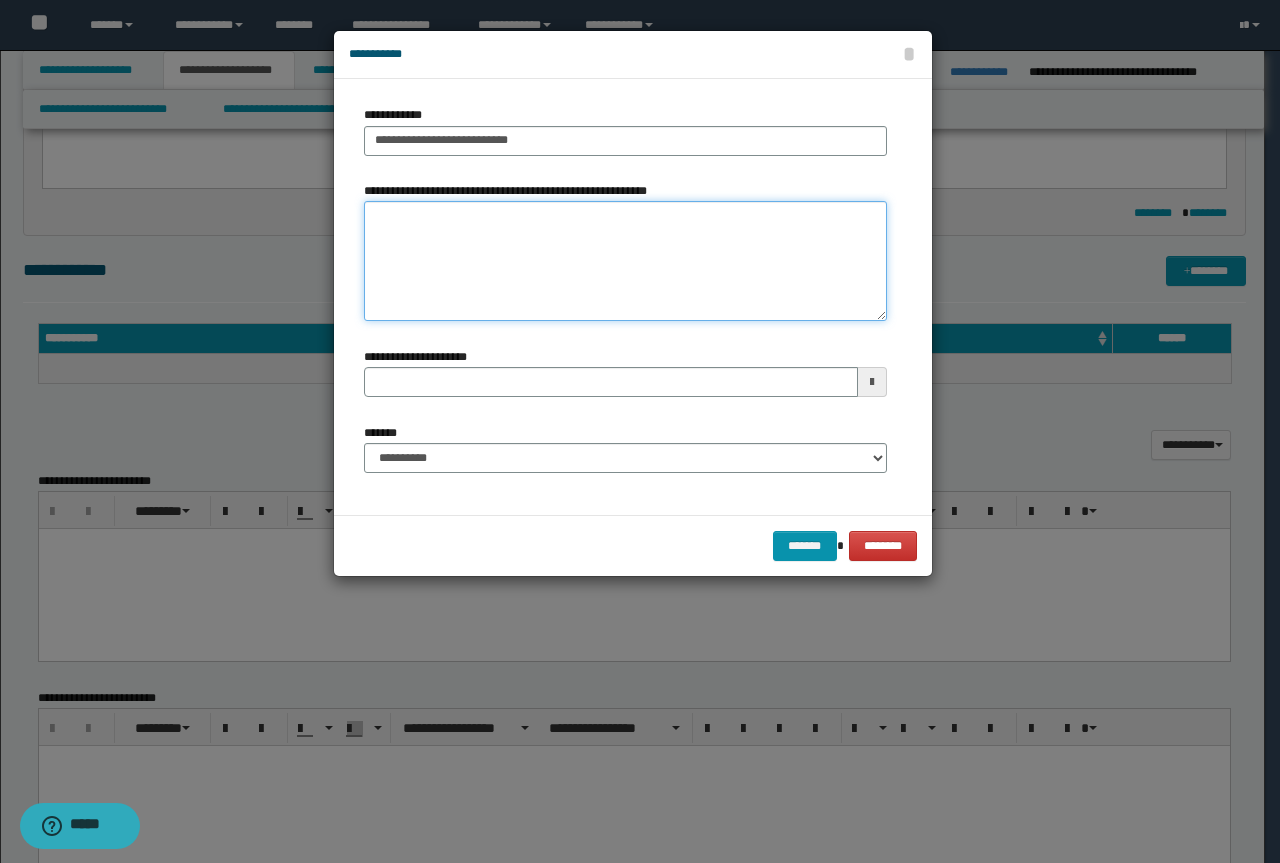 click on "**********" at bounding box center (625, 261) 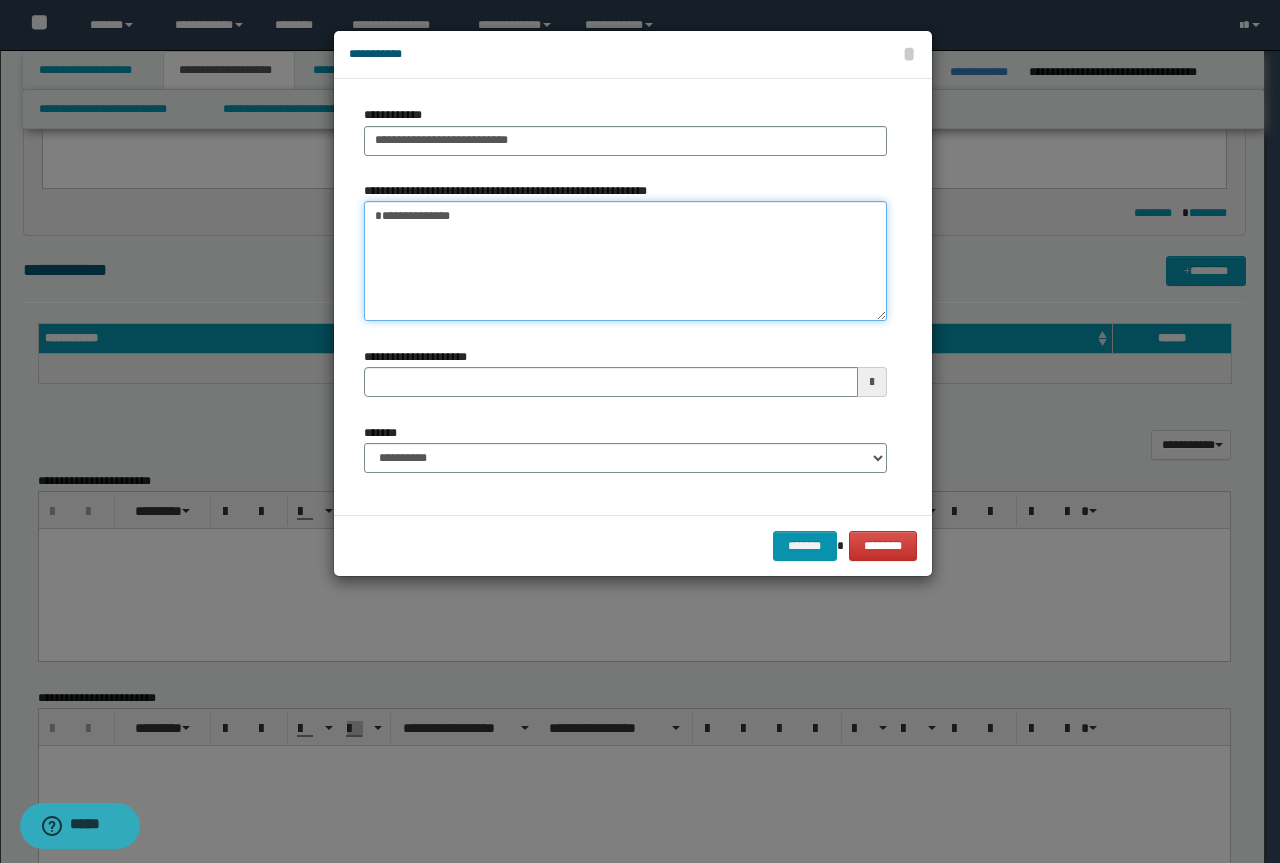 type 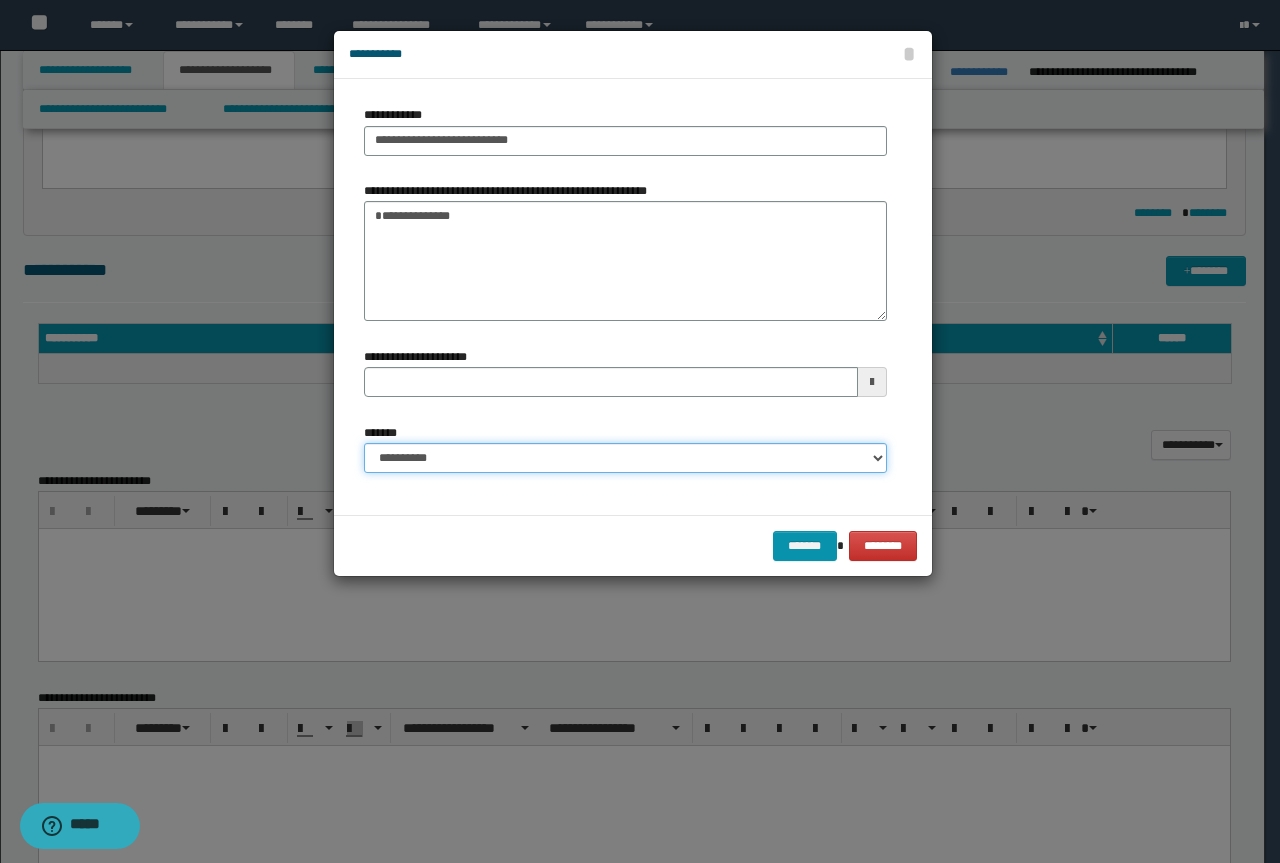 click on "**********" at bounding box center [625, 458] 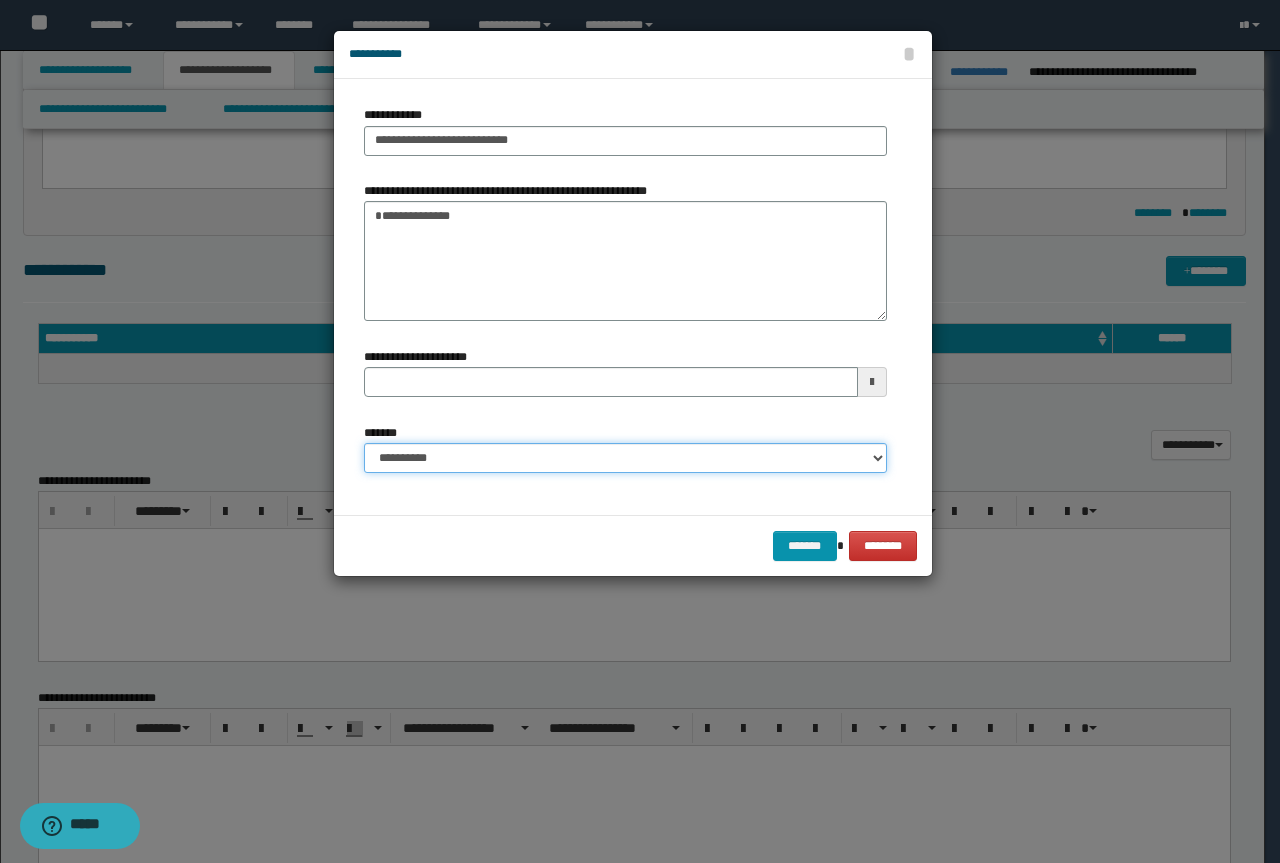 click on "**********" at bounding box center (625, 458) 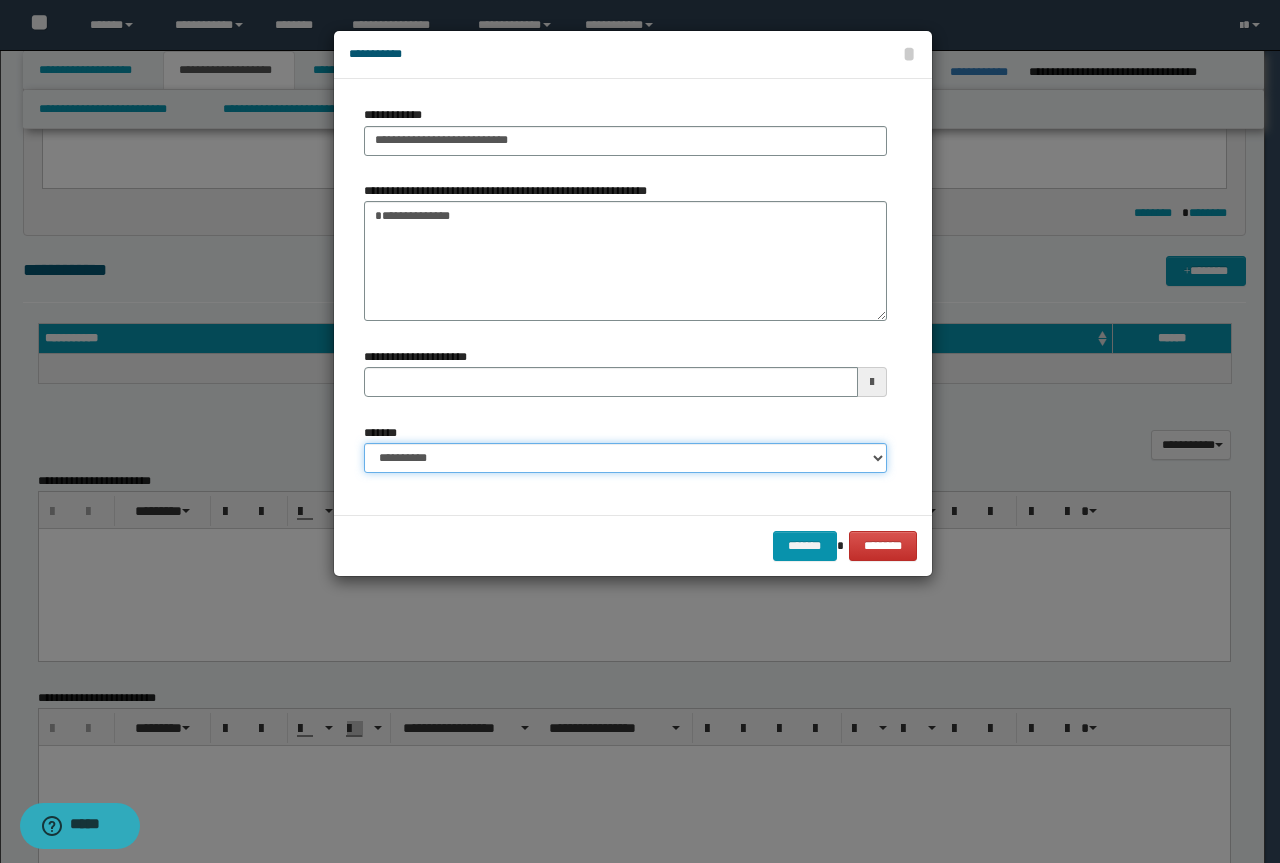 select on "*" 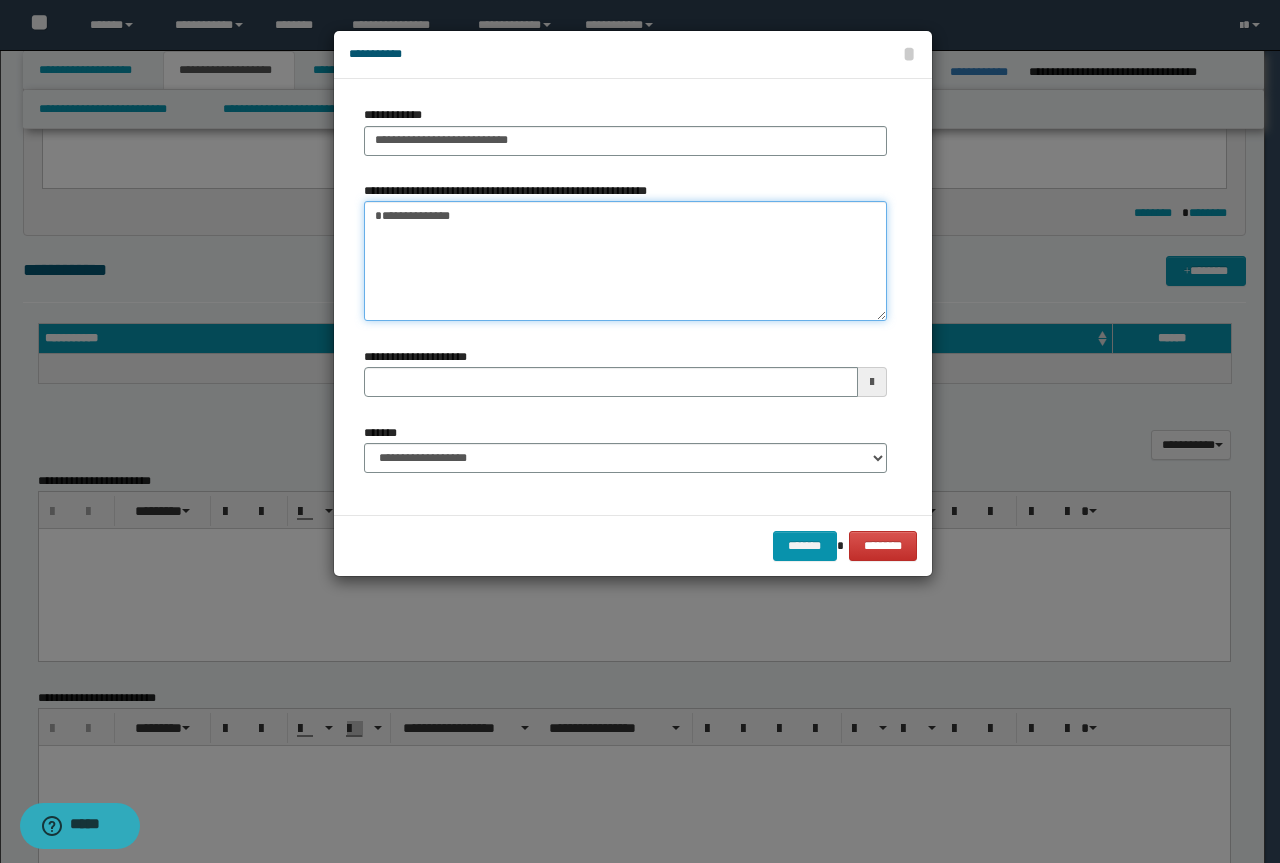 click on "**********" at bounding box center (625, 261) 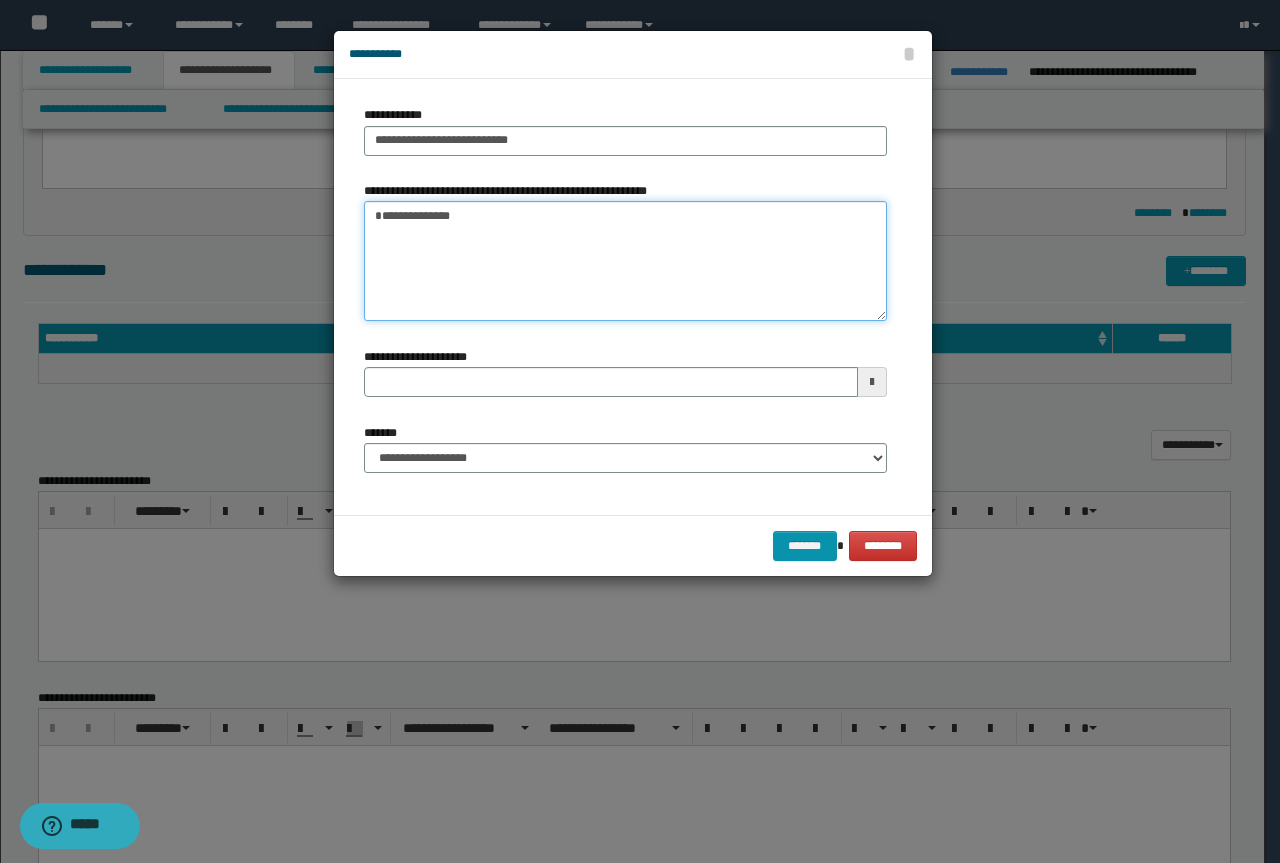 type 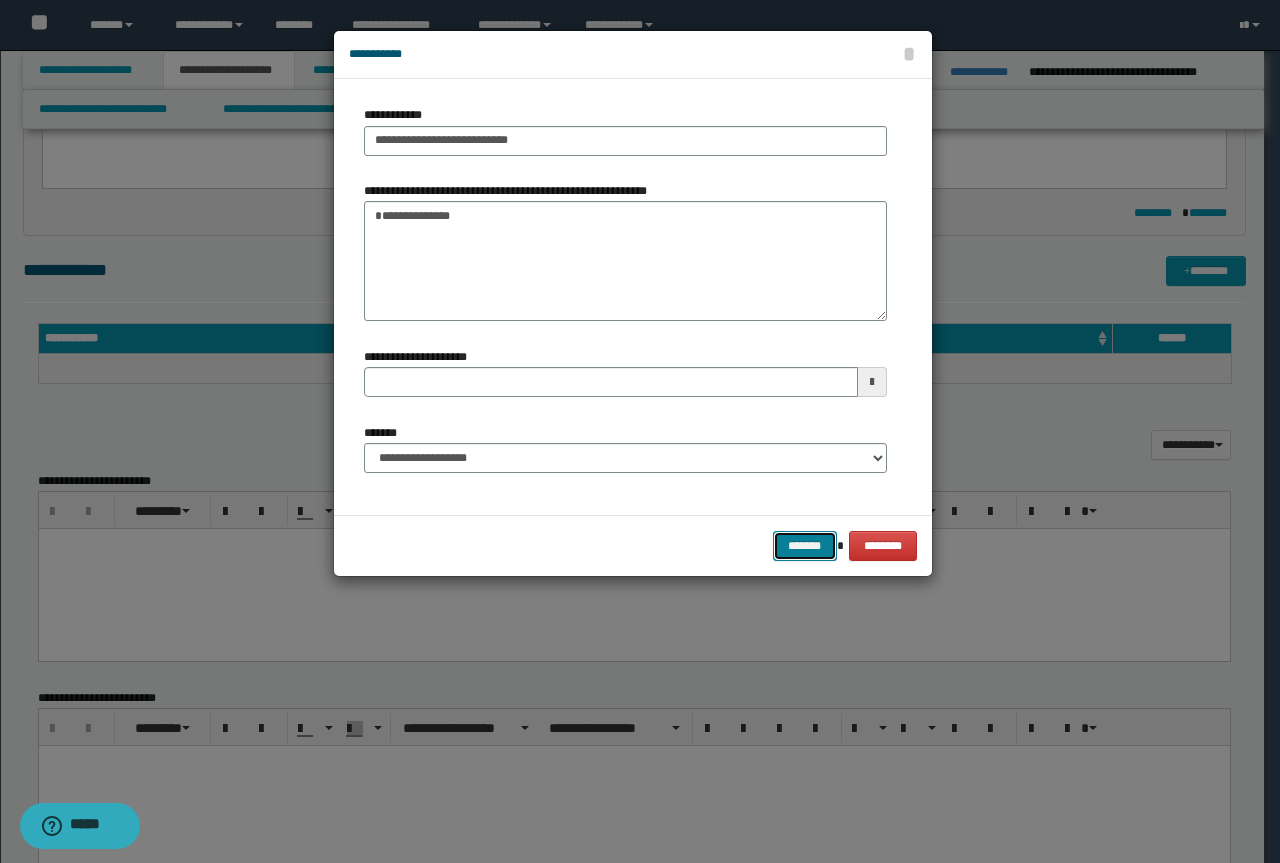 click on "*******" at bounding box center (805, 546) 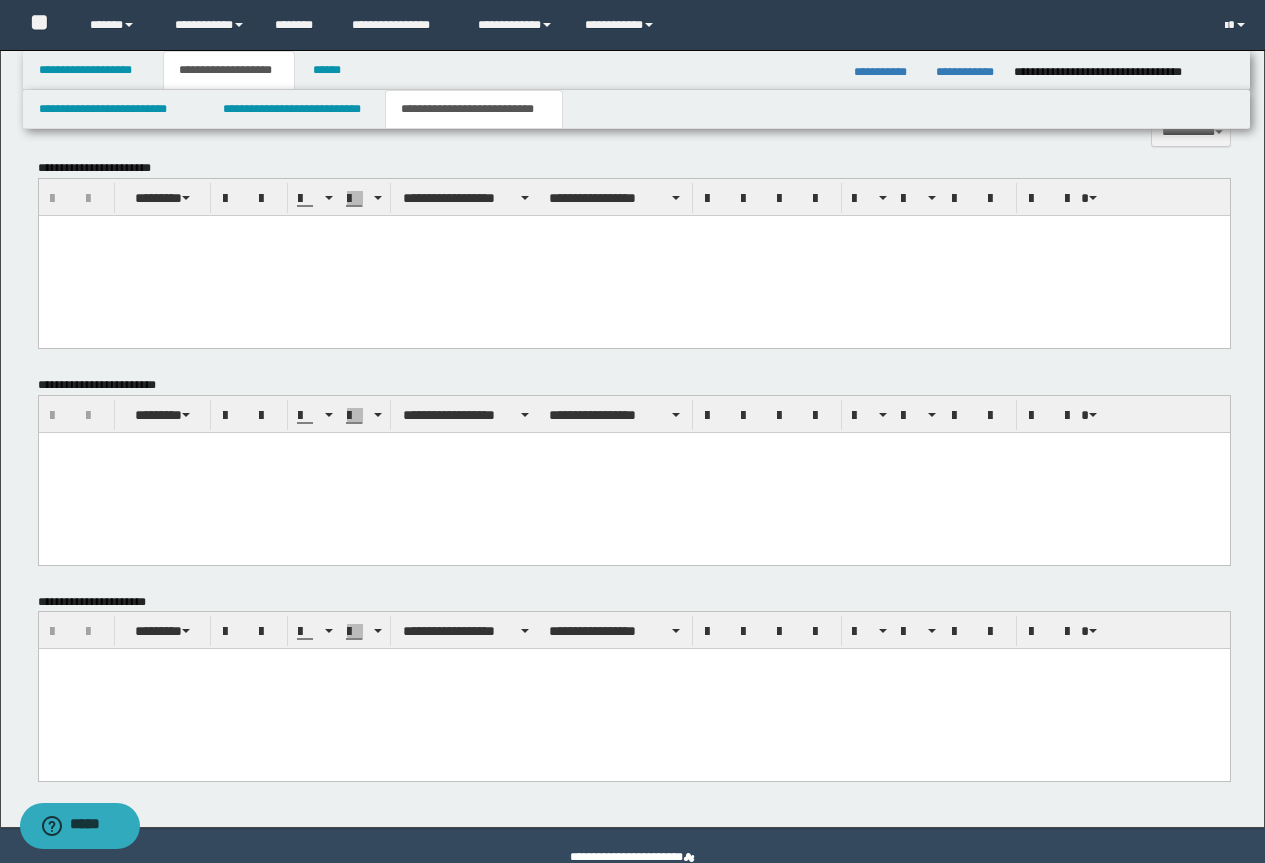 scroll, scrollTop: 1256, scrollLeft: 0, axis: vertical 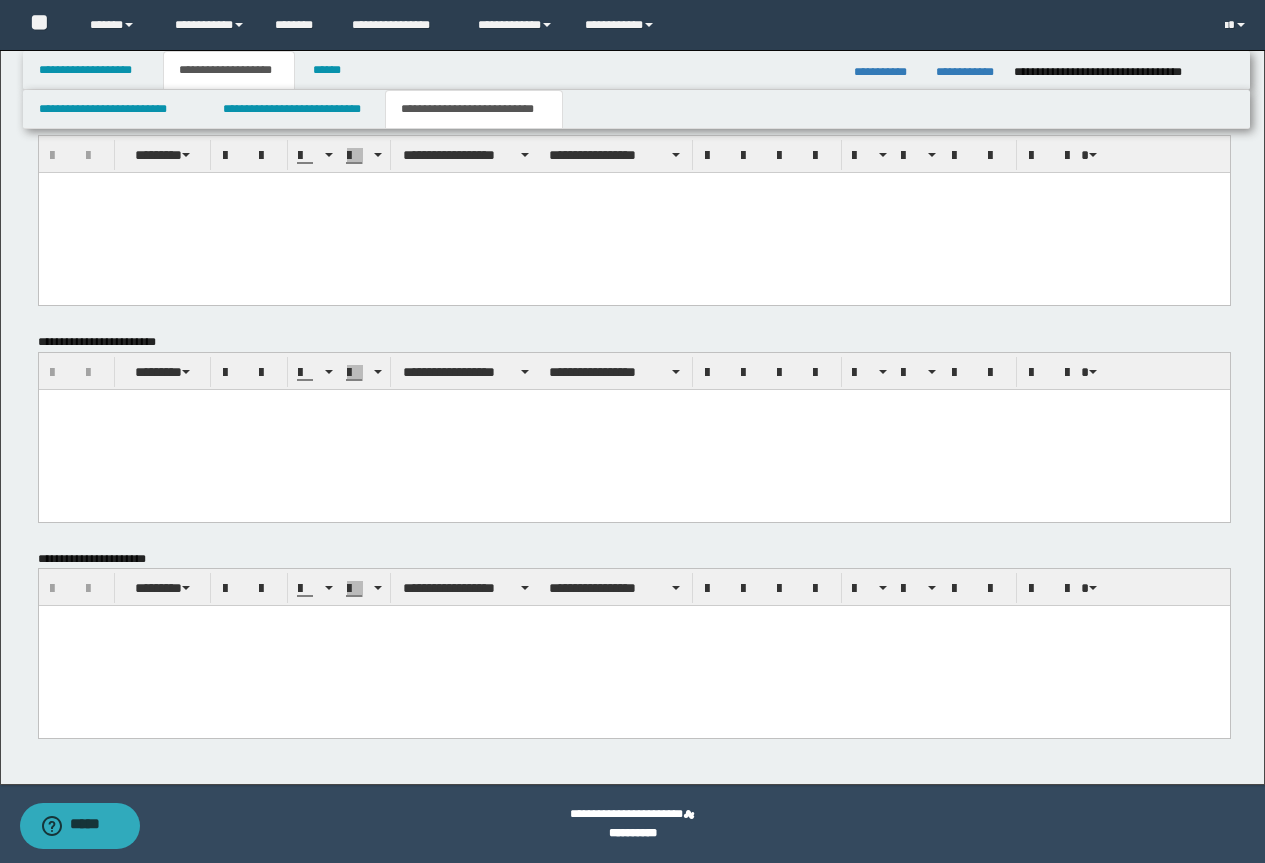 click at bounding box center [633, 646] 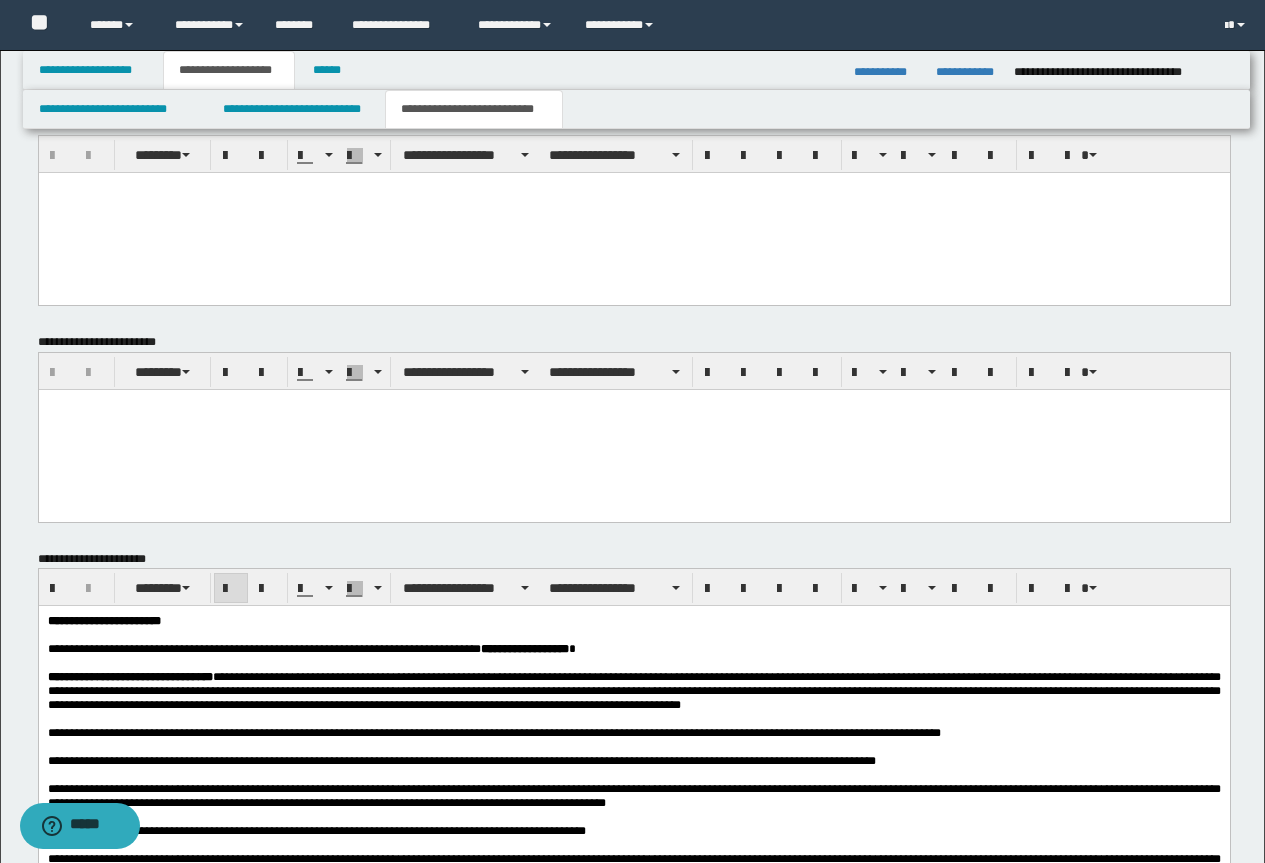 drag, startPoint x: 44, startPoint y: 621, endPoint x: 211, endPoint y: 674, distance: 175.20845 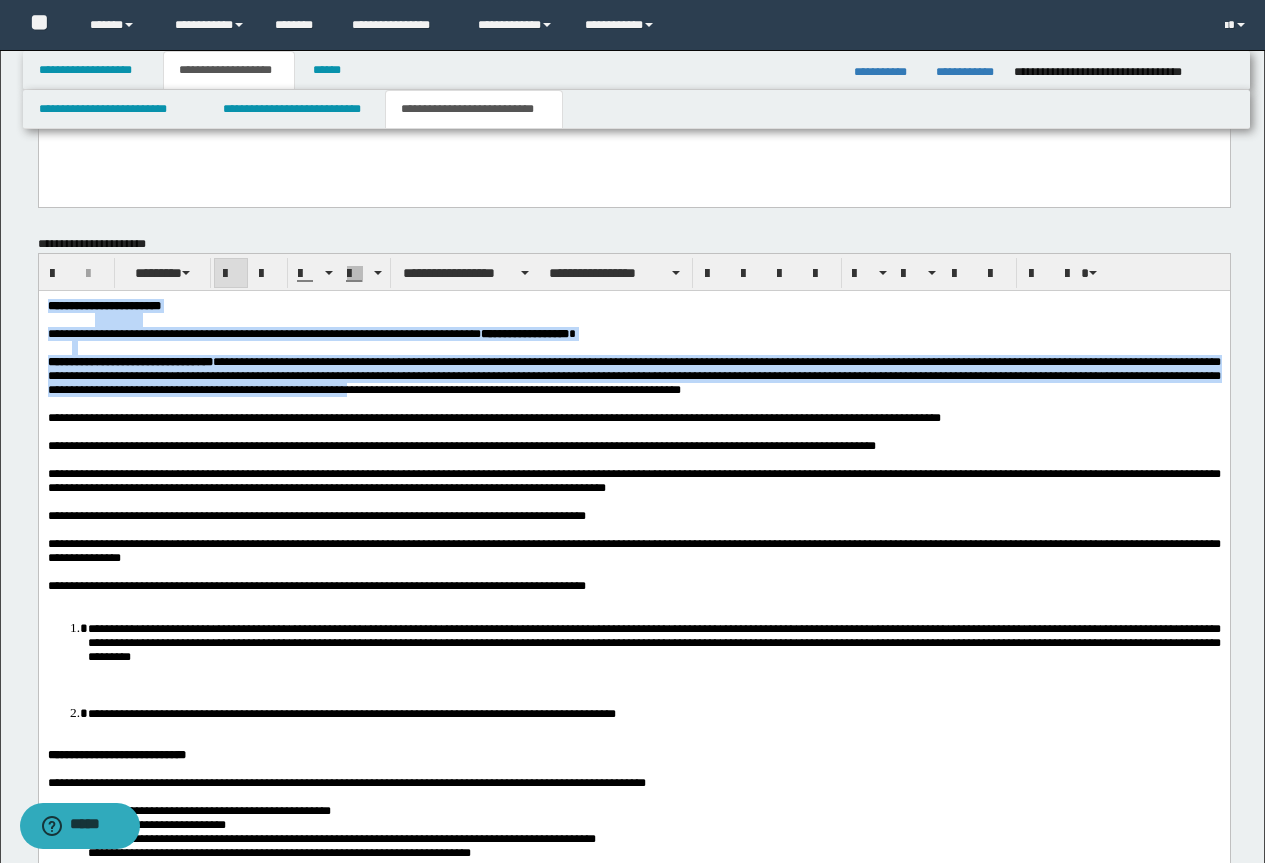 scroll, scrollTop: 1856, scrollLeft: 0, axis: vertical 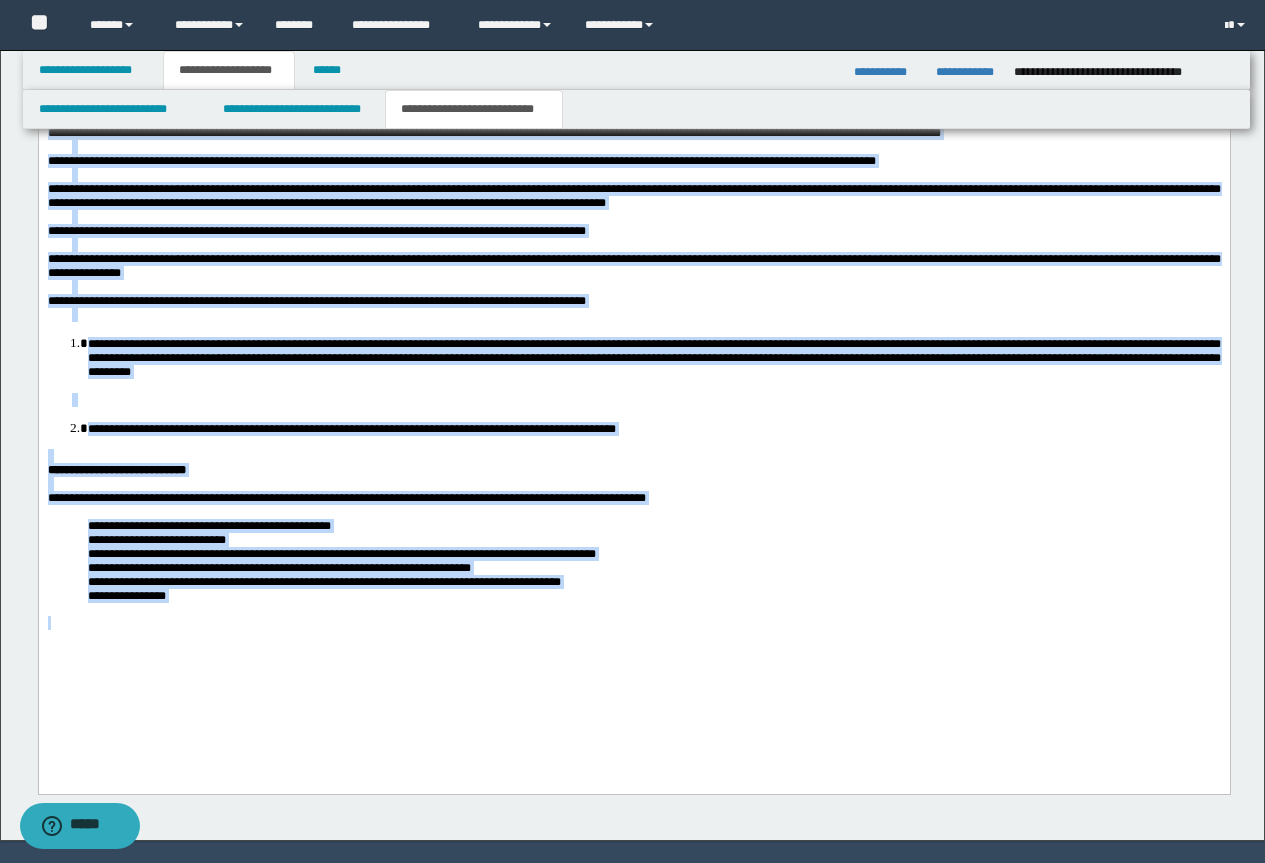 drag, startPoint x: 48, startPoint y: 19, endPoint x: 334, endPoint y: 713, distance: 750.6211 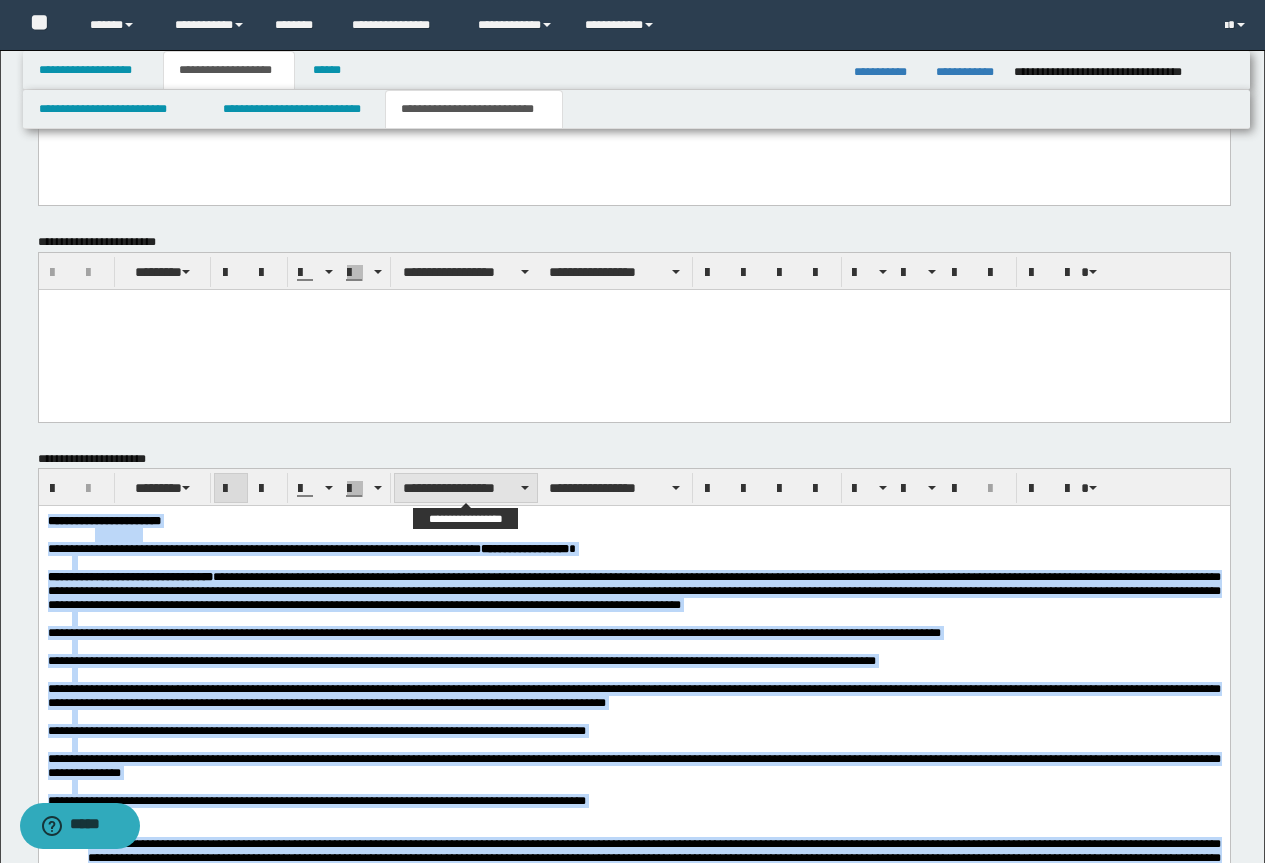click on "**********" at bounding box center (466, 488) 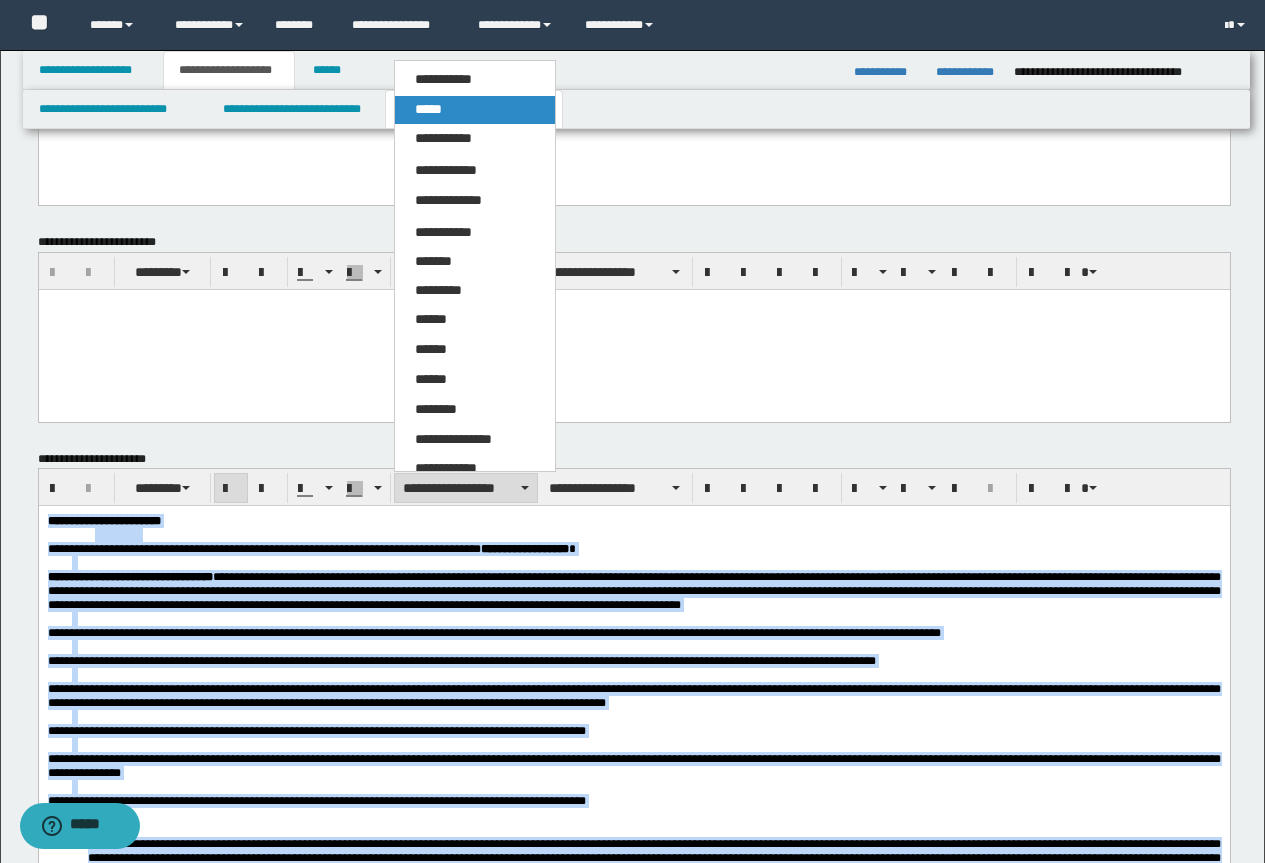 click on "*****" at bounding box center (428, 109) 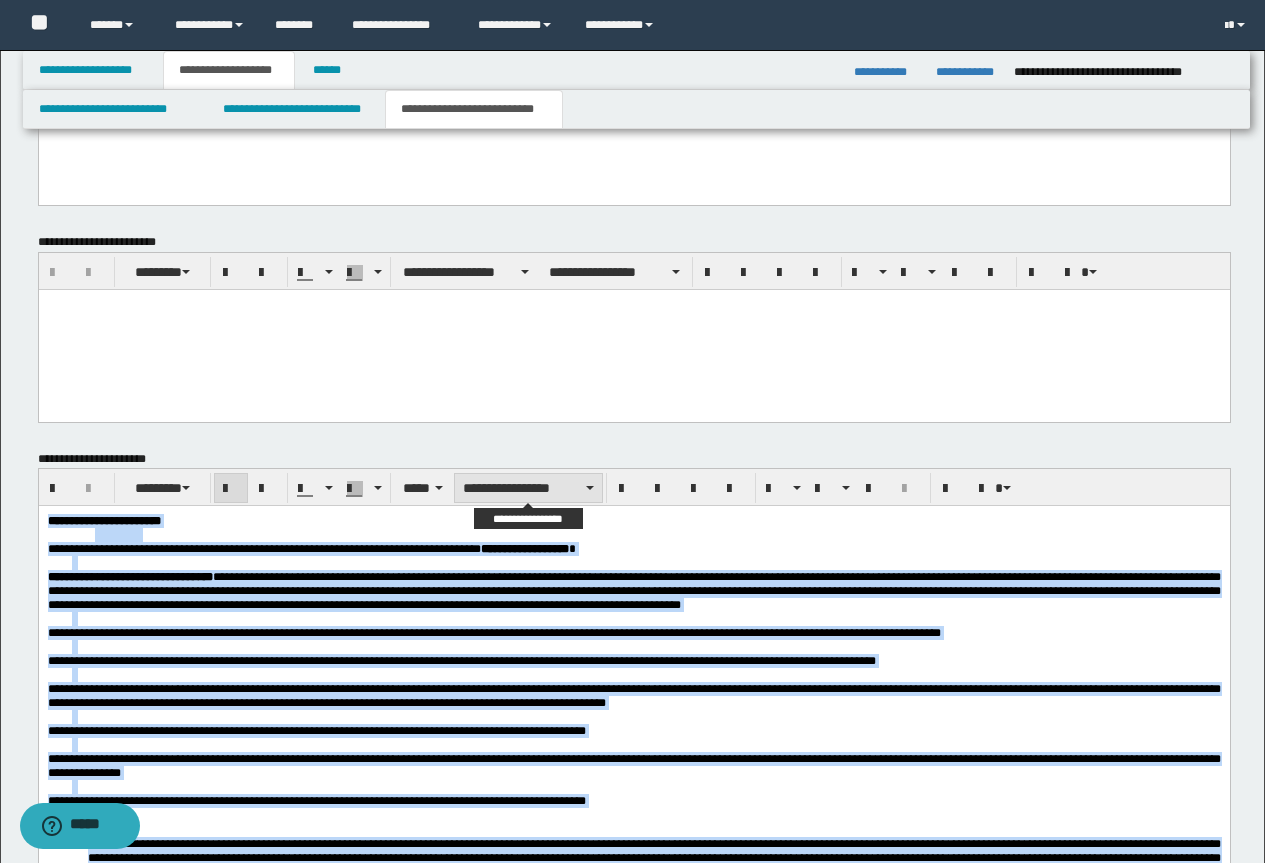 click on "**********" at bounding box center [528, 488] 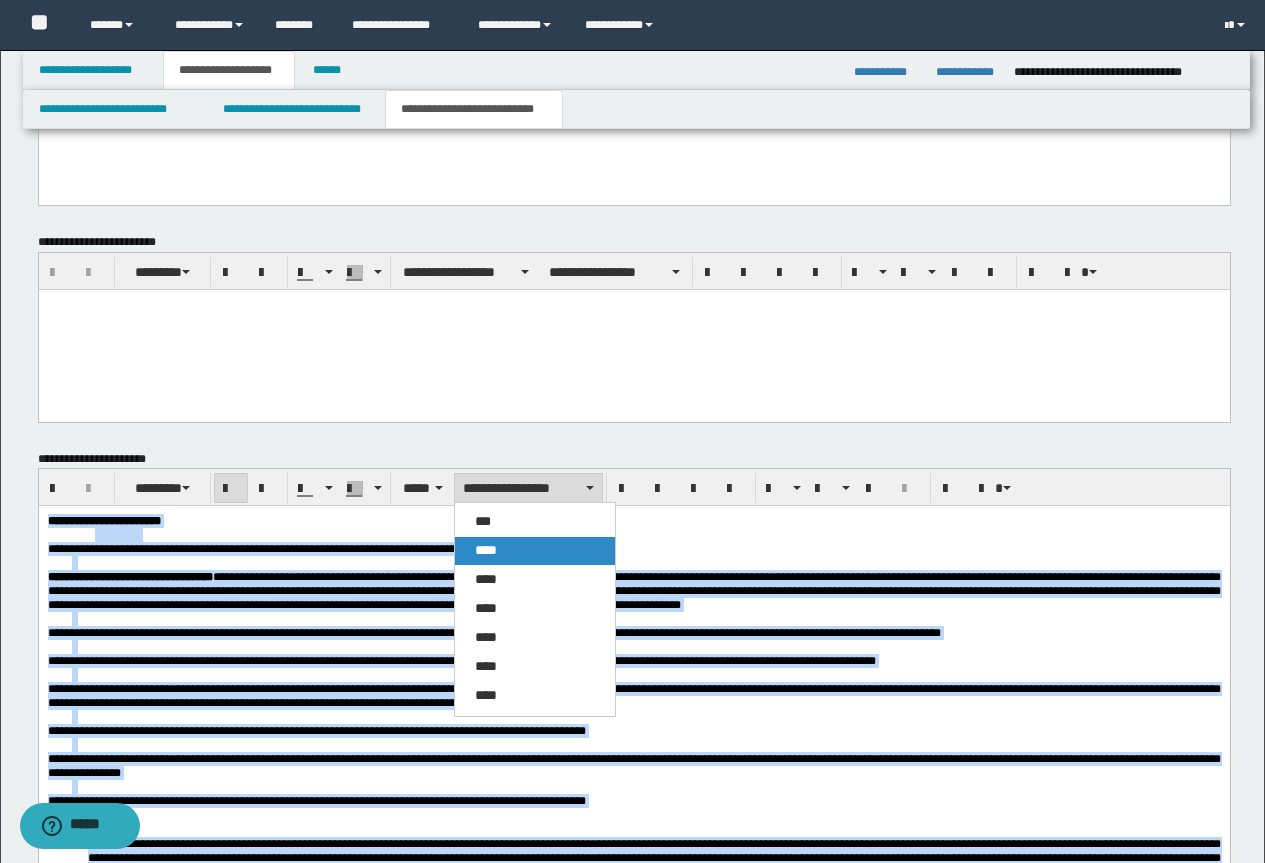 click on "****" at bounding box center [486, 550] 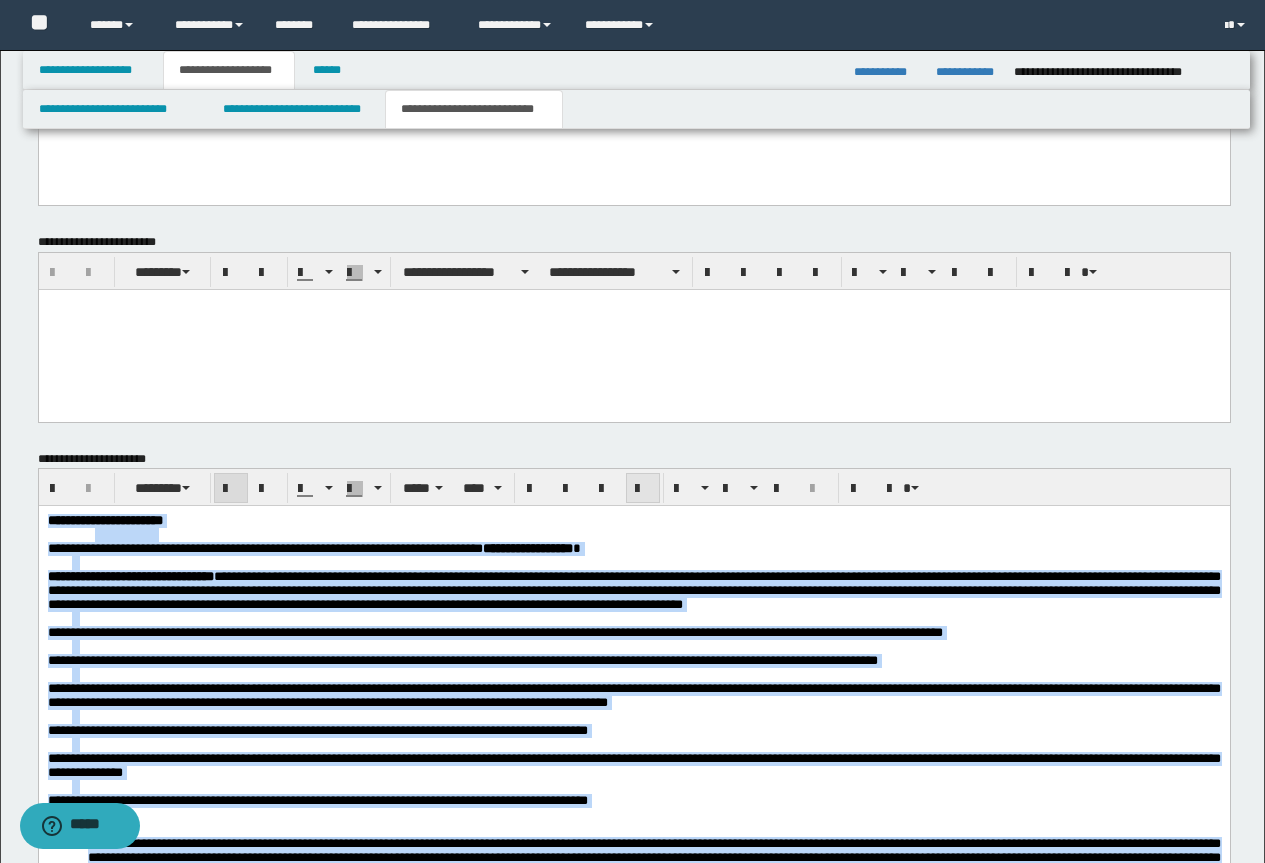 click at bounding box center [643, 489] 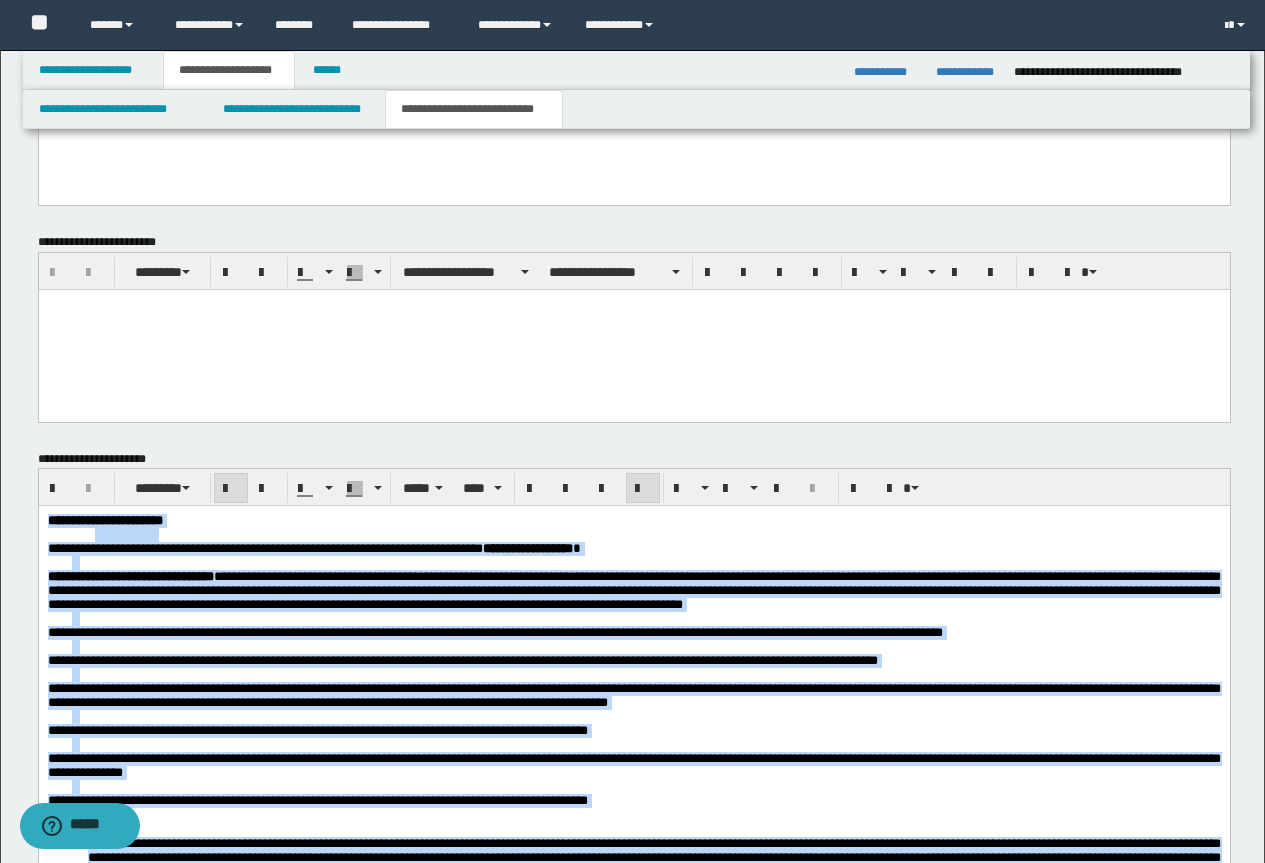 click at bounding box center [643, 489] 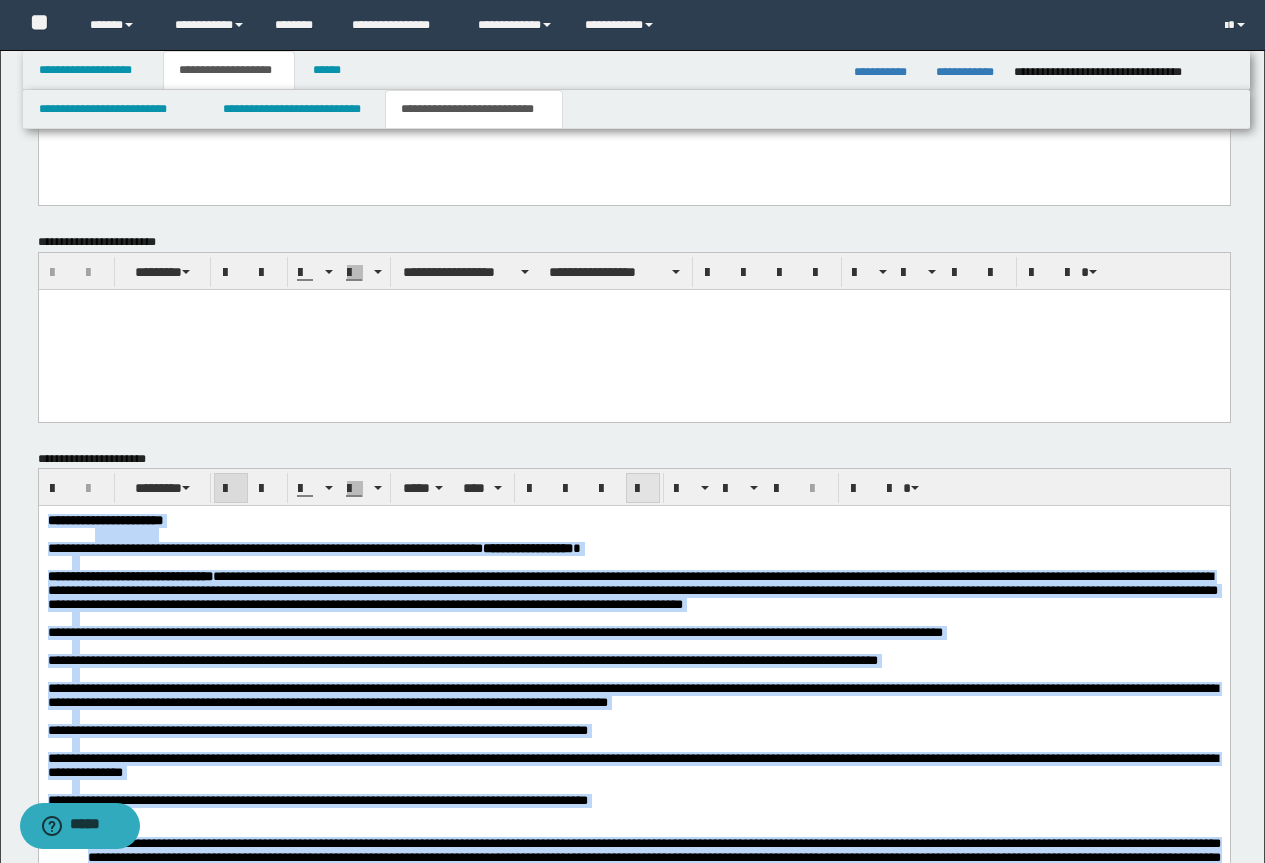 click at bounding box center [643, 489] 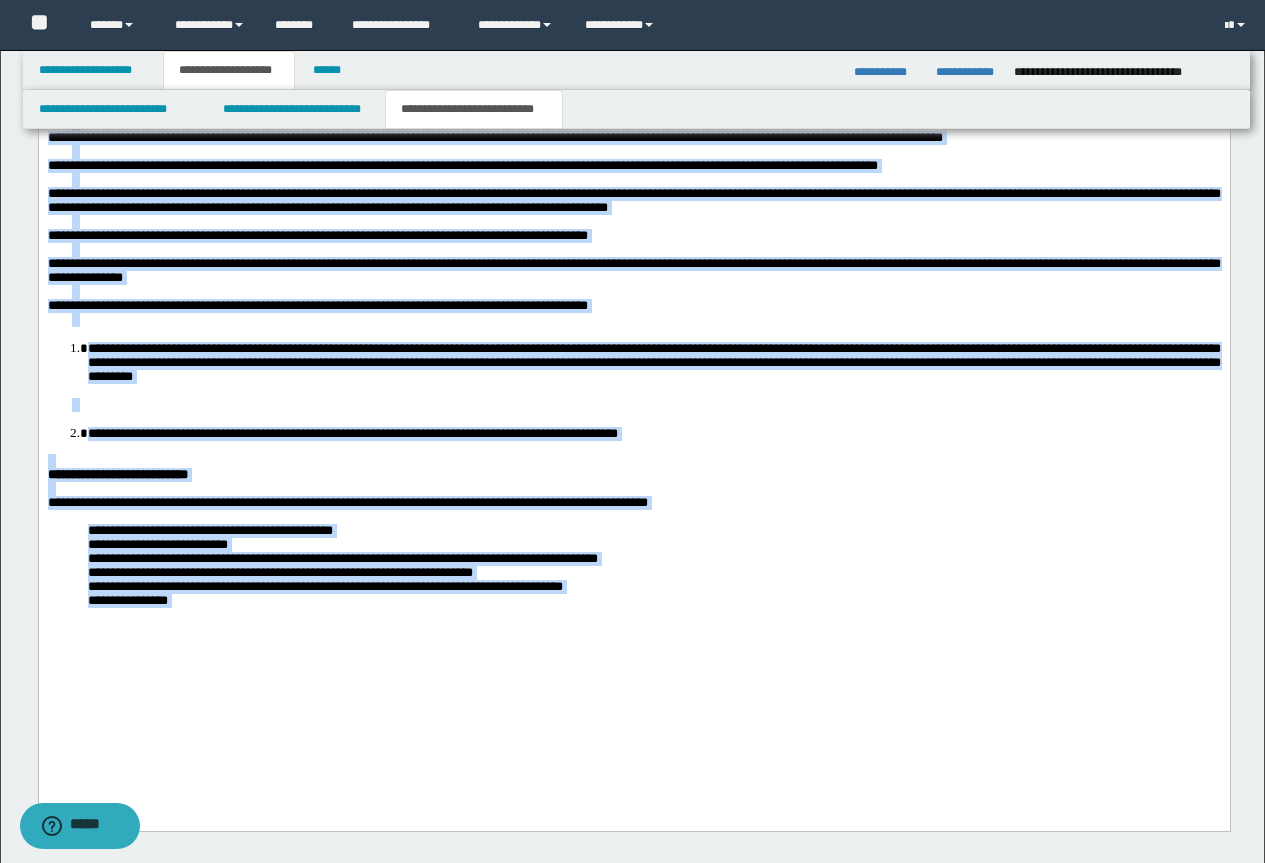 scroll, scrollTop: 1856, scrollLeft: 0, axis: vertical 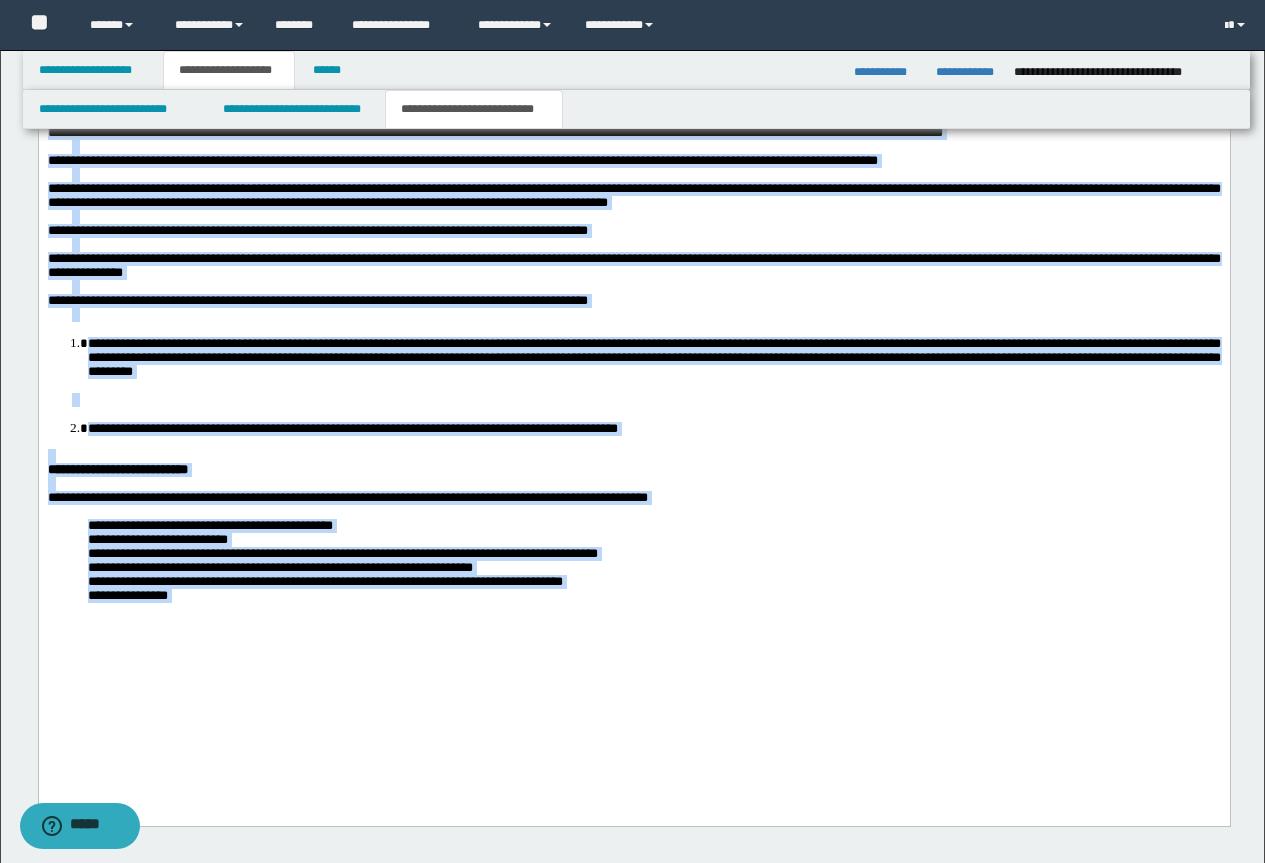 click on "**********" at bounding box center [665, 540] 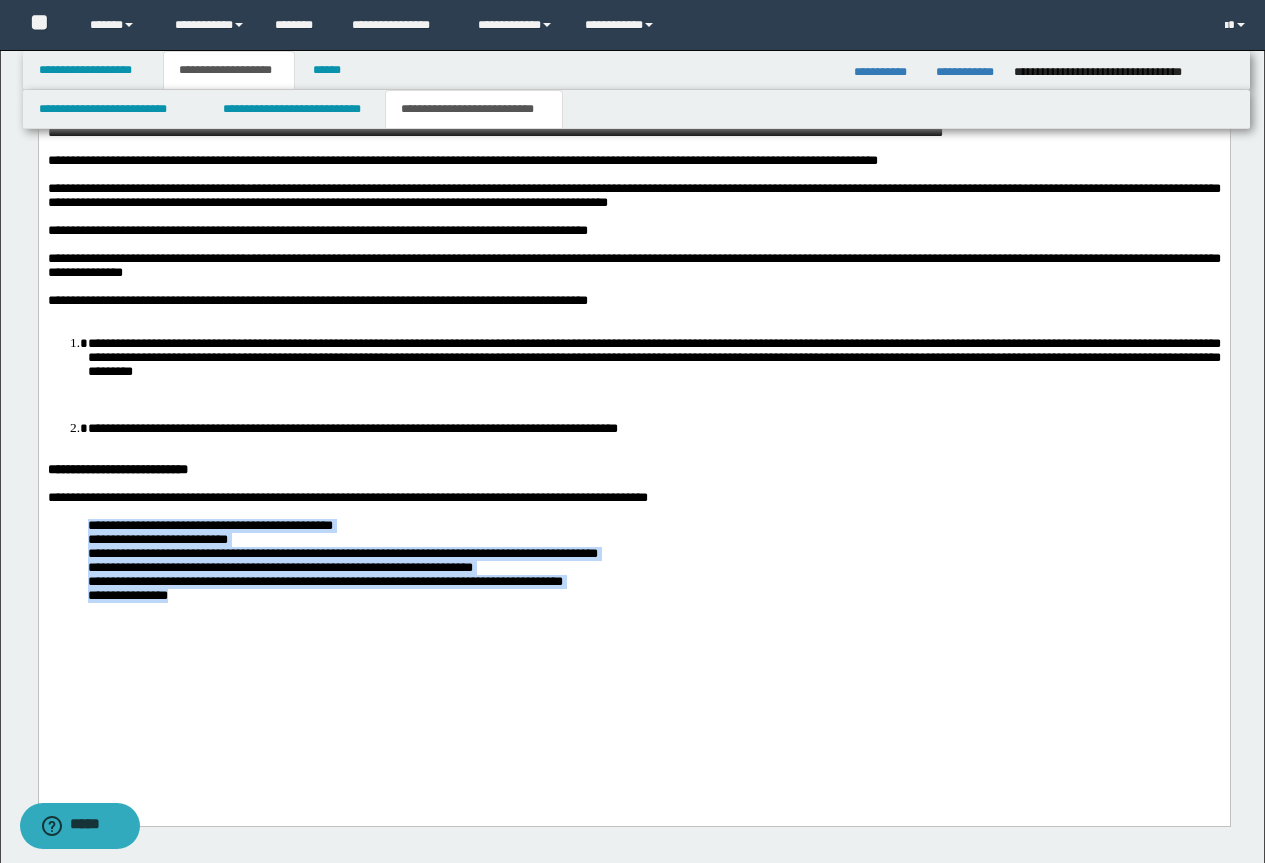 drag, startPoint x: 208, startPoint y: 682, endPoint x: 86, endPoint y: 596, distance: 149.26486 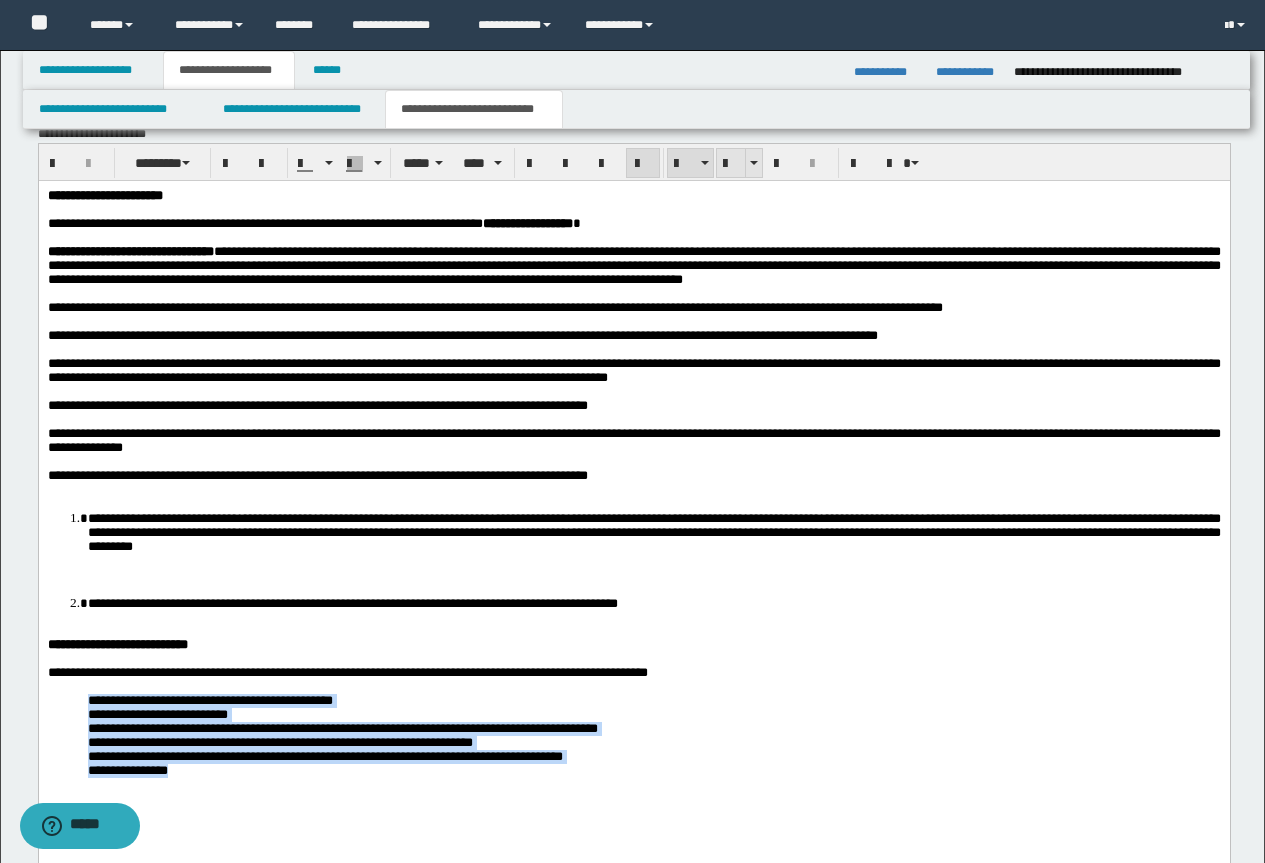 scroll, scrollTop: 1556, scrollLeft: 0, axis: vertical 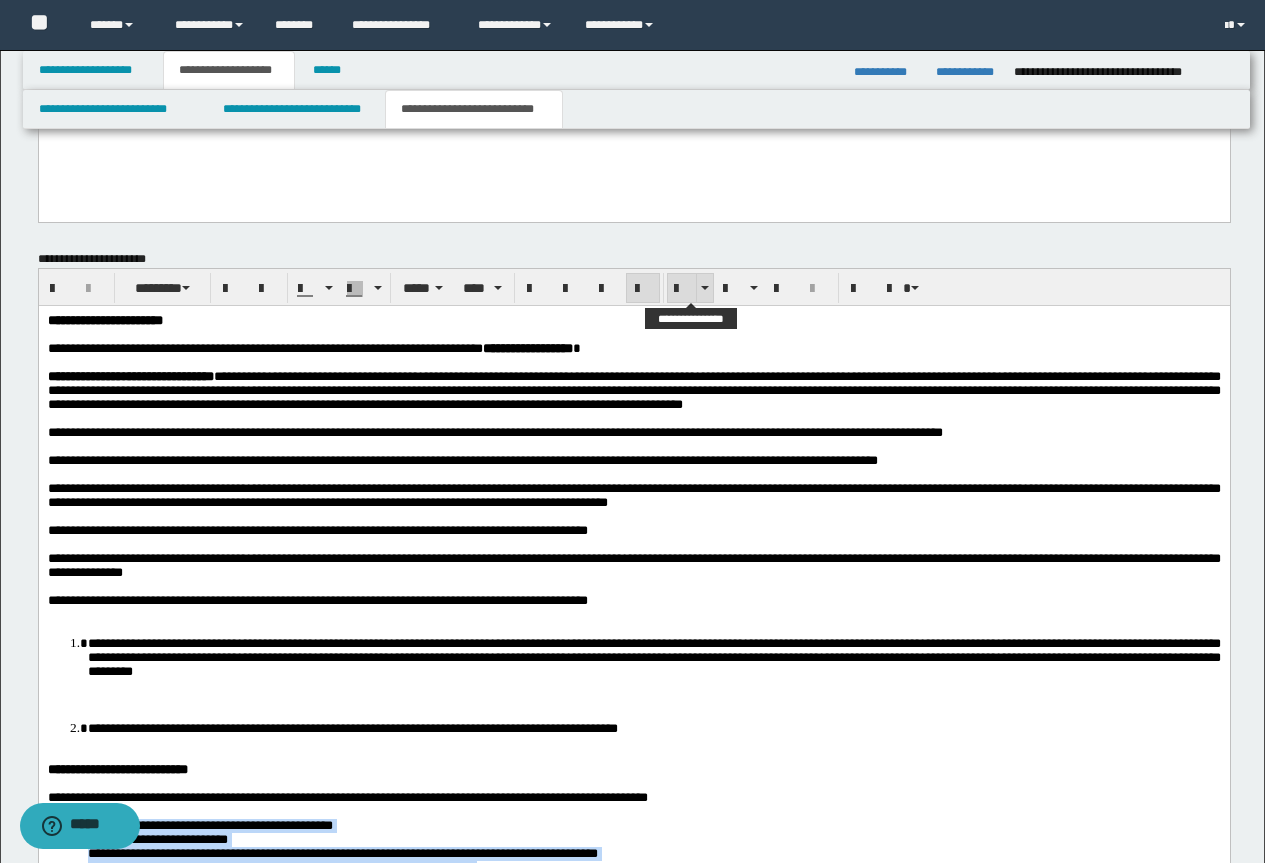 click at bounding box center [682, 289] 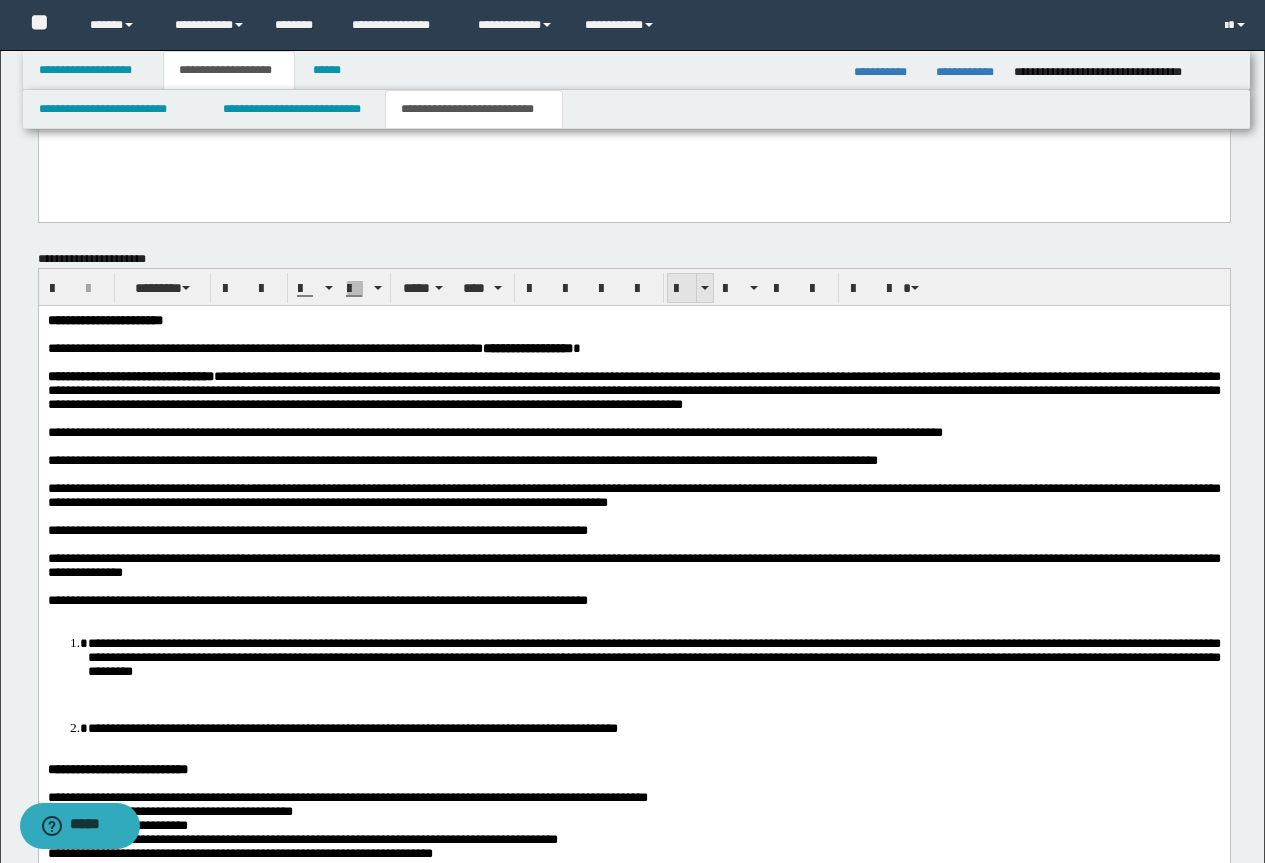 click at bounding box center (682, 289) 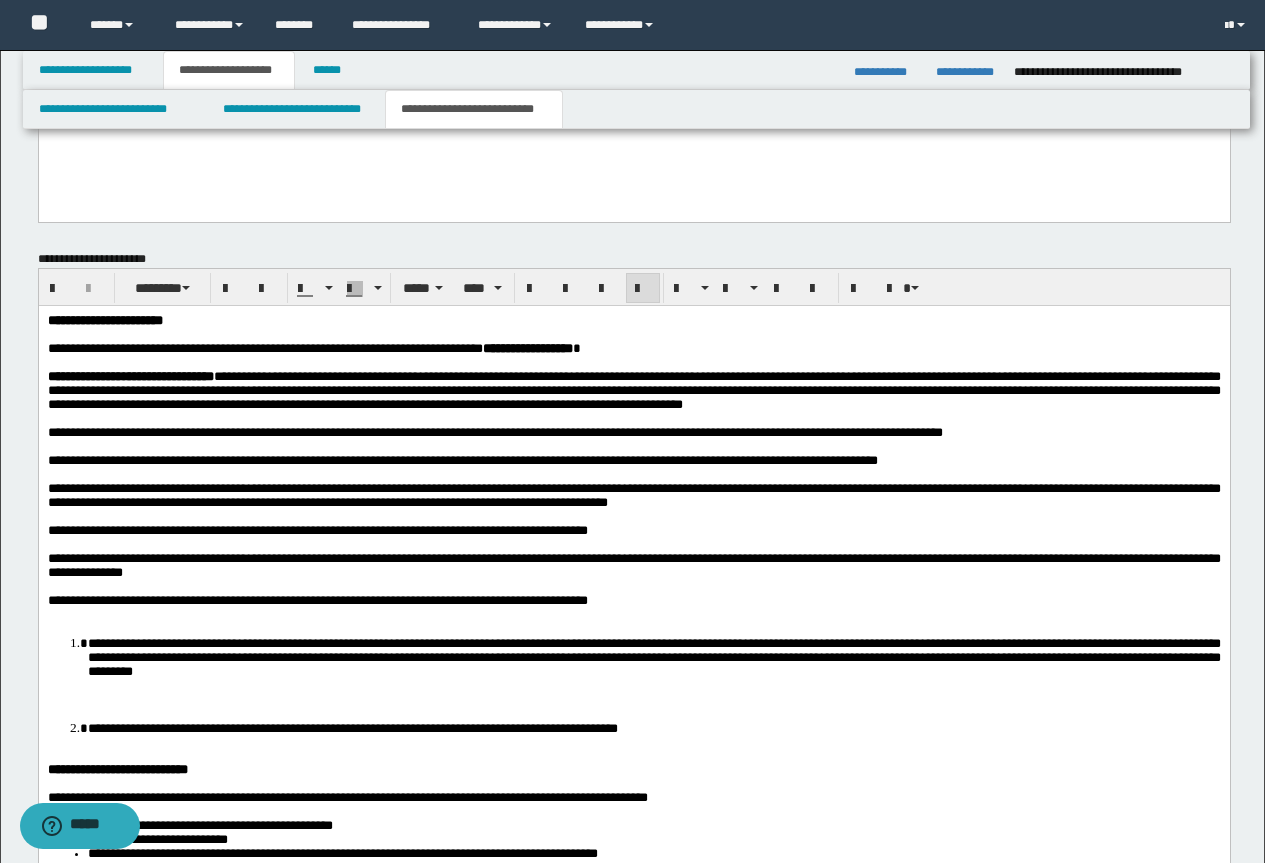 click at bounding box center (645, 447) 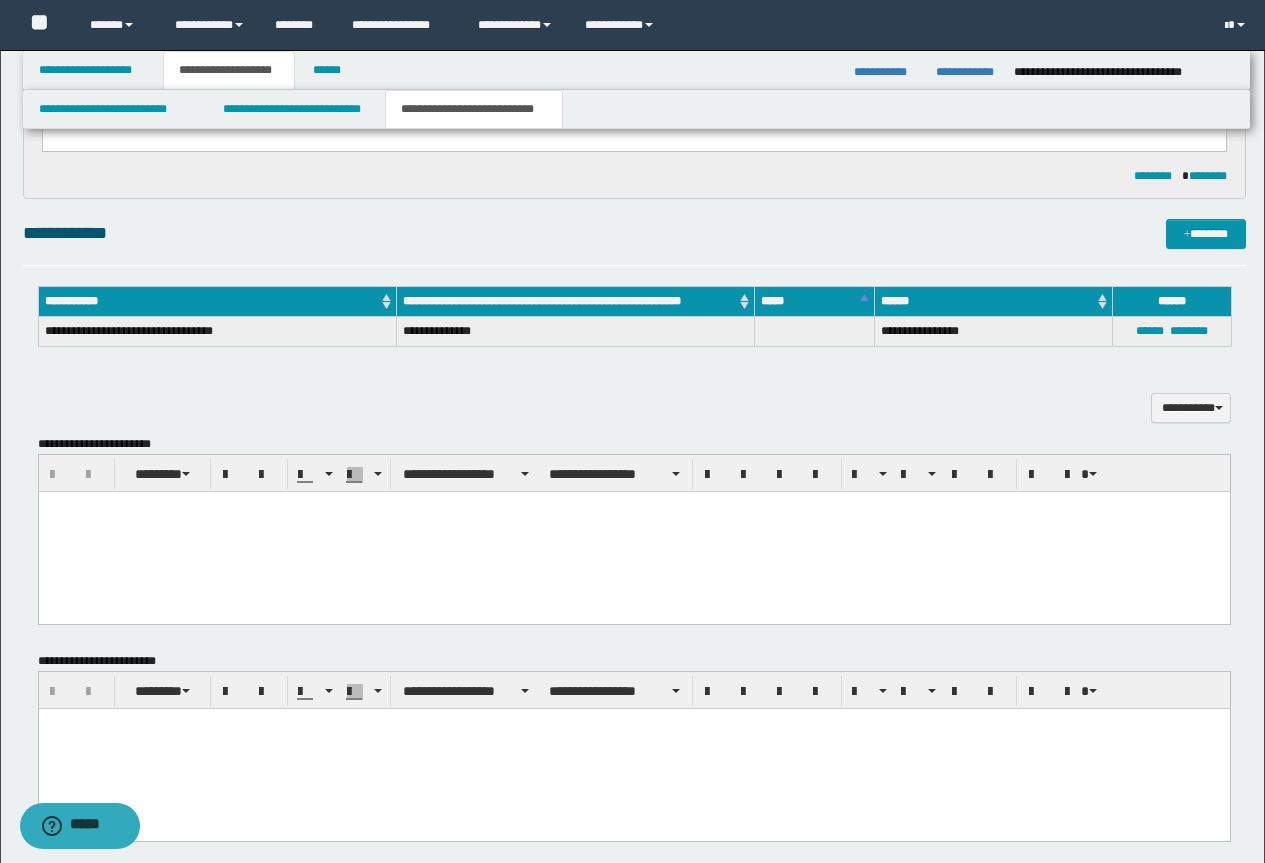 scroll, scrollTop: 844, scrollLeft: 0, axis: vertical 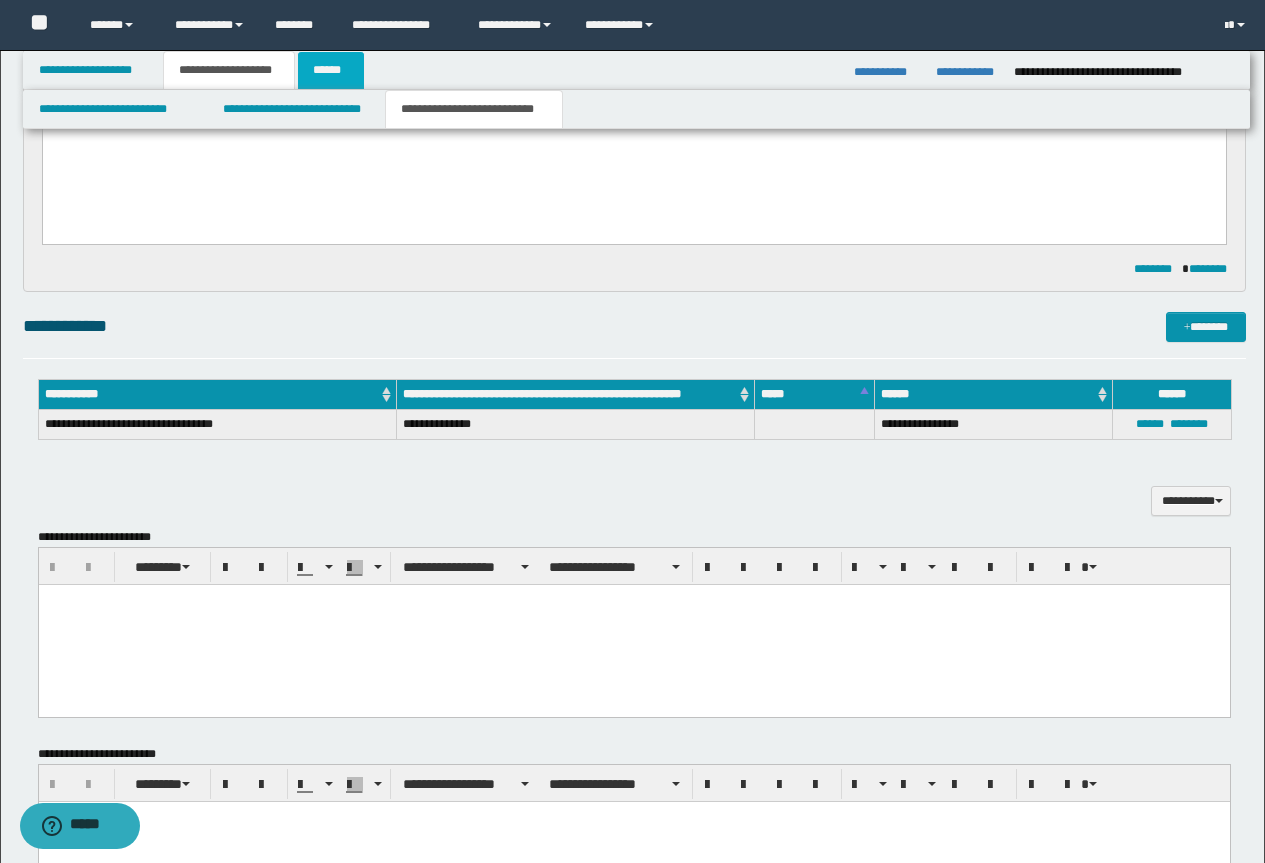 click on "******" at bounding box center [331, 70] 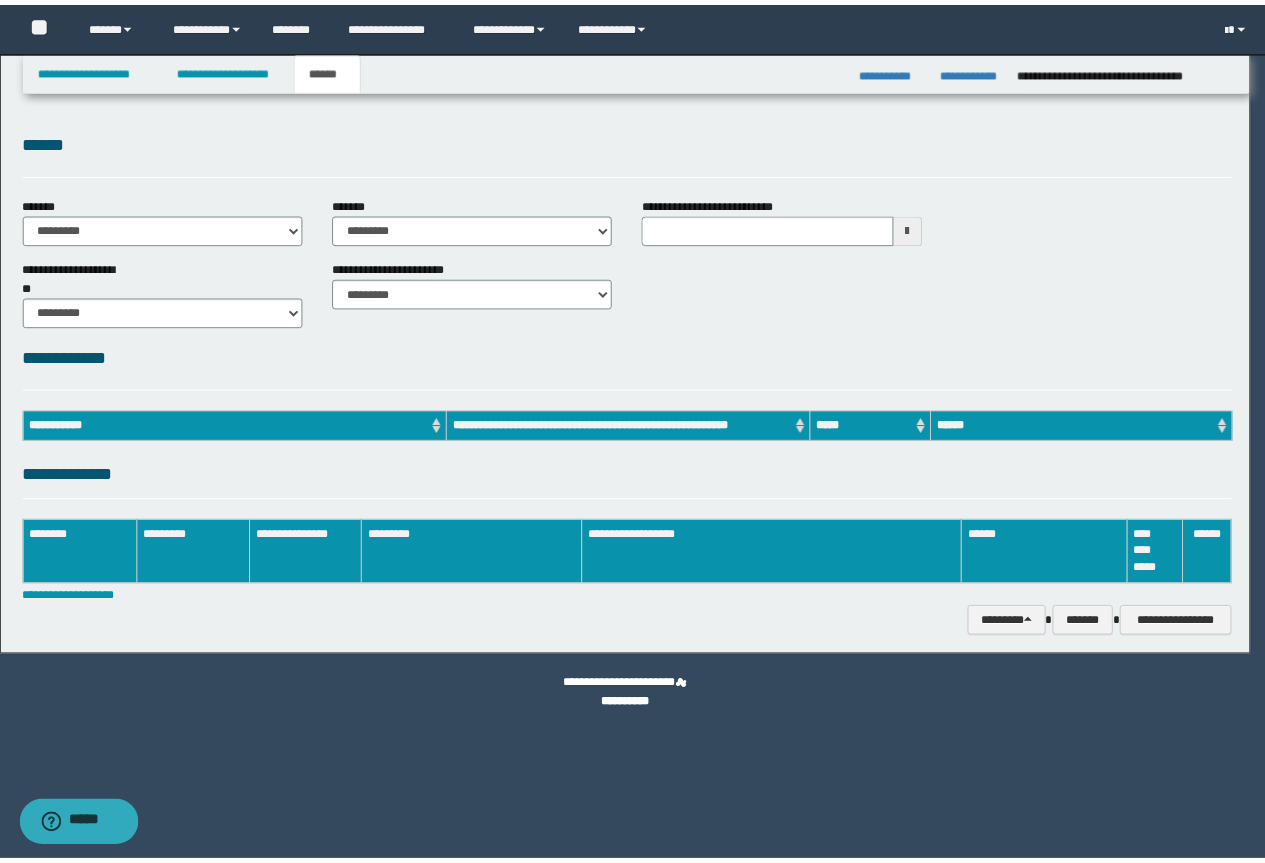 scroll, scrollTop: 0, scrollLeft: 0, axis: both 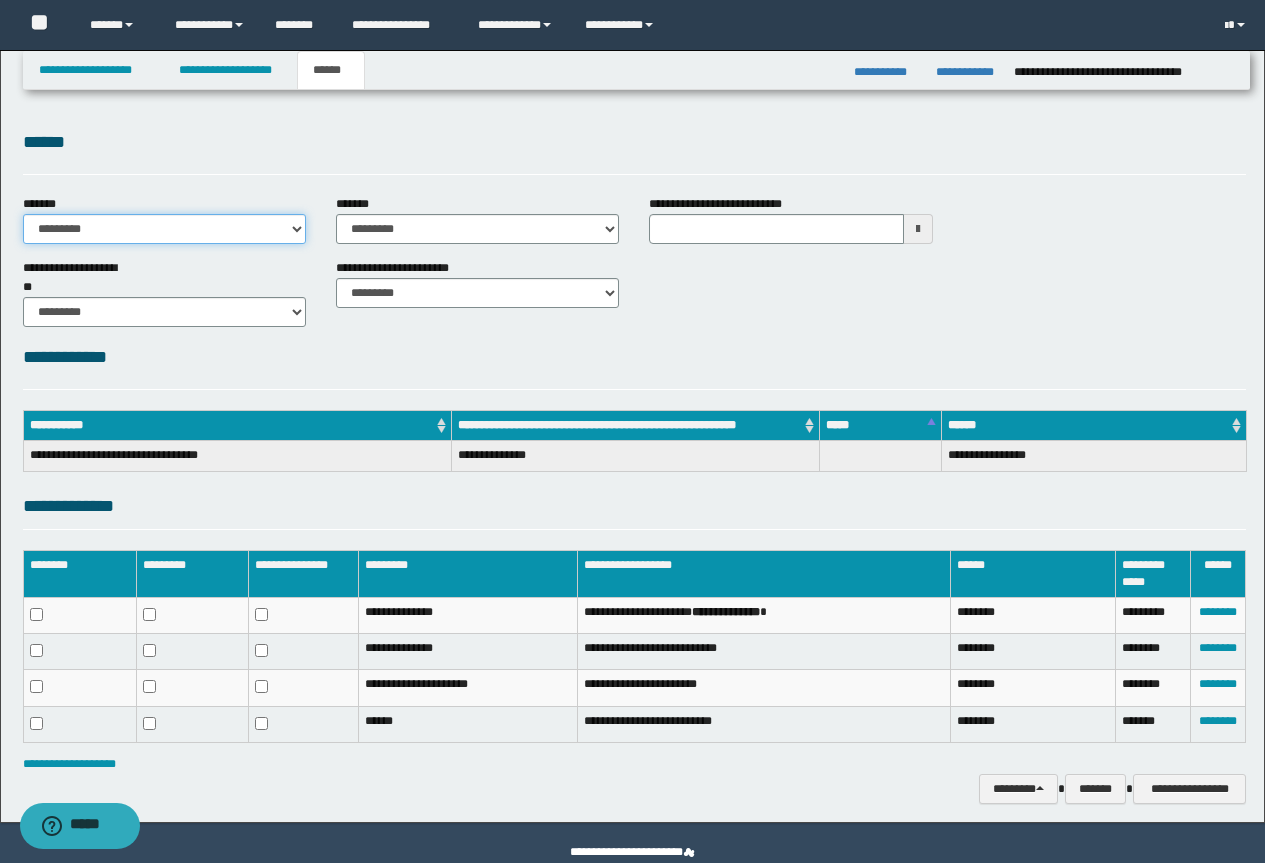 click on "**********" at bounding box center [164, 229] 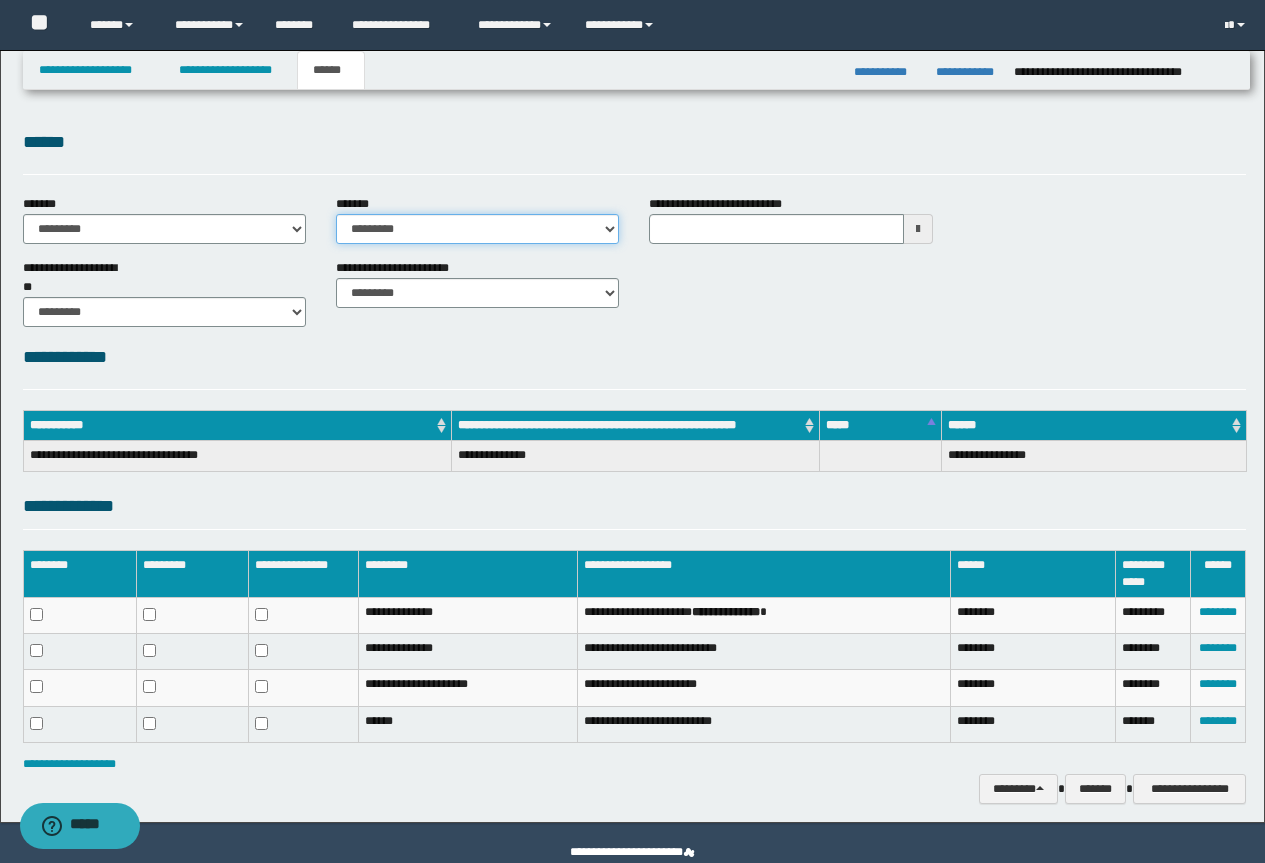 click on "**********" at bounding box center [477, 229] 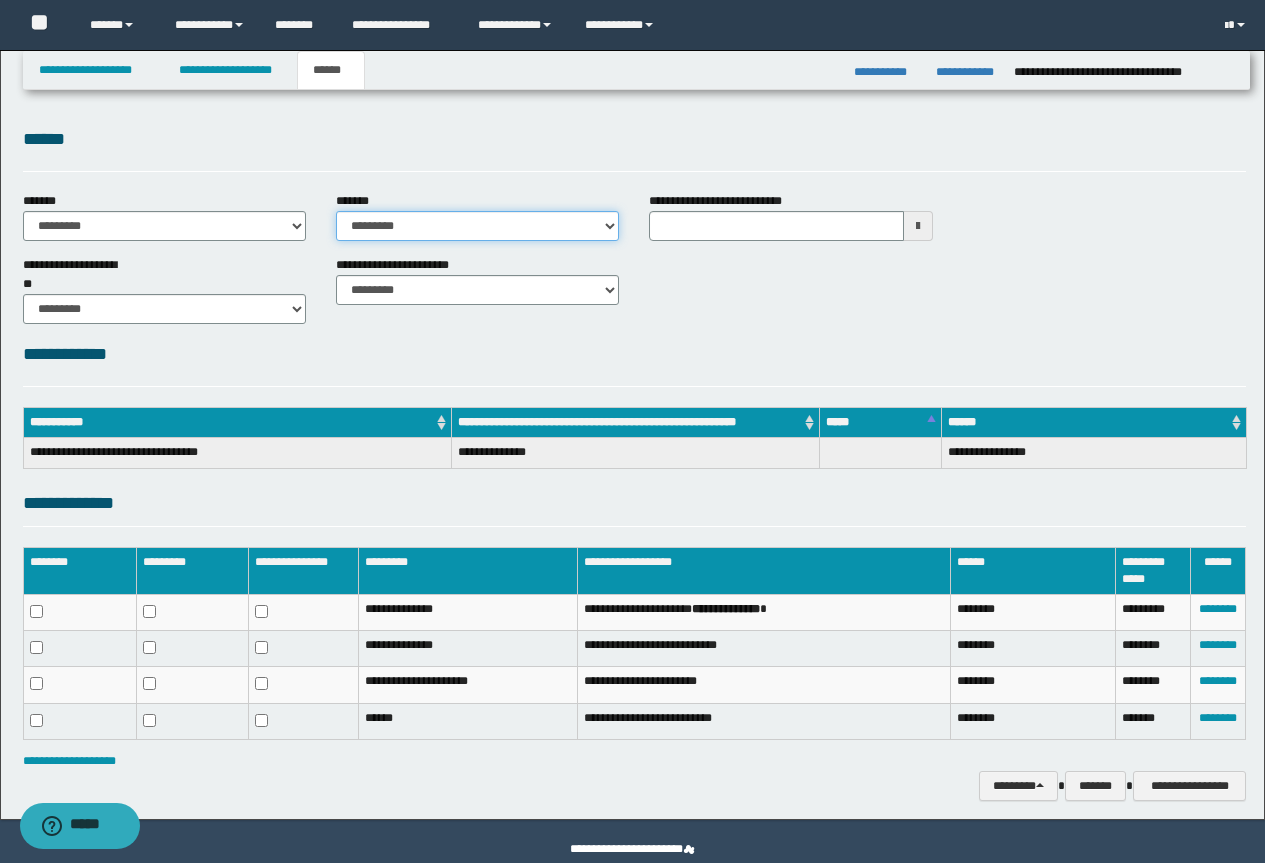 scroll, scrollTop: 0, scrollLeft: 0, axis: both 